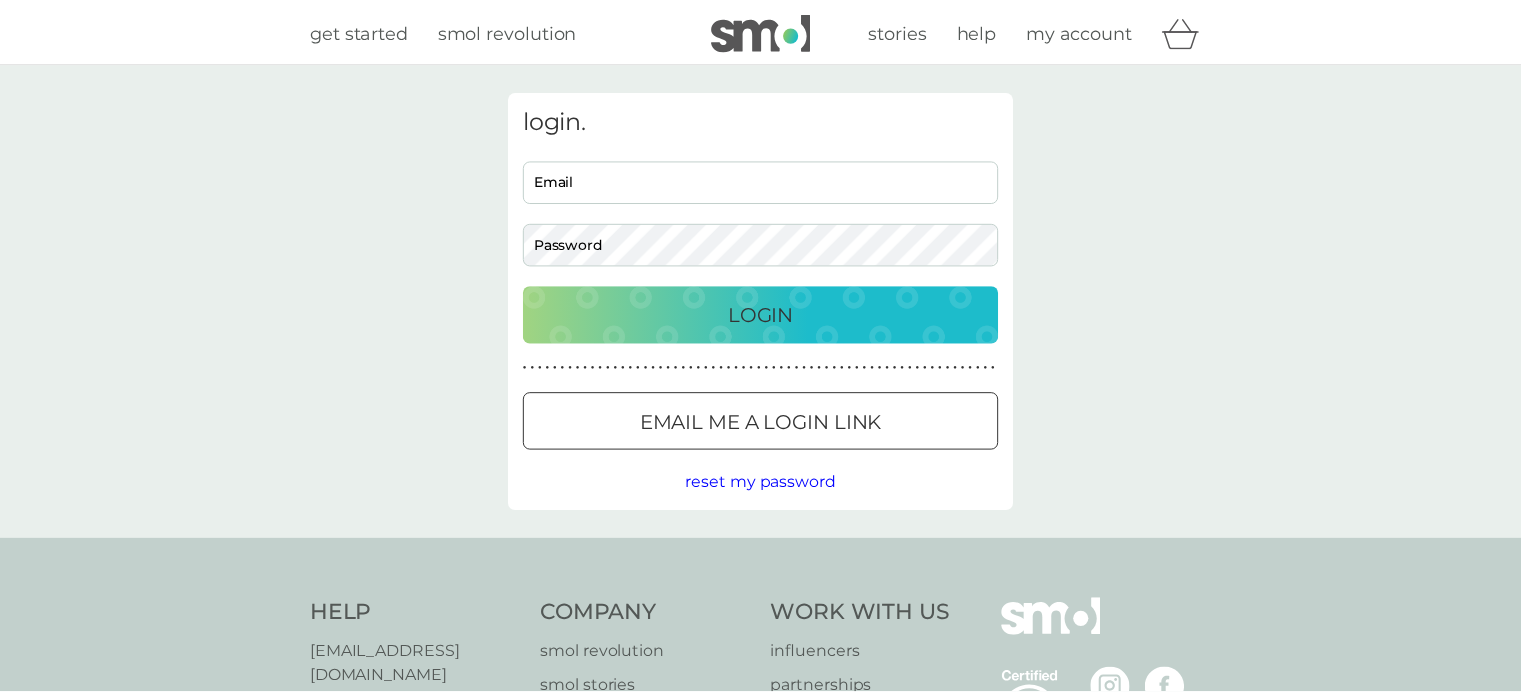 scroll, scrollTop: 0, scrollLeft: 0, axis: both 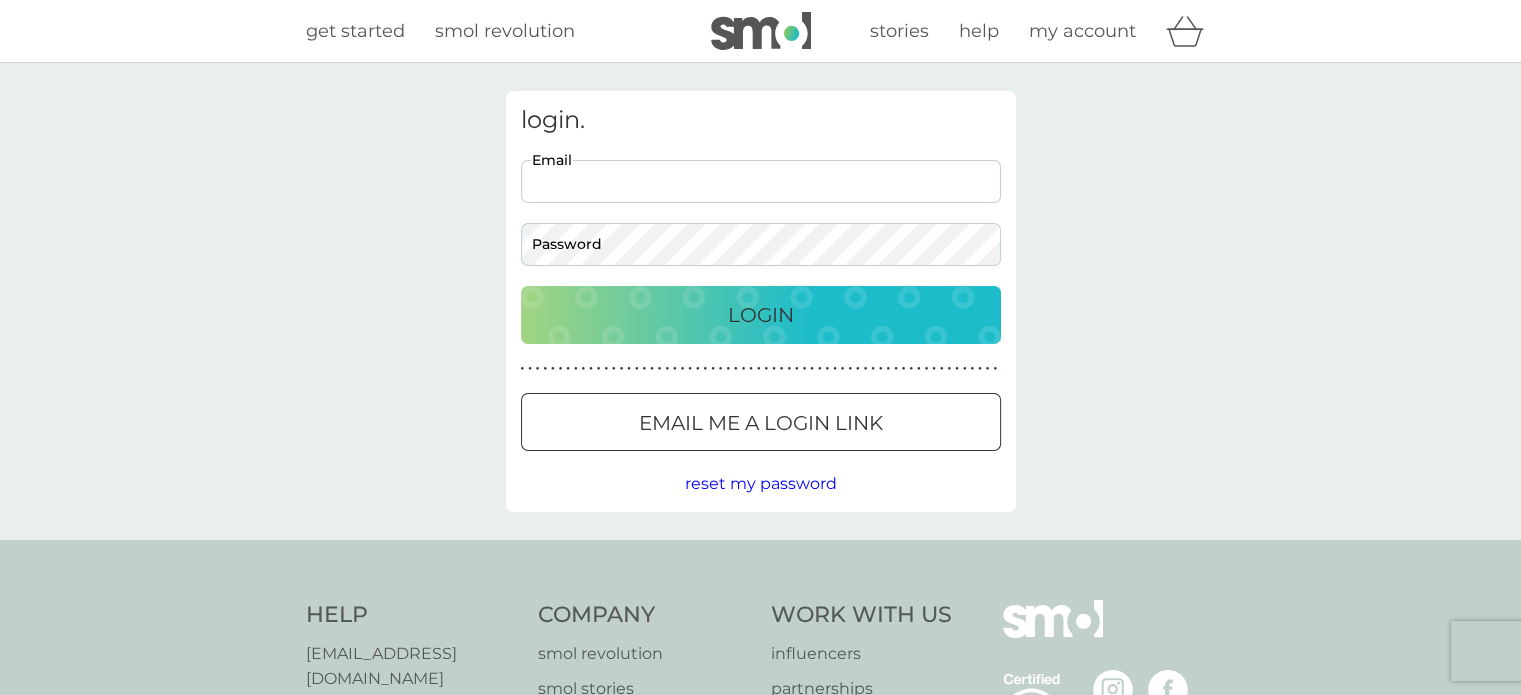 click on "Email" at bounding box center [761, 181] 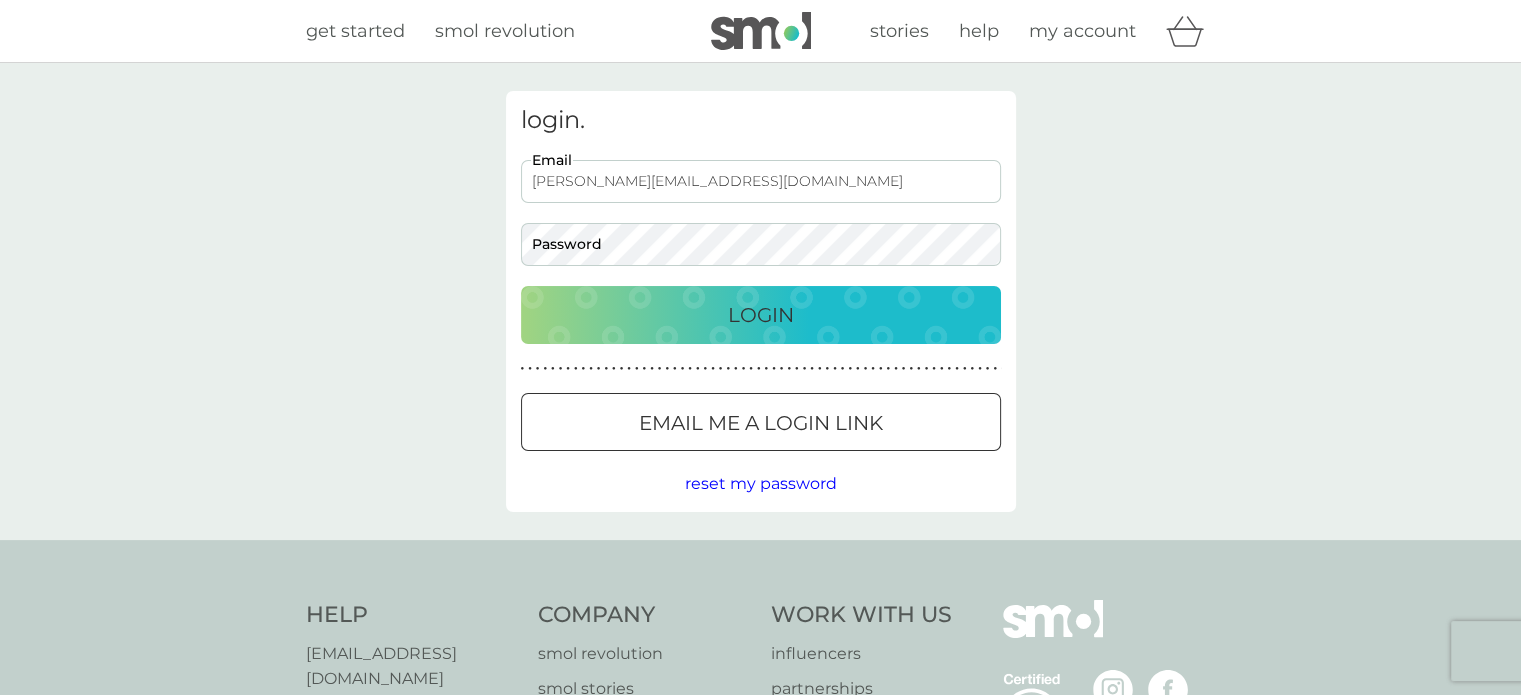 type on "[PERSON_NAME][EMAIL_ADDRESS][DOMAIN_NAME]" 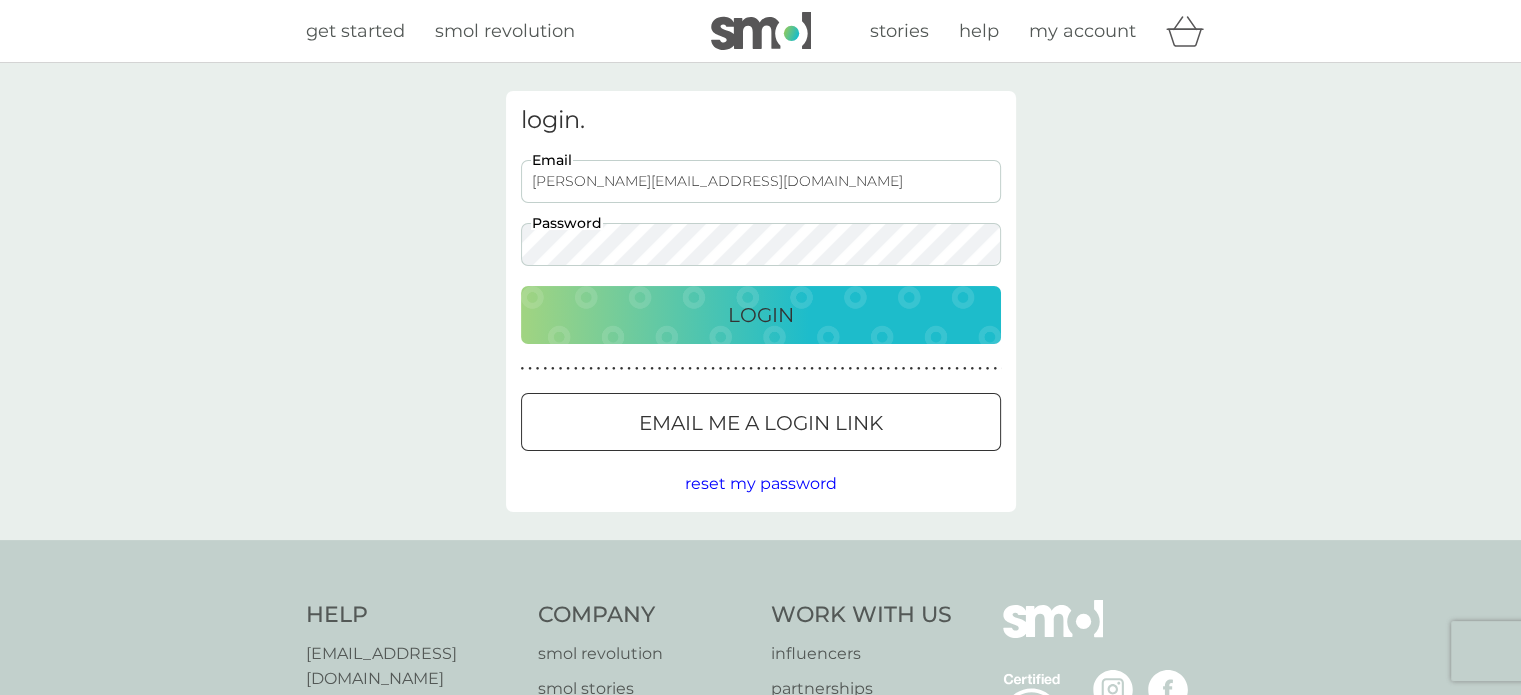 click on "Login" at bounding box center [761, 315] 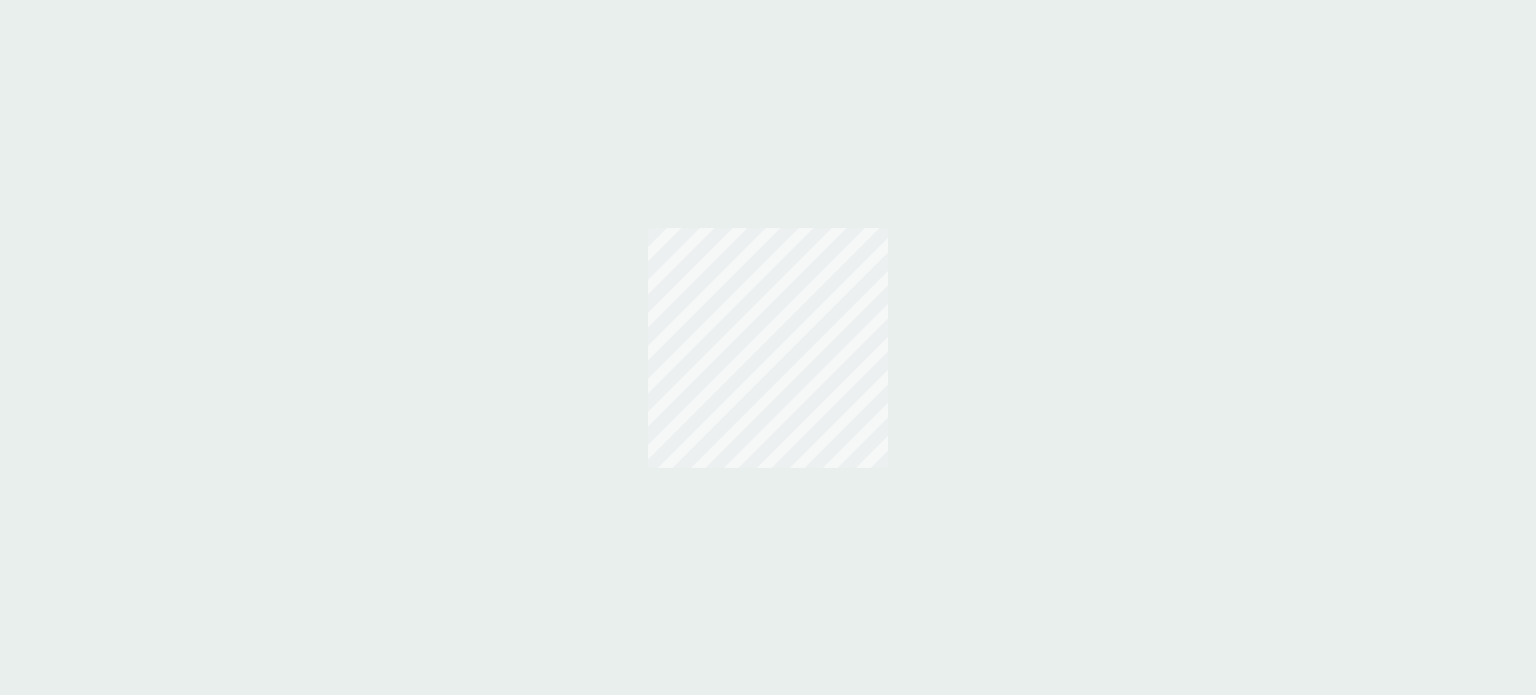 scroll, scrollTop: 0, scrollLeft: 0, axis: both 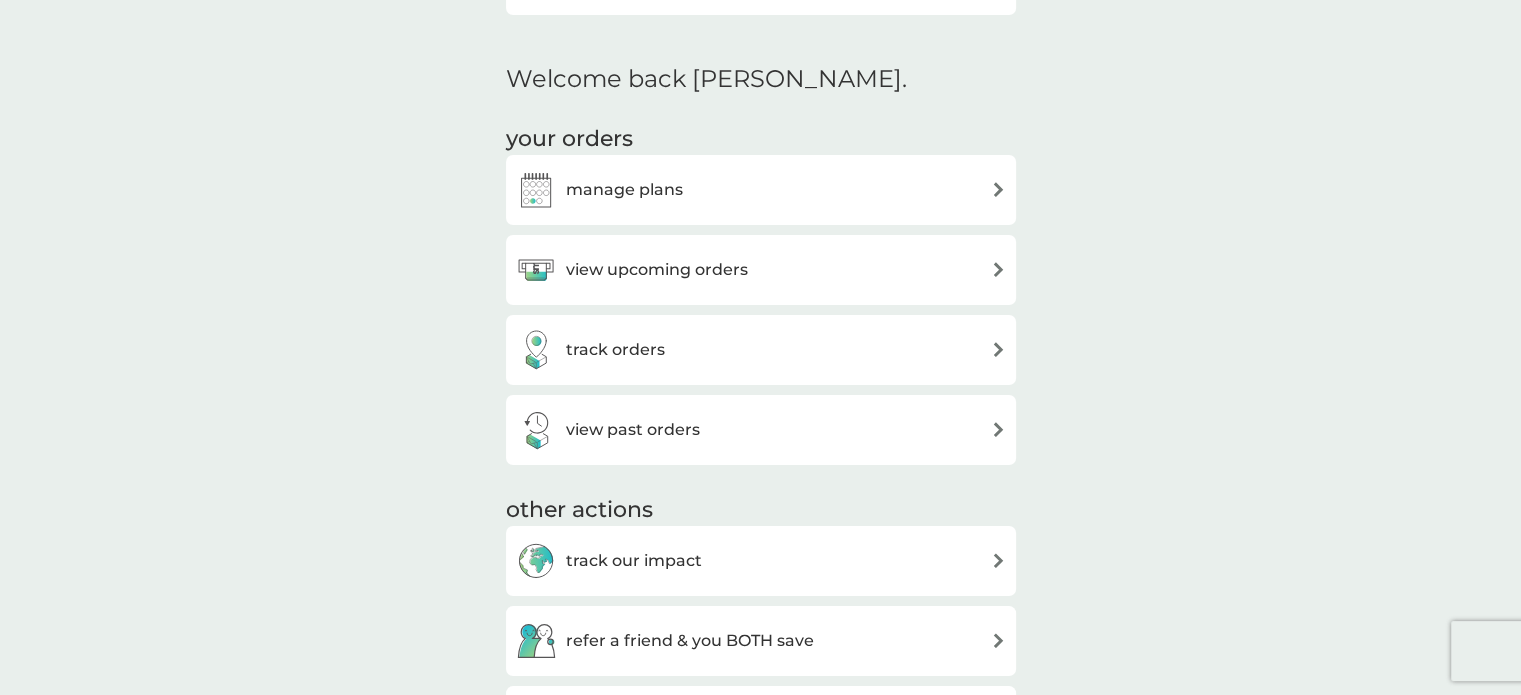 click on "manage plans" at bounding box center (624, 190) 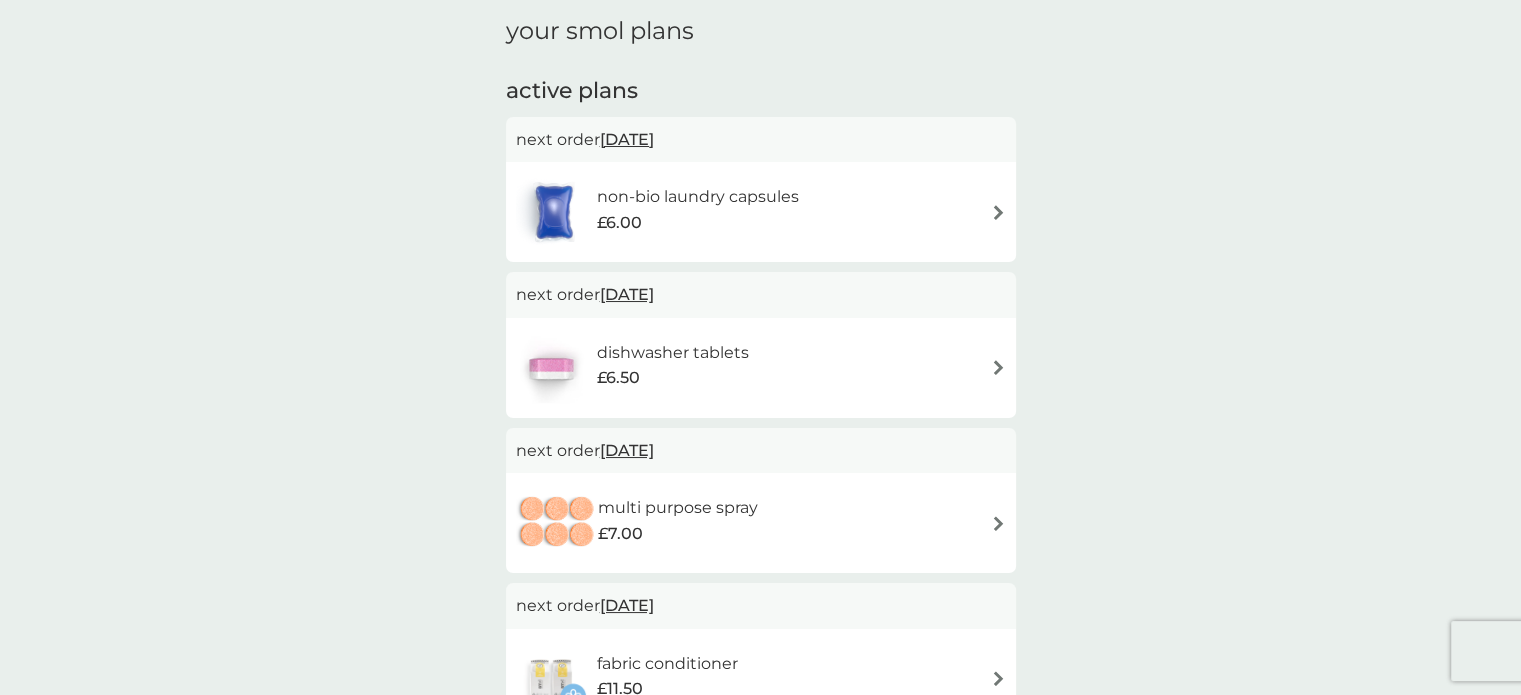 scroll, scrollTop: 0, scrollLeft: 0, axis: both 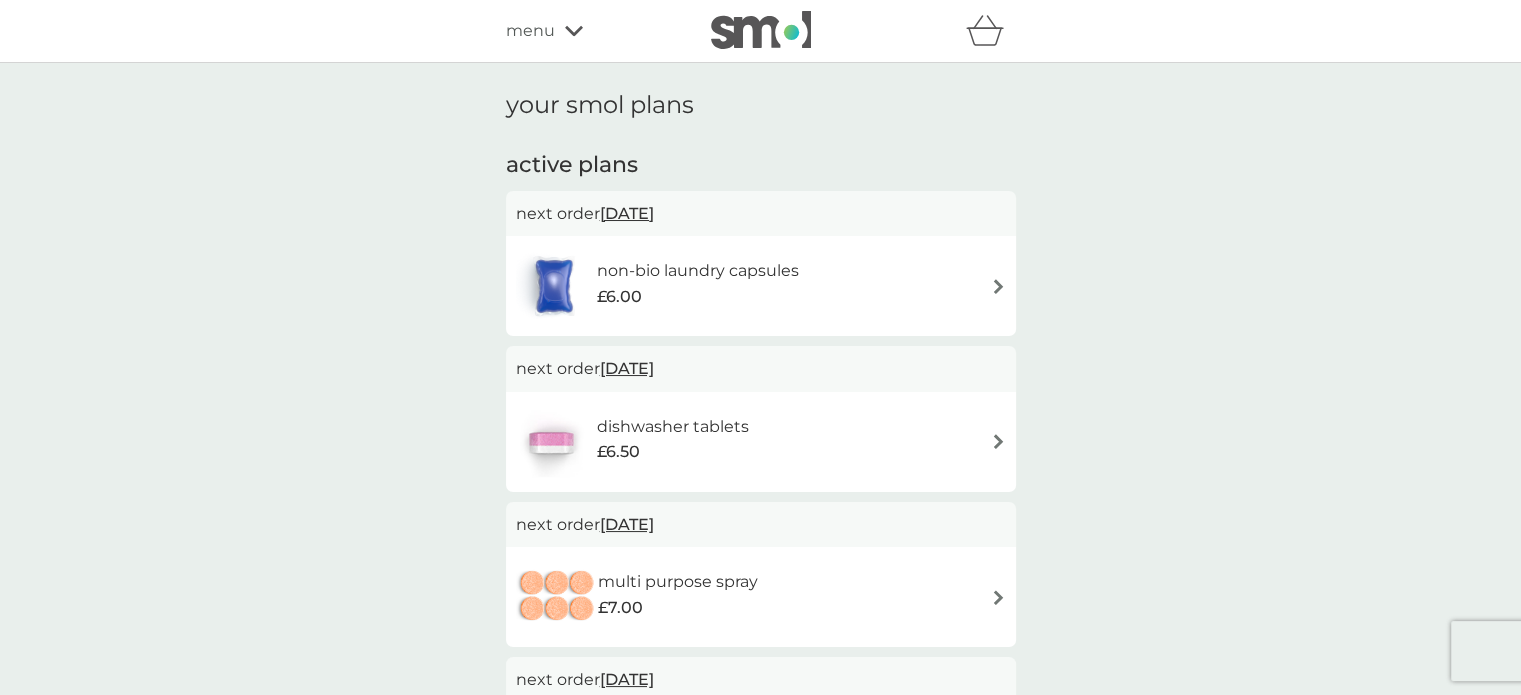 click 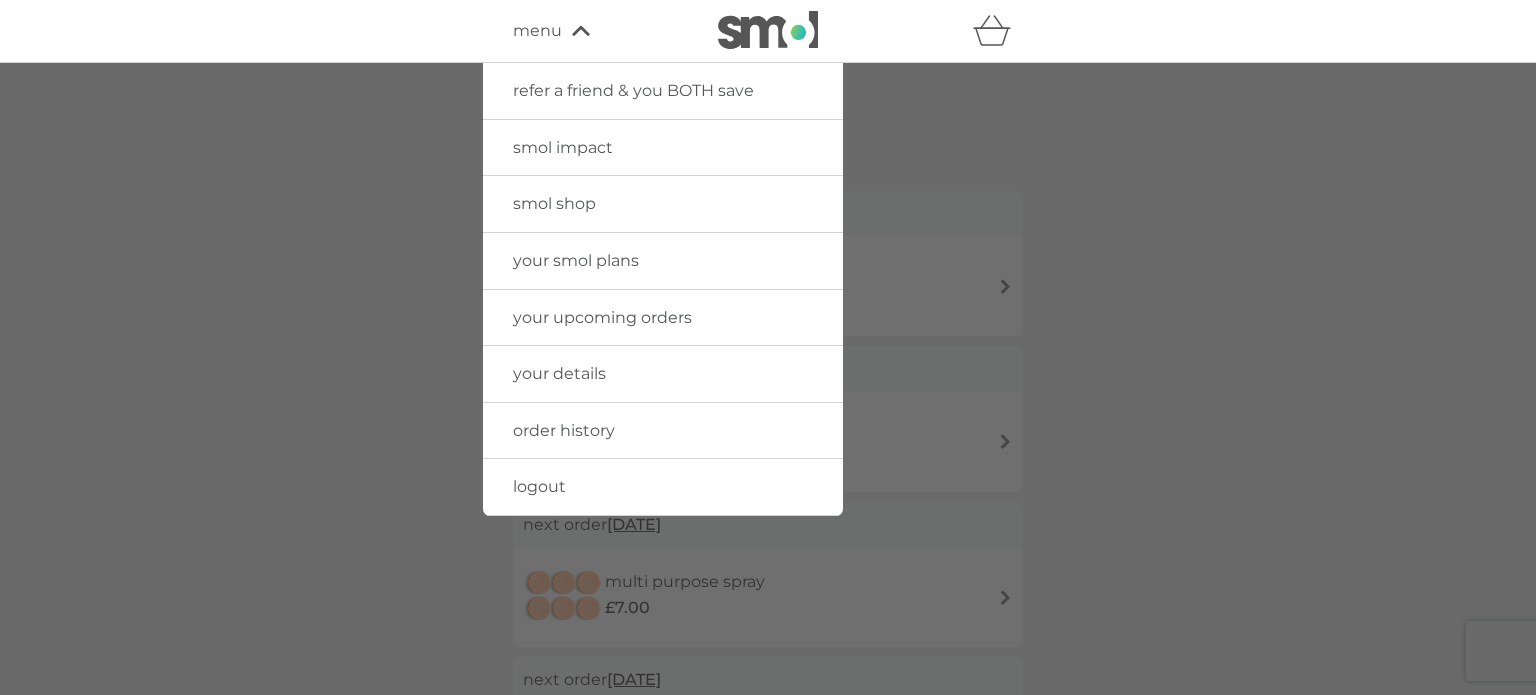 click on "your details" at bounding box center [559, 373] 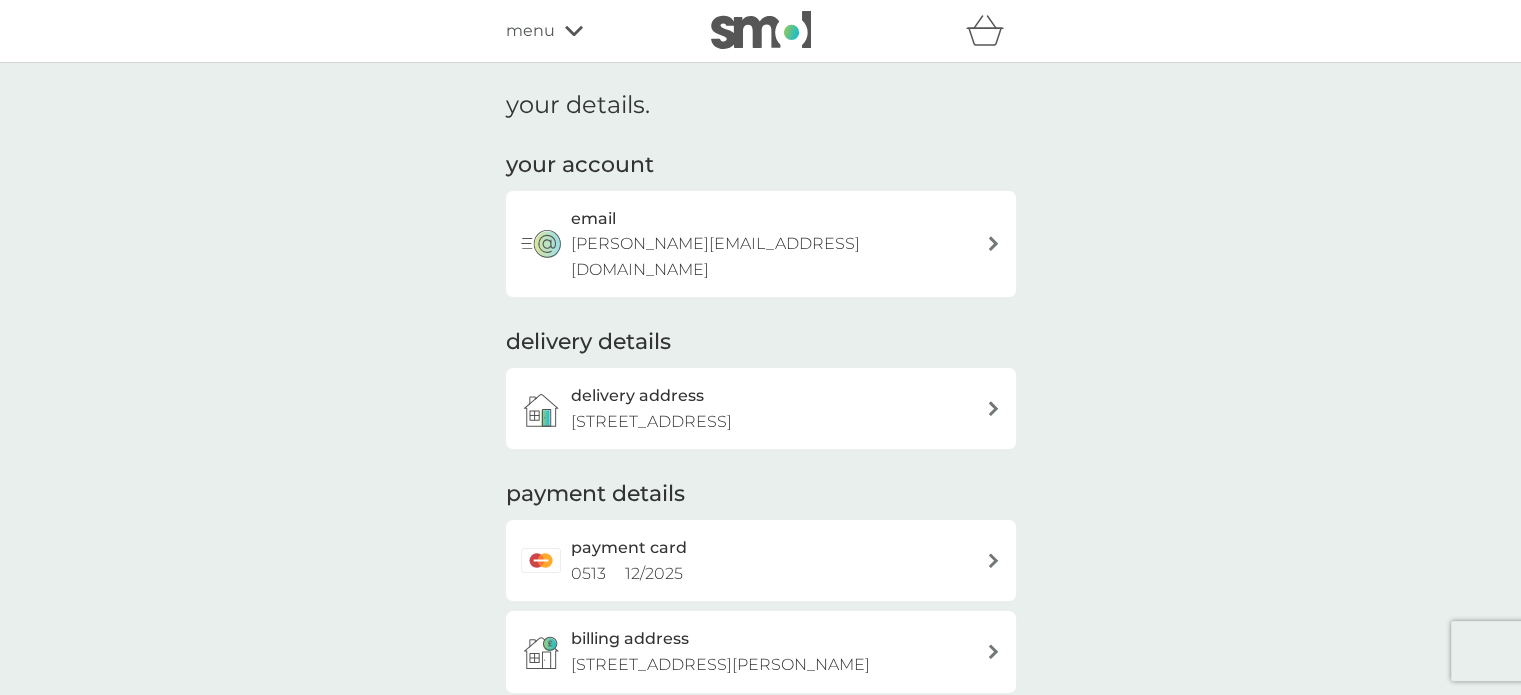 click on "74 Eversley Road, Sketty,  Abertawe, SA2 9DF" at bounding box center (651, 421) 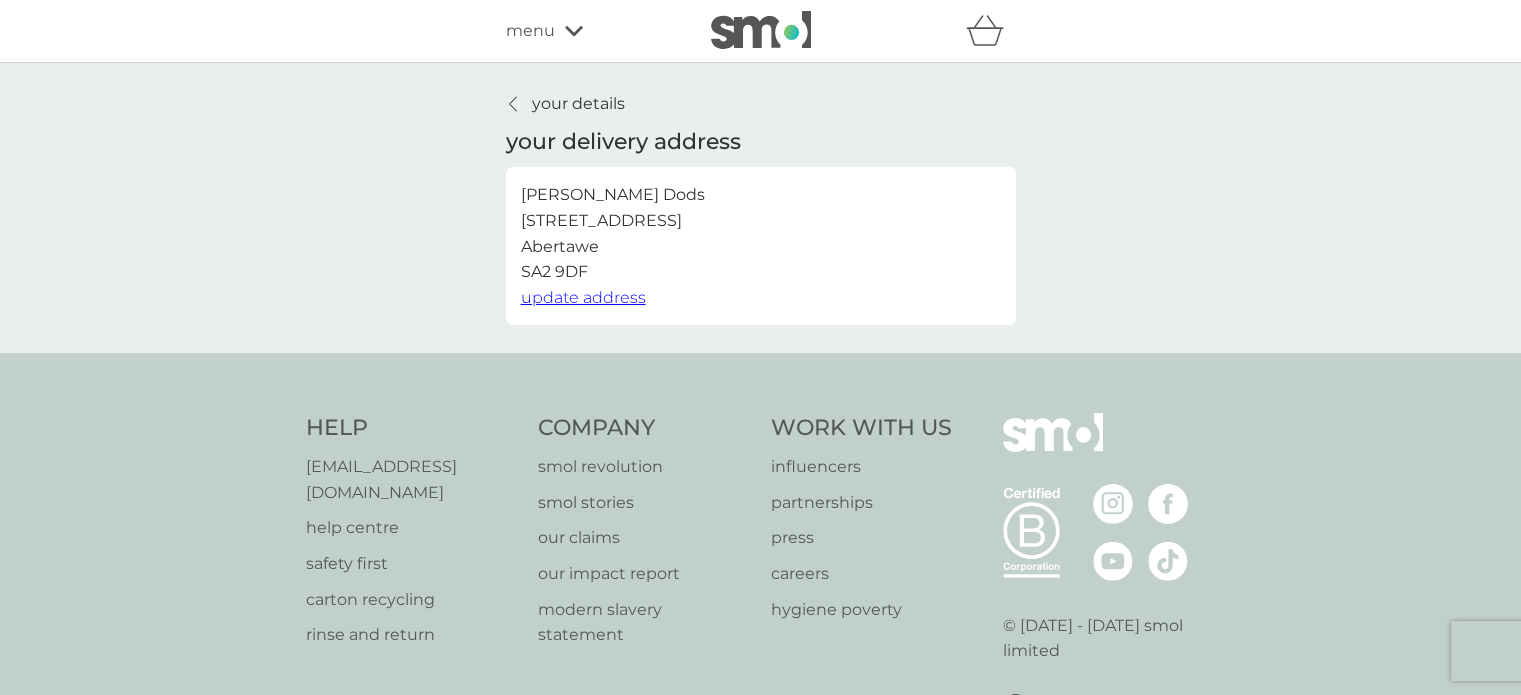 click on "update address" at bounding box center [583, 297] 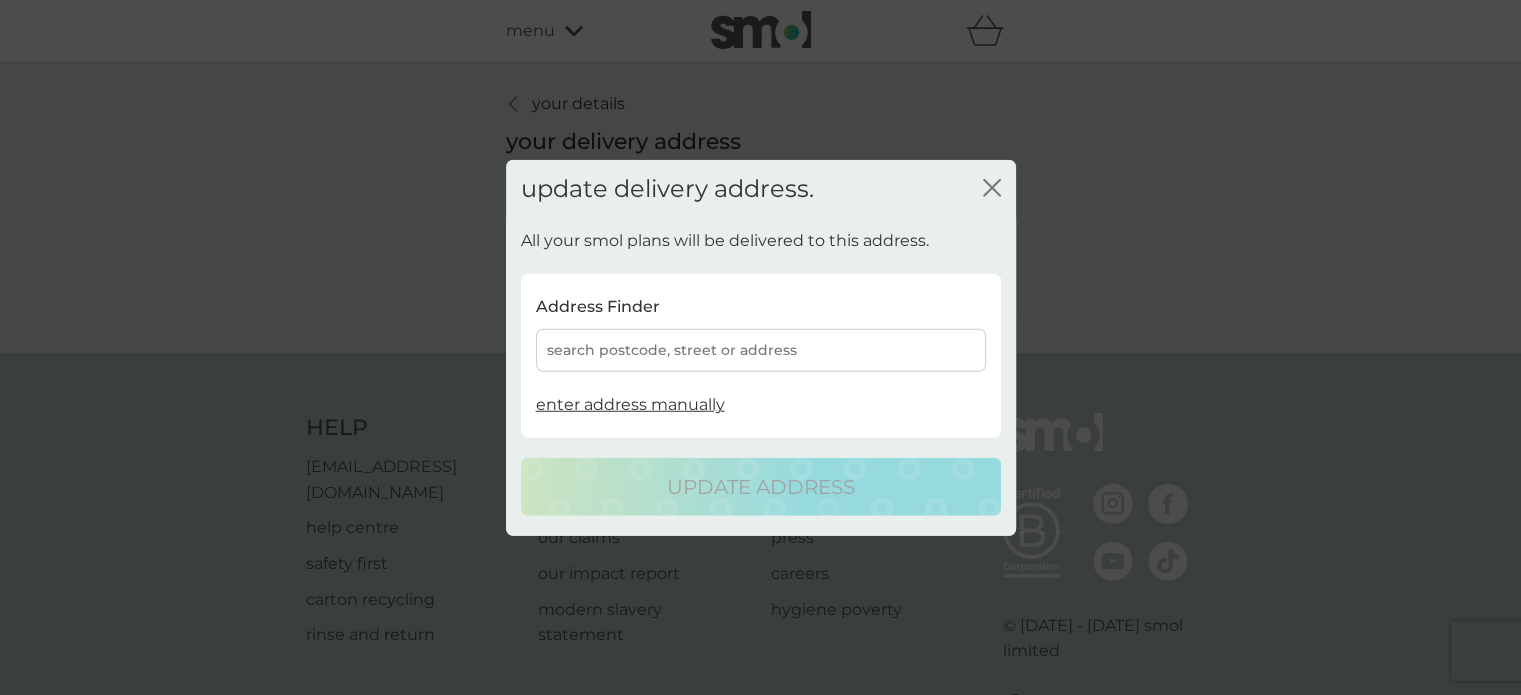 click on "search postcode, street or address" at bounding box center [761, 350] 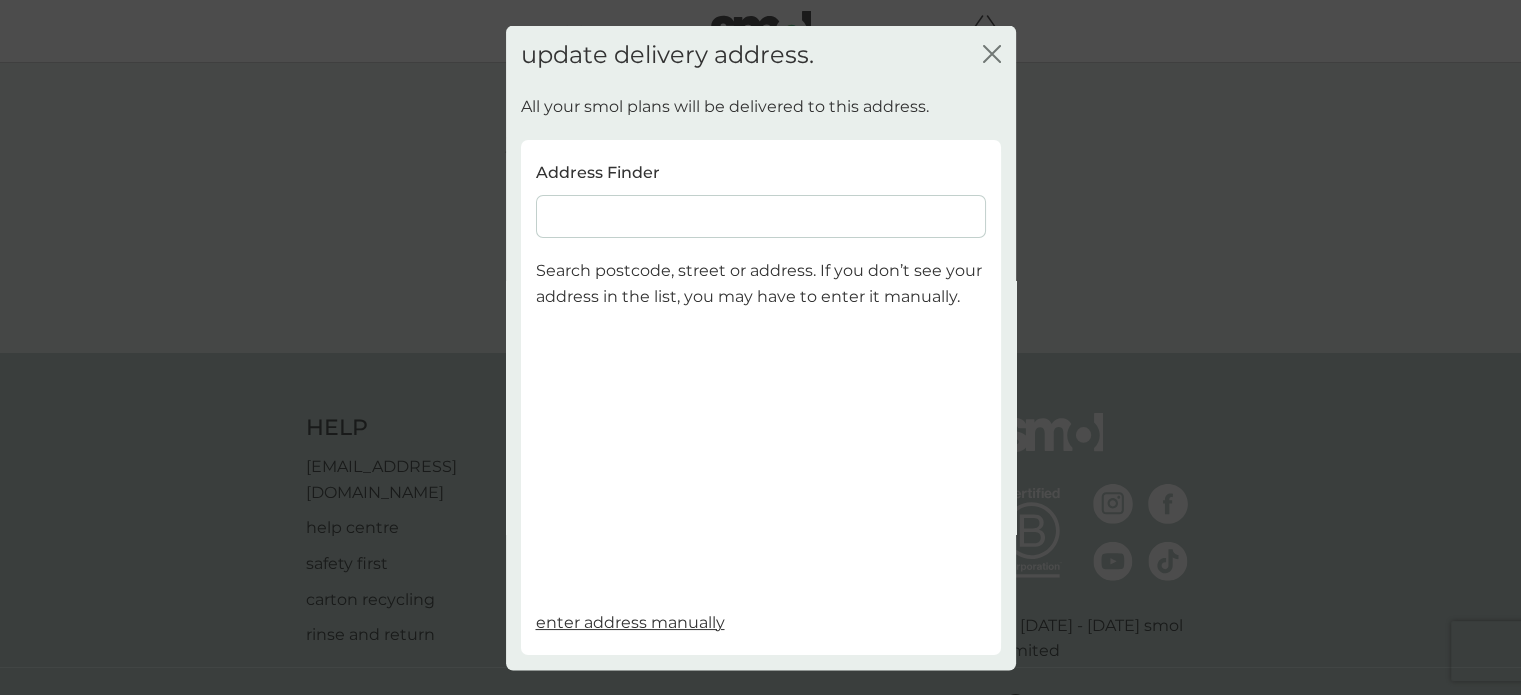 click at bounding box center [761, 216] 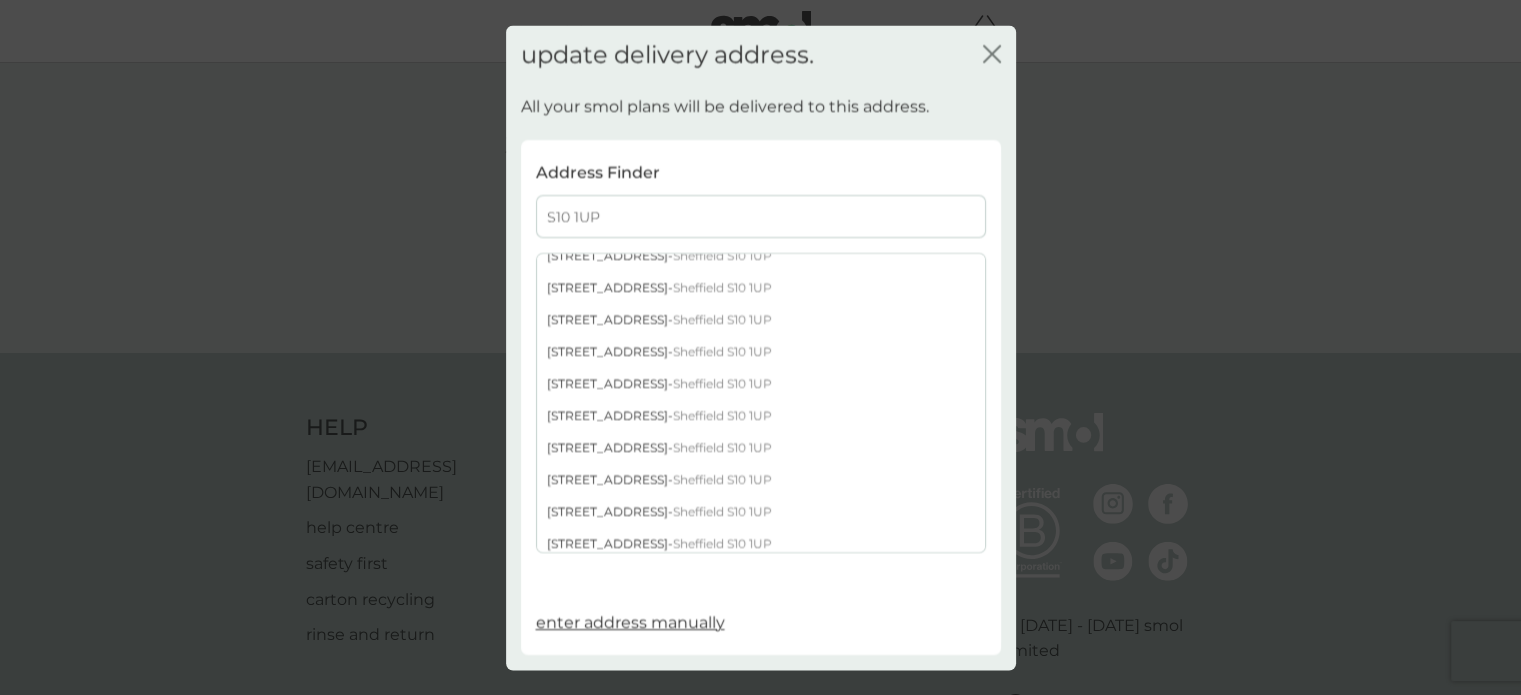 scroll, scrollTop: 692, scrollLeft: 0, axis: vertical 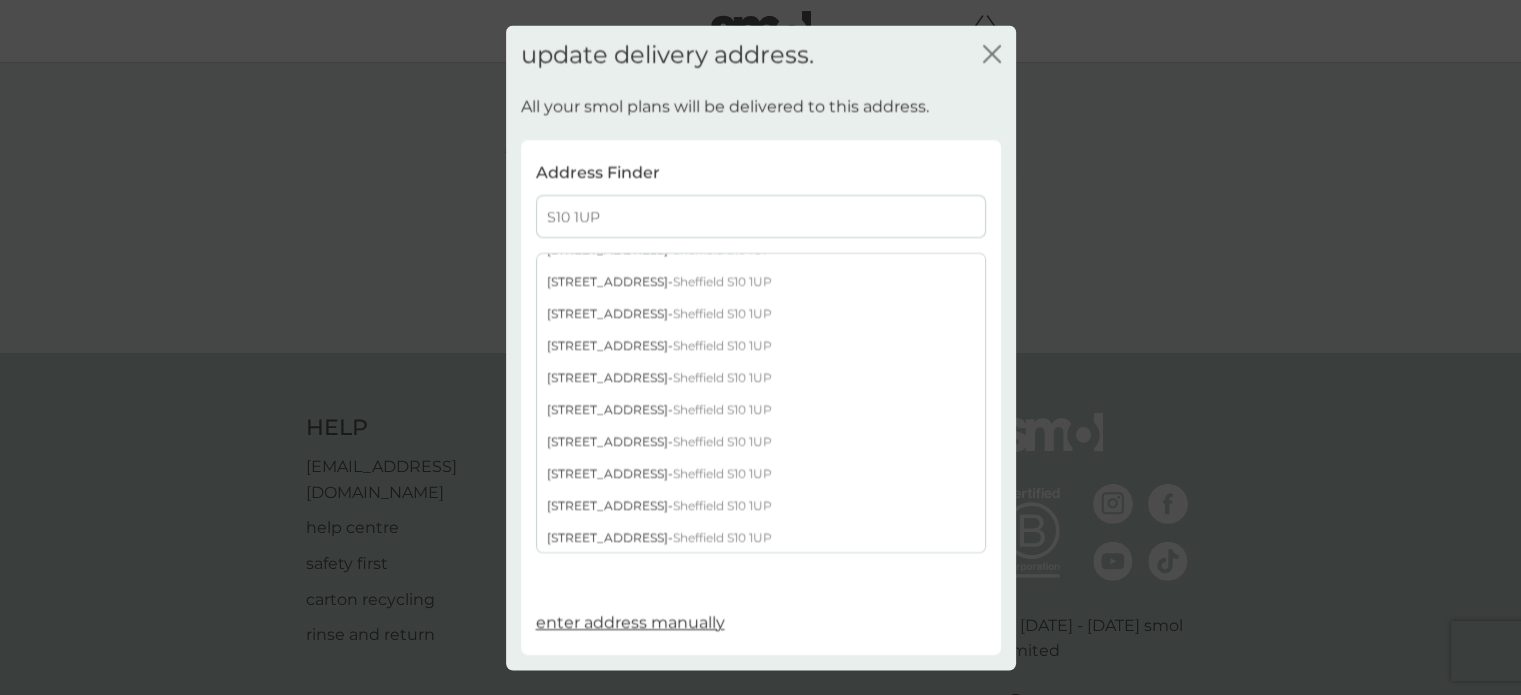 type on "S10 1UP" 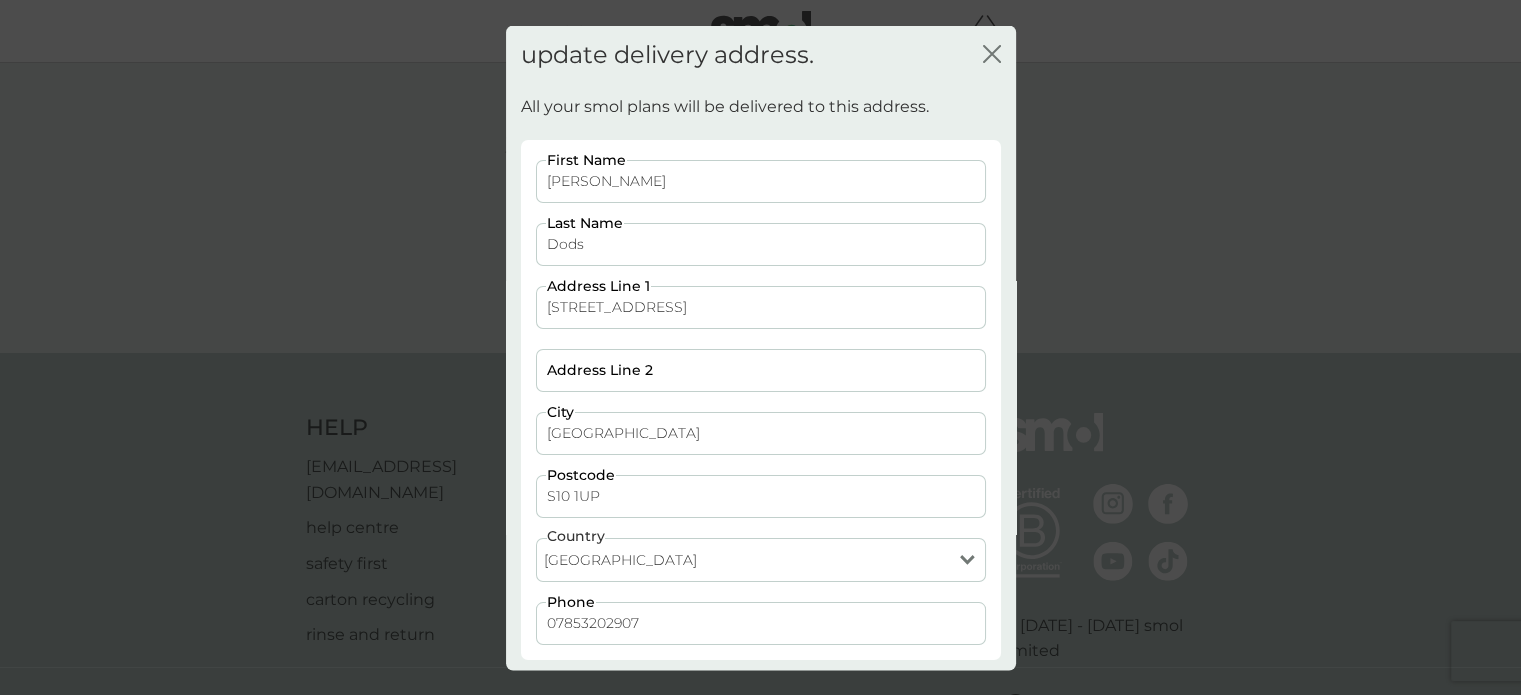 scroll, scrollTop: 85, scrollLeft: 0, axis: vertical 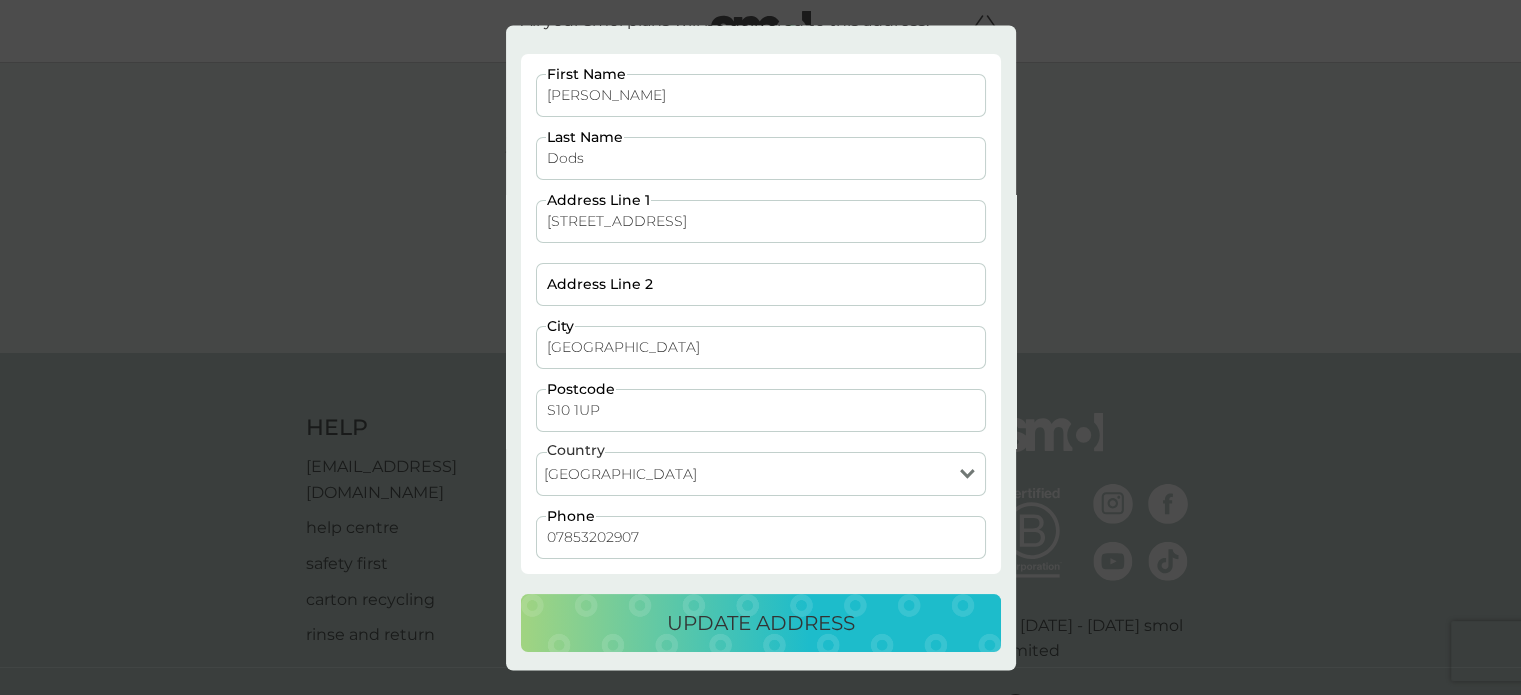 click on "update address" at bounding box center [761, 623] 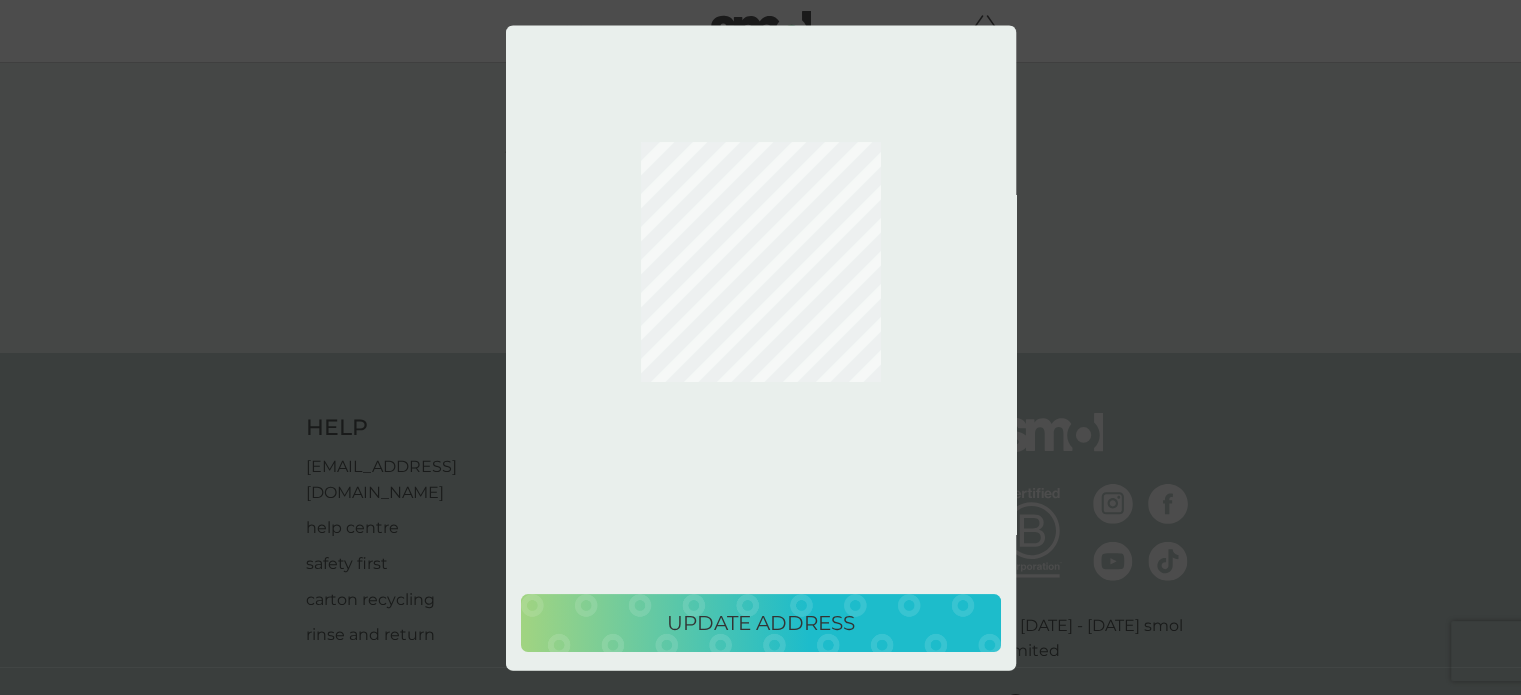 scroll, scrollTop: 0, scrollLeft: 0, axis: both 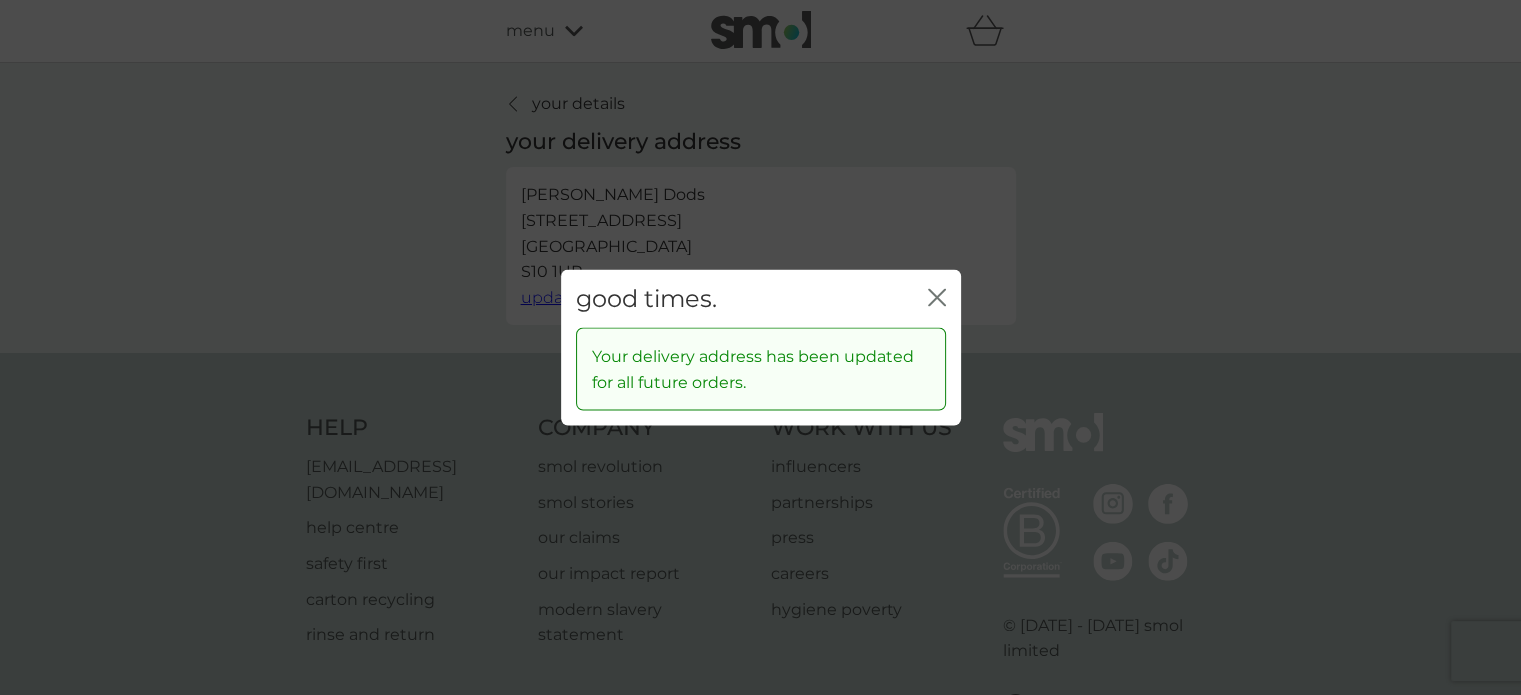 click 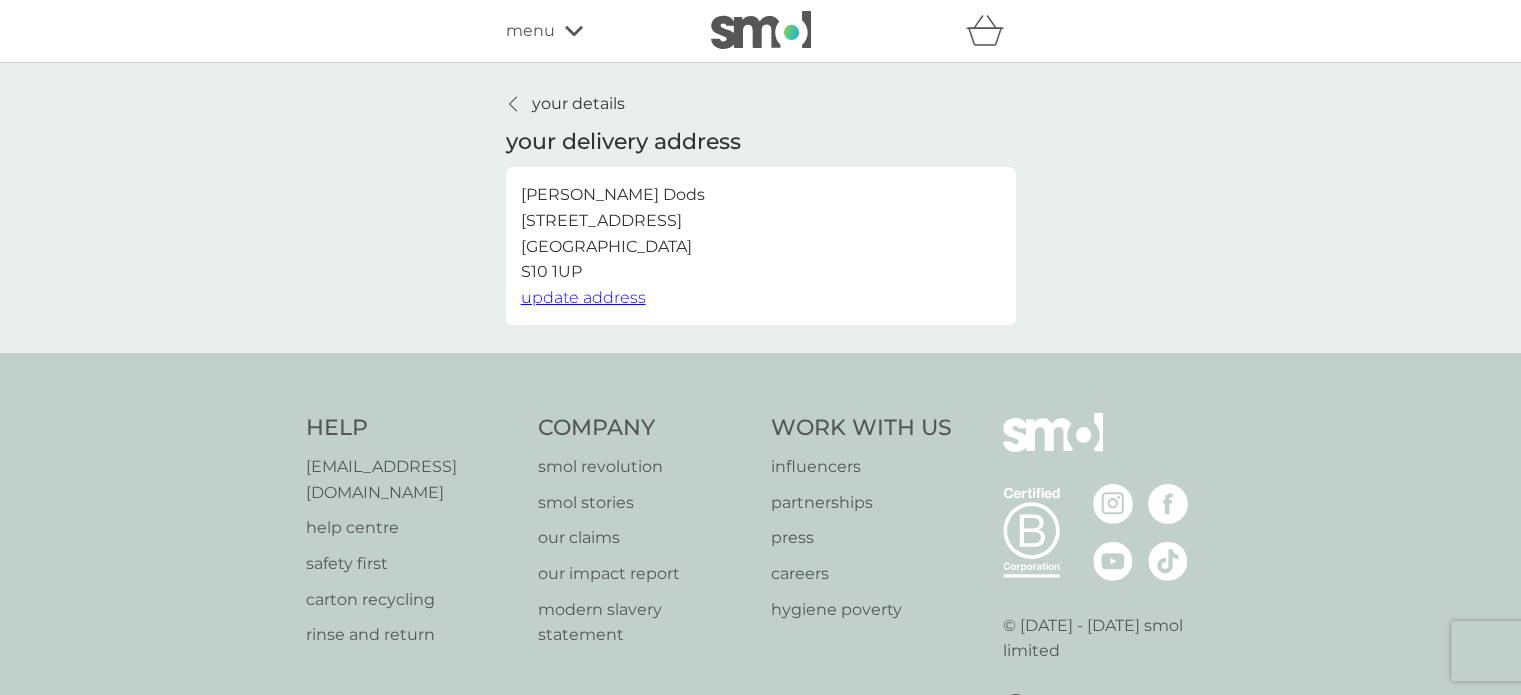 click on "your details" at bounding box center (578, 104) 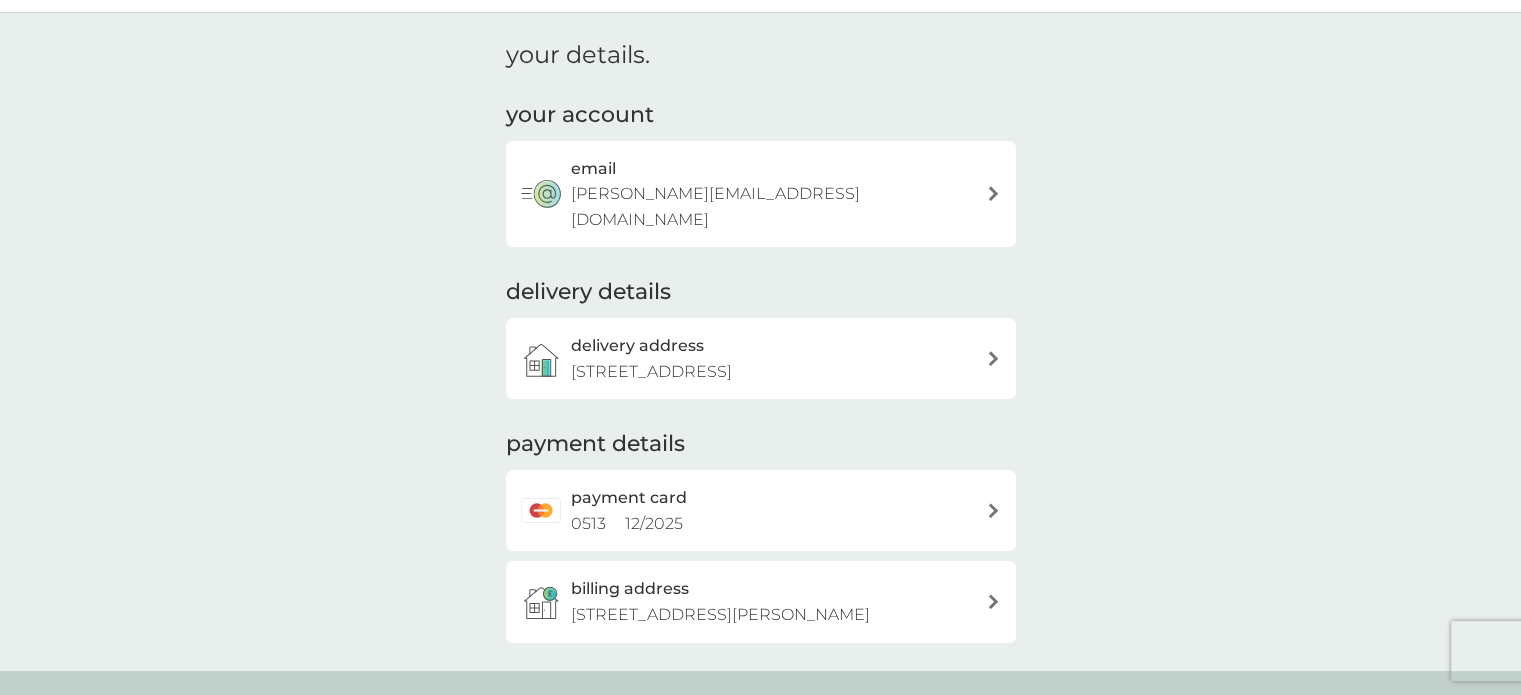 scroll, scrollTop: 0, scrollLeft: 0, axis: both 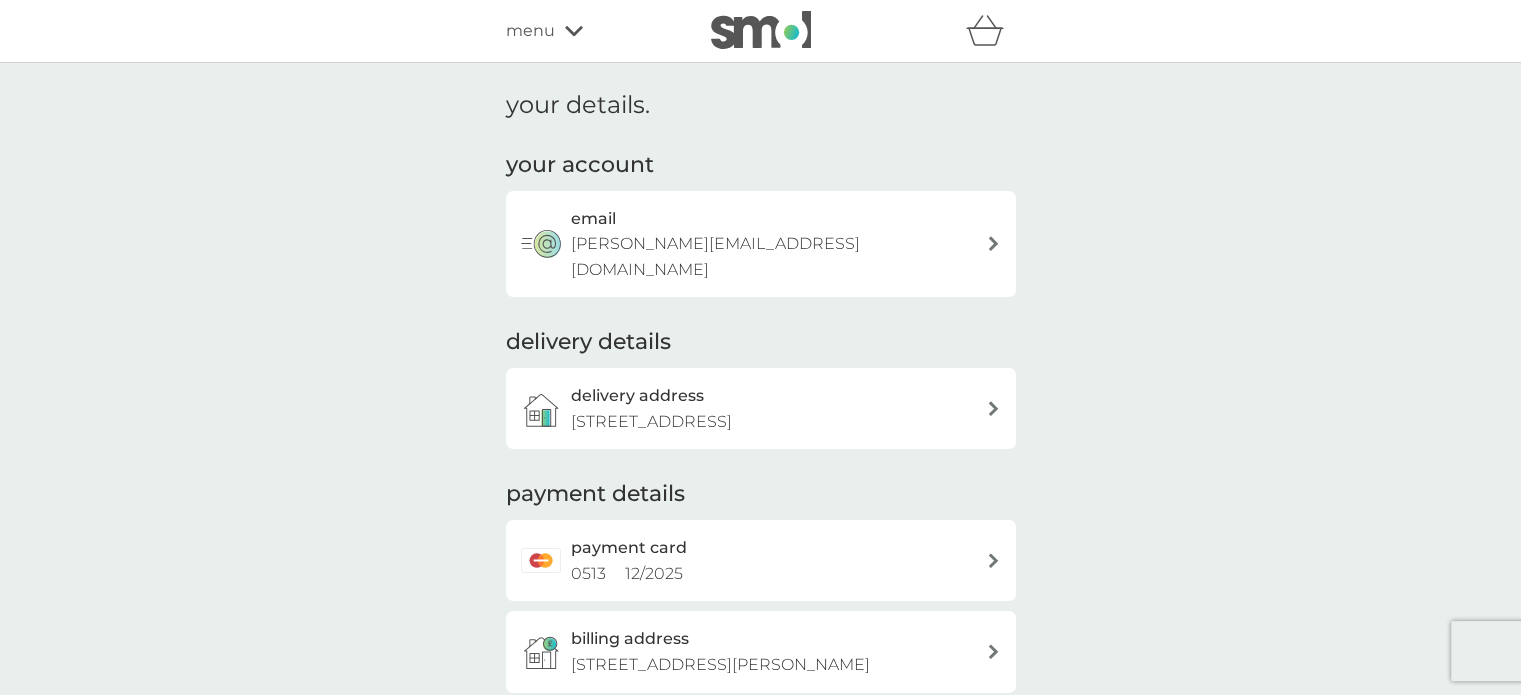click on "menu" at bounding box center (591, 31) 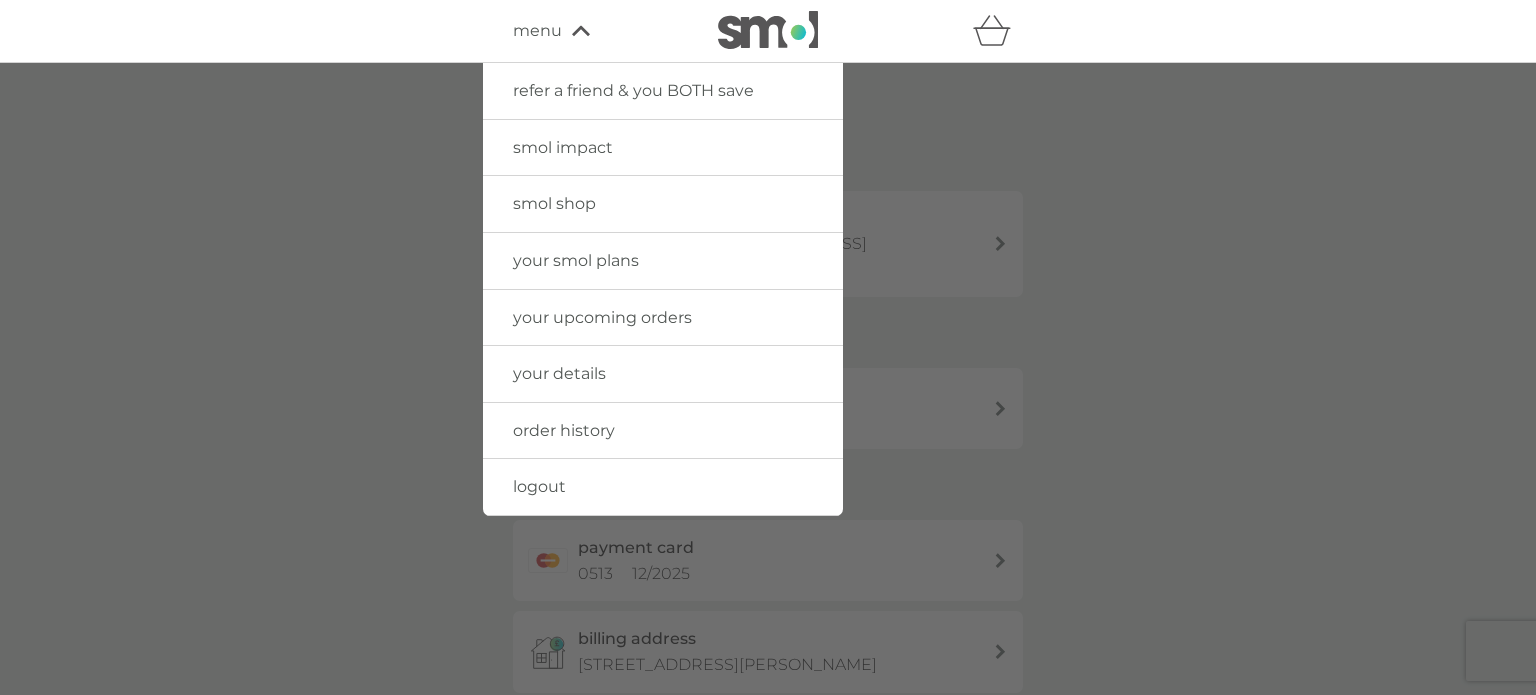 click on "smol shop" at bounding box center [554, 203] 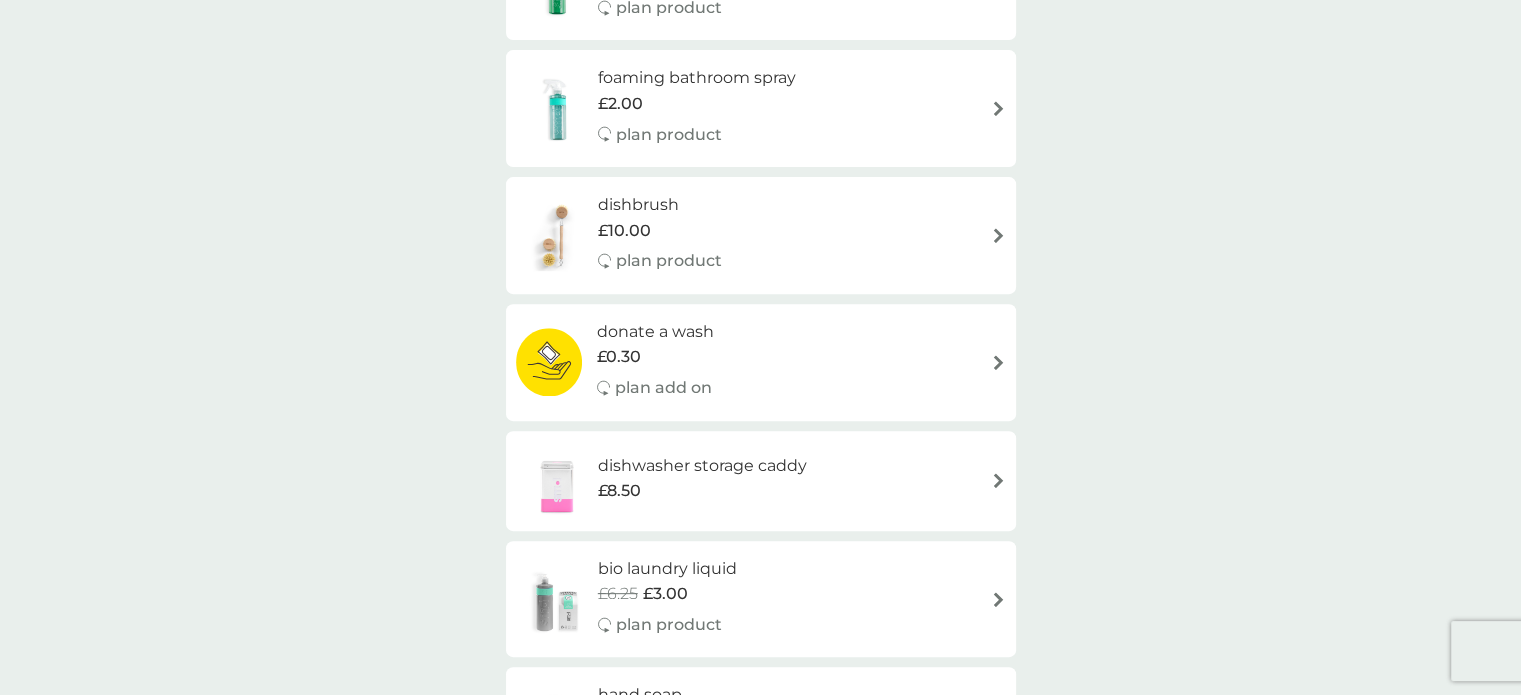 scroll, scrollTop: 732, scrollLeft: 0, axis: vertical 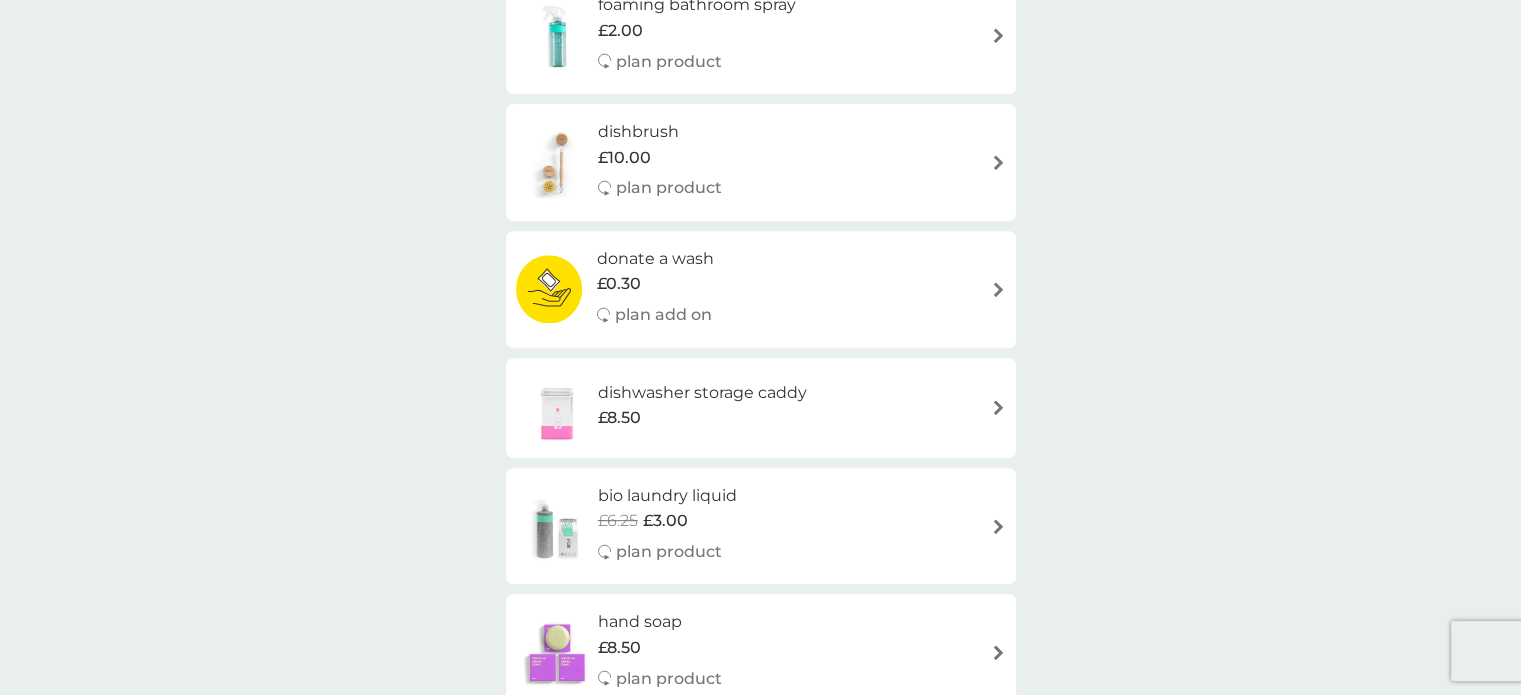 click on "dishbrush £10.00 plan product" at bounding box center (761, 162) 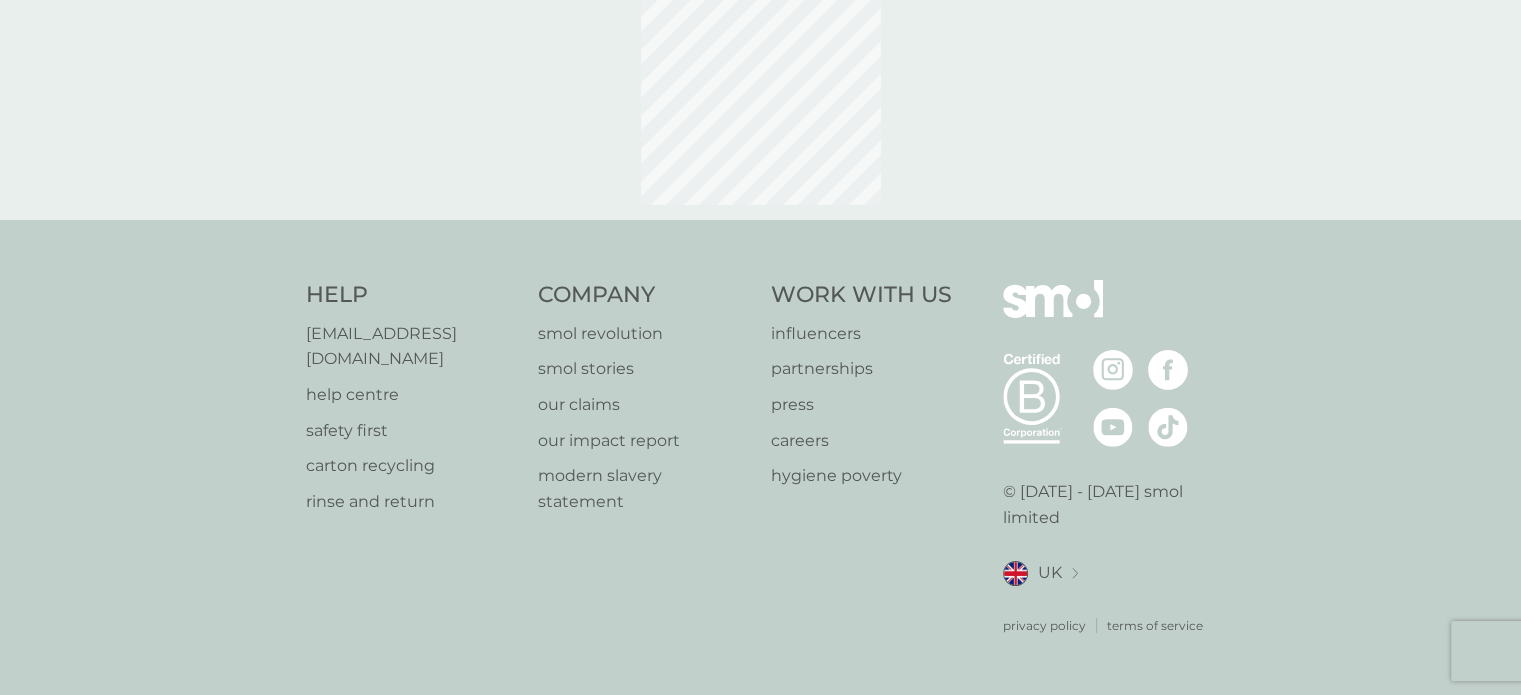 scroll, scrollTop: 0, scrollLeft: 0, axis: both 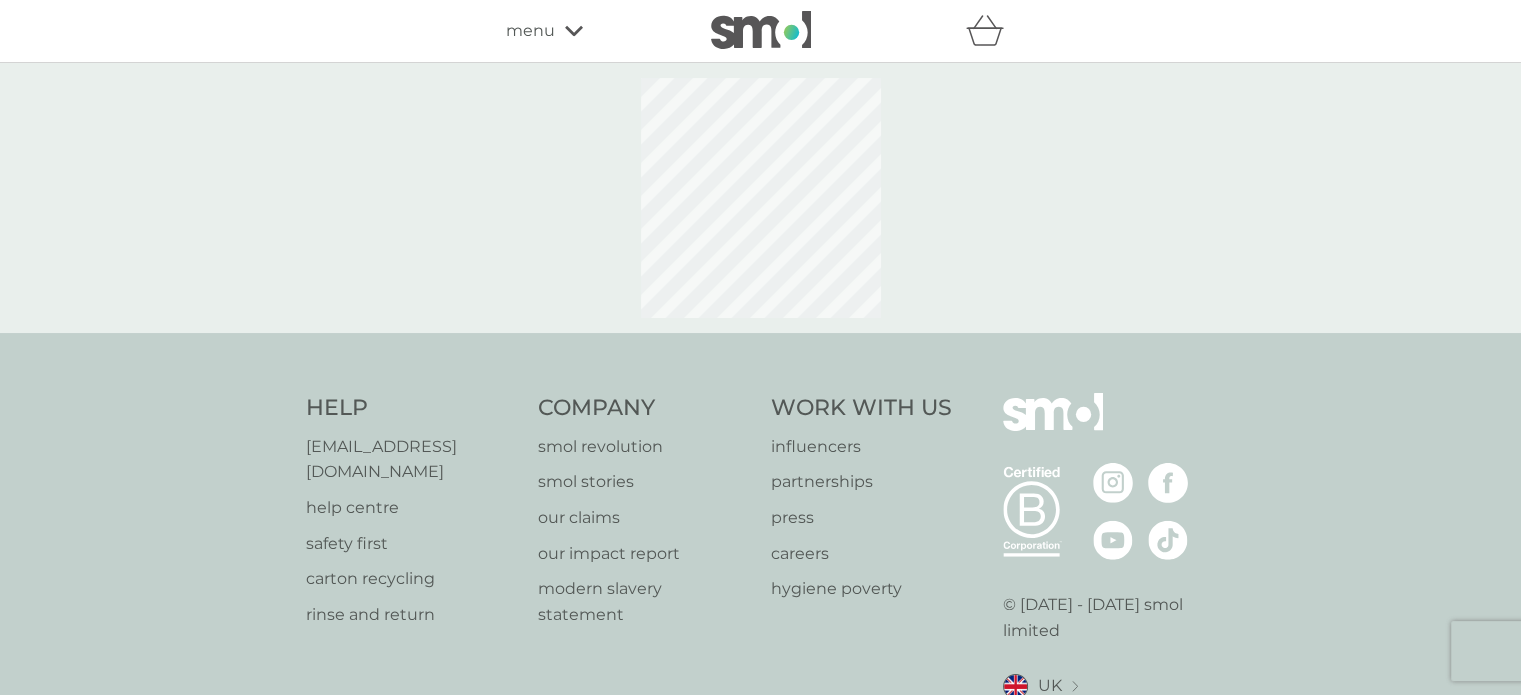 select on "245" 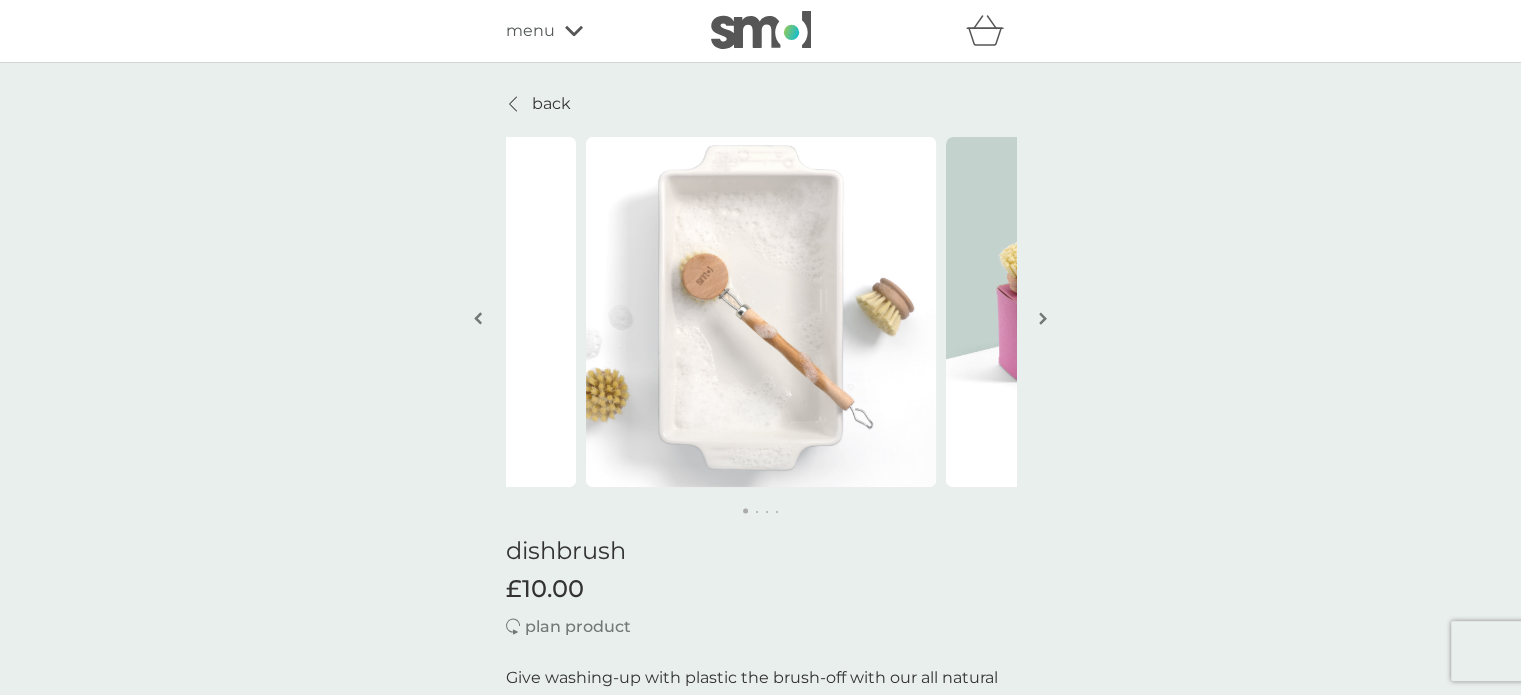click on "back excellent products and service excellent products and service. - Sue
excellent products and service excellent products and service. - Sue
dishbrush £10.00 plan product Give washing-up with plastic the brush-off with our all natural biodegradable beech wood dishbrushes. Replaceable heads & bristles made from plants means no more microplastics, just dazzling dishes and spotless pots. made from plants & plastic-free scratch-free scrubbing renewable & biodegradable materials replaceable heads extra absorbent bristles made from plants how it works your starter pack containing 1 x complete dishbrush + further 2 replacement brush heads will arrive first your first 4-pack brush head refill dispatches after 26 weeks and then every 35 weeks ongoing plan delivery frequency 1 week  2 weeks  3 weeks  4 weeks  5 weeks  6 weeks  7 weeks  8 weeks  9 weeks  10 weeks  11 weeks  12 weeks  13 weeks  14 weeks  15 weeks  16 weeks  17 weeks  18 weeks  19 weeks  20 weeks  21 weeks  22 weeks  23 weeks  24 weeks  25 weeks  ." at bounding box center [760, 1286] 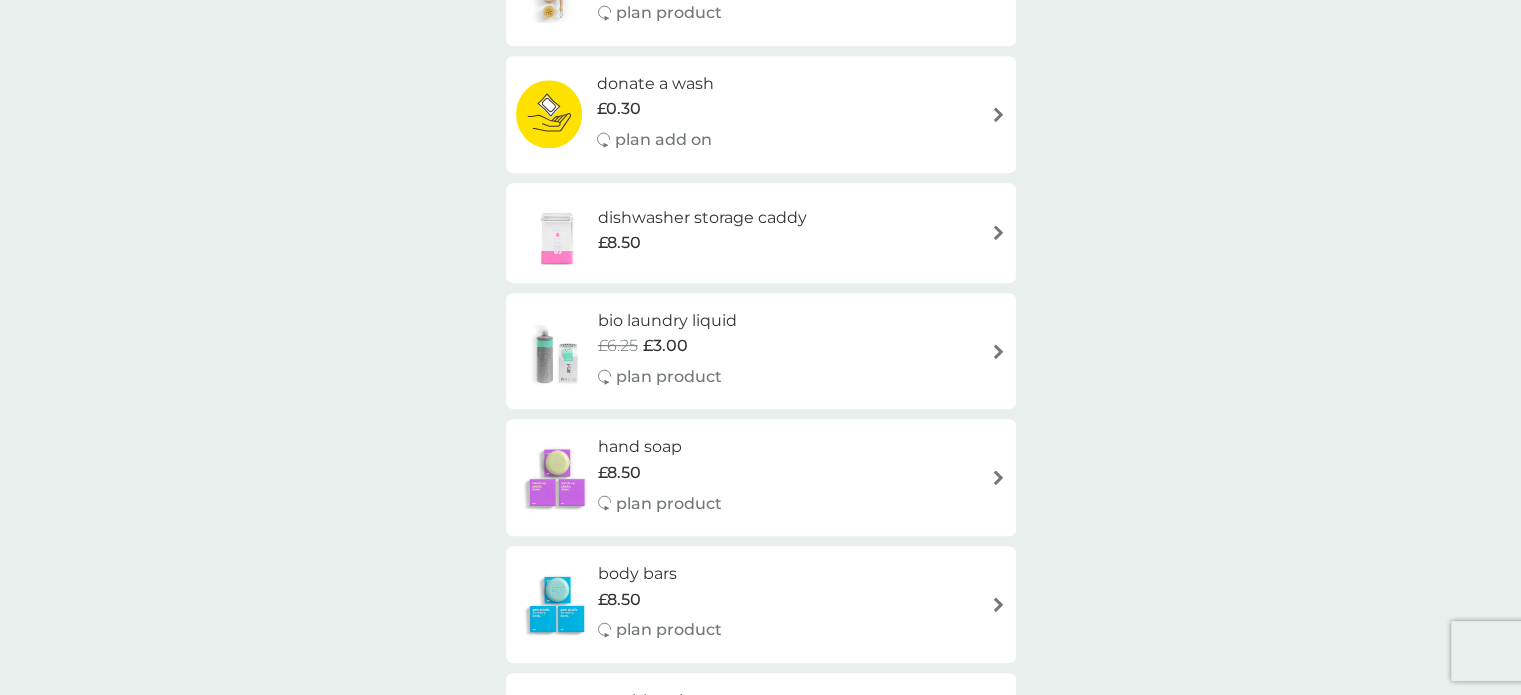 scroll, scrollTop: 918, scrollLeft: 0, axis: vertical 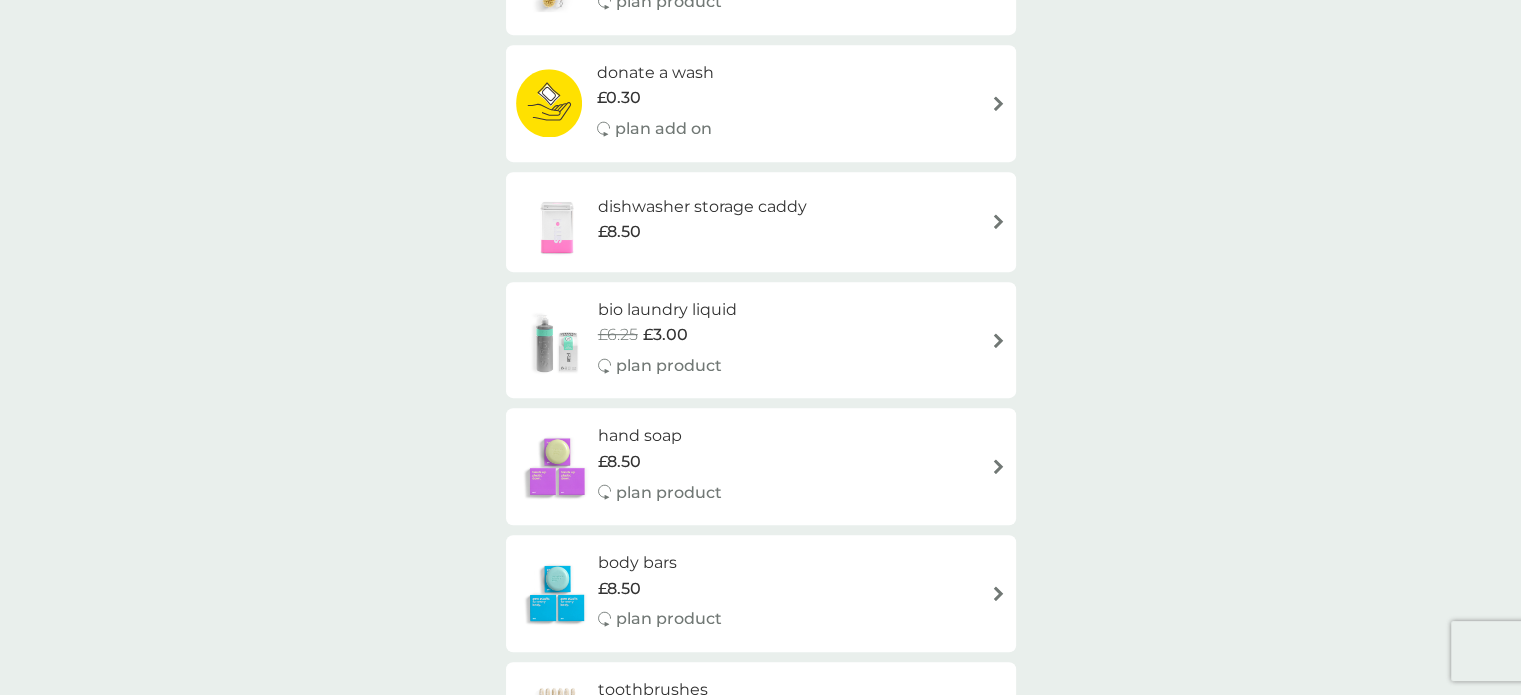 click on "dishwasher storage caddy £8.50" at bounding box center [761, 222] 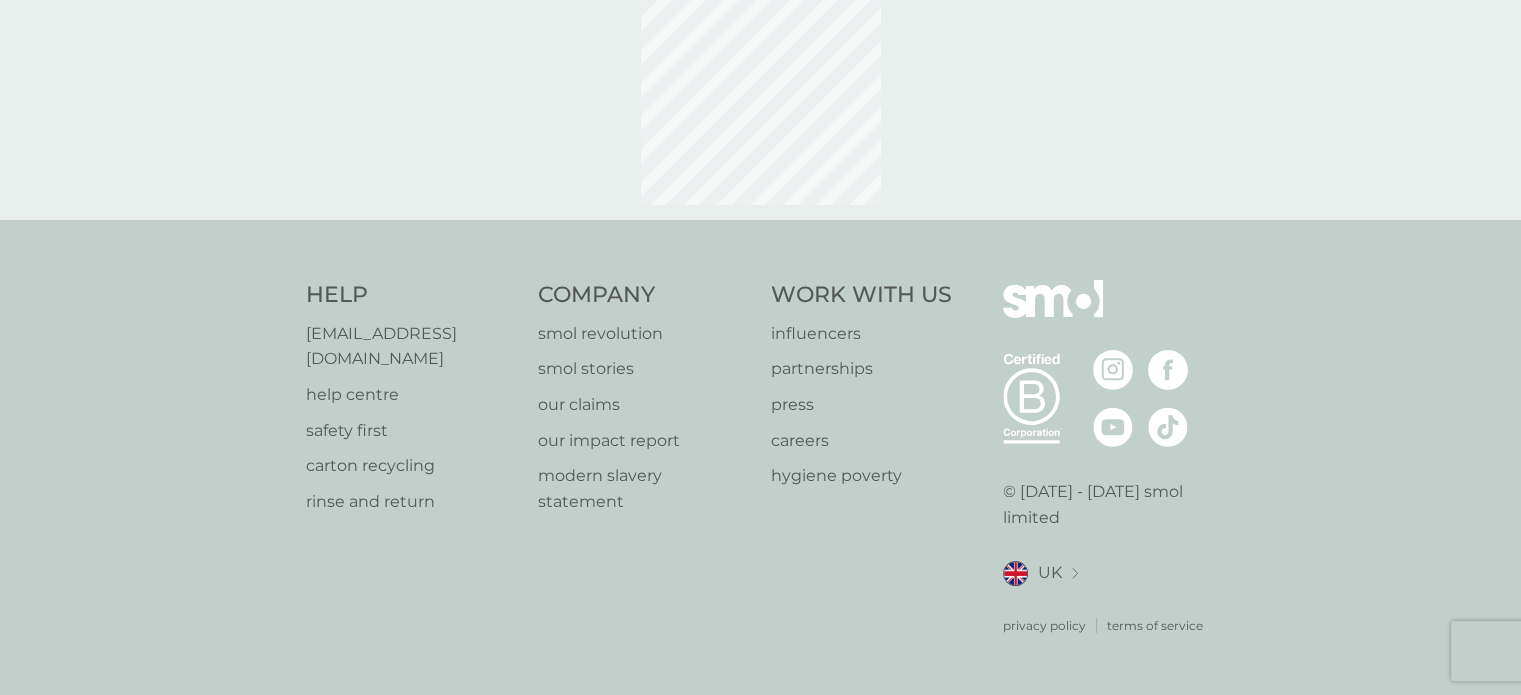 scroll, scrollTop: 0, scrollLeft: 0, axis: both 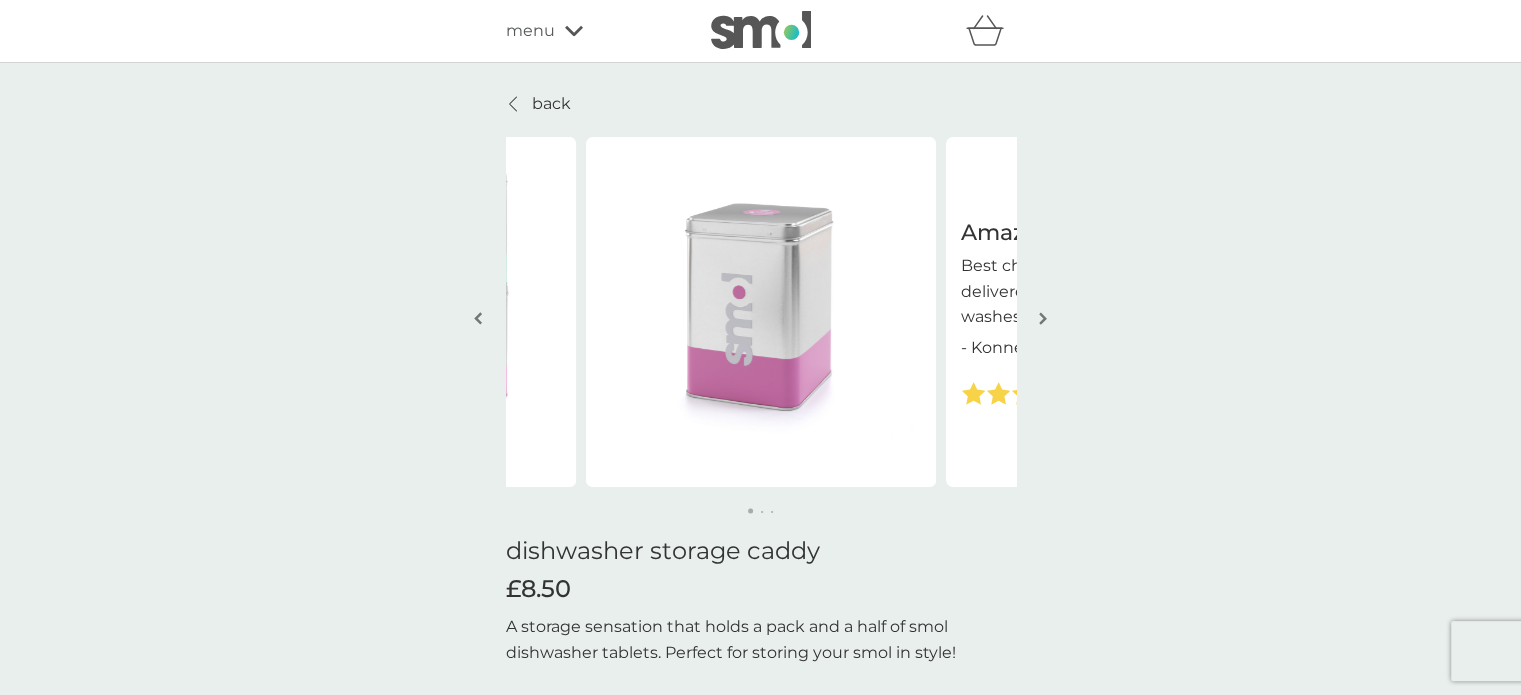 click on "back" at bounding box center [551, 104] 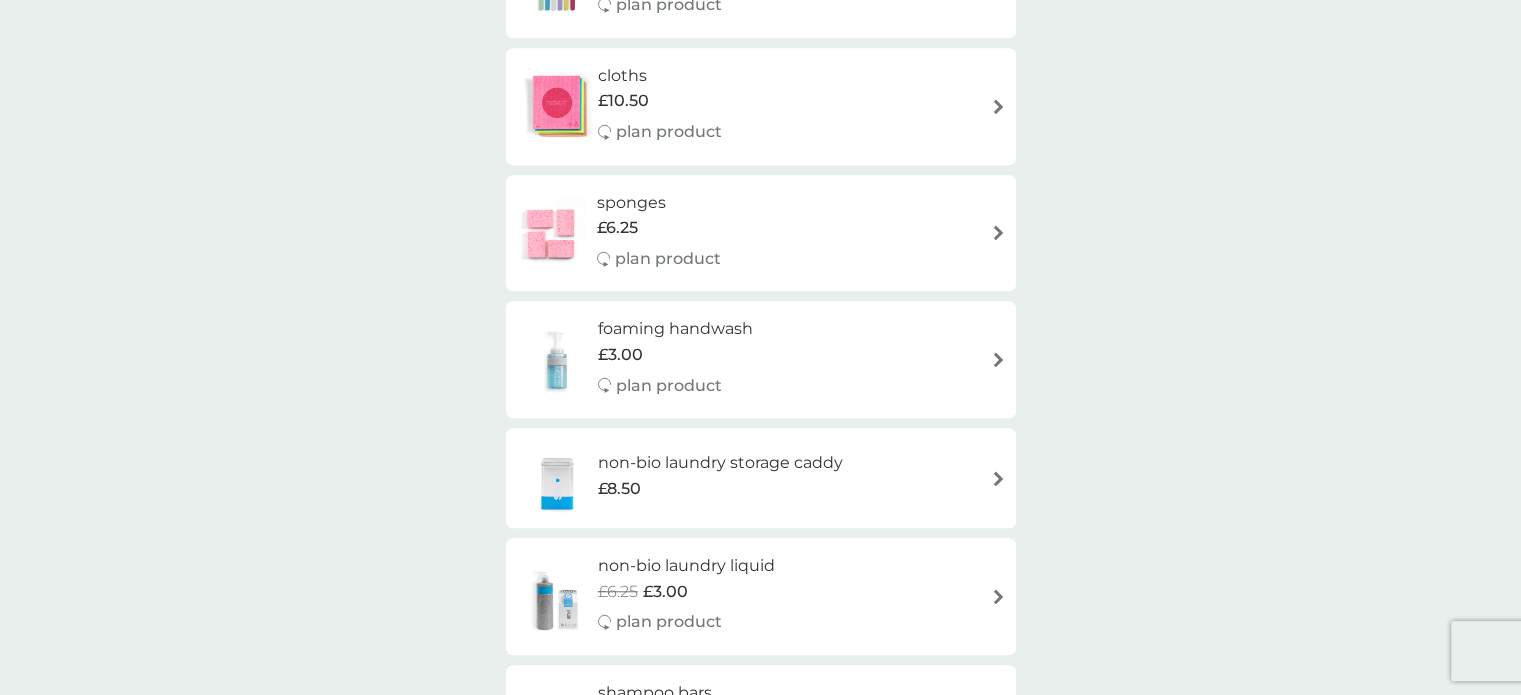 scroll, scrollTop: 1660, scrollLeft: 0, axis: vertical 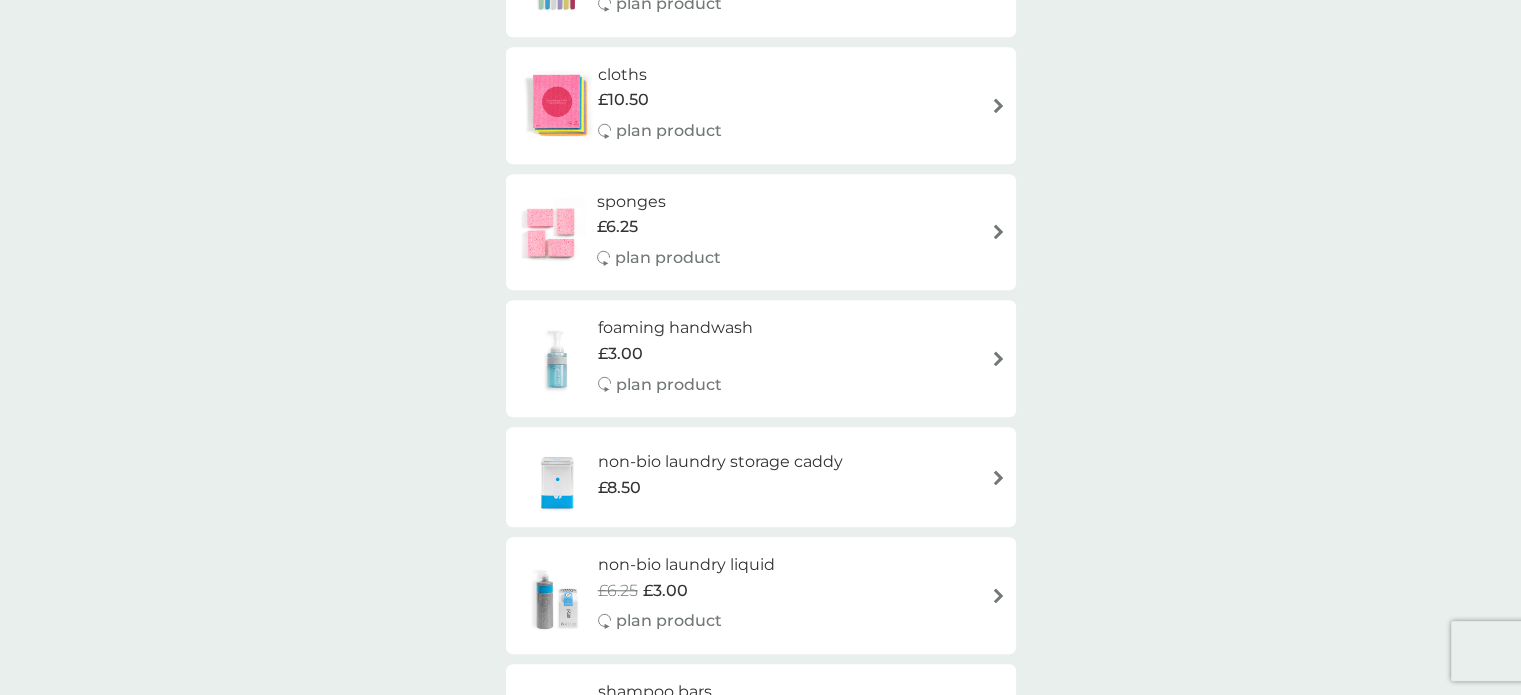 click on "£6.25" at bounding box center (617, 227) 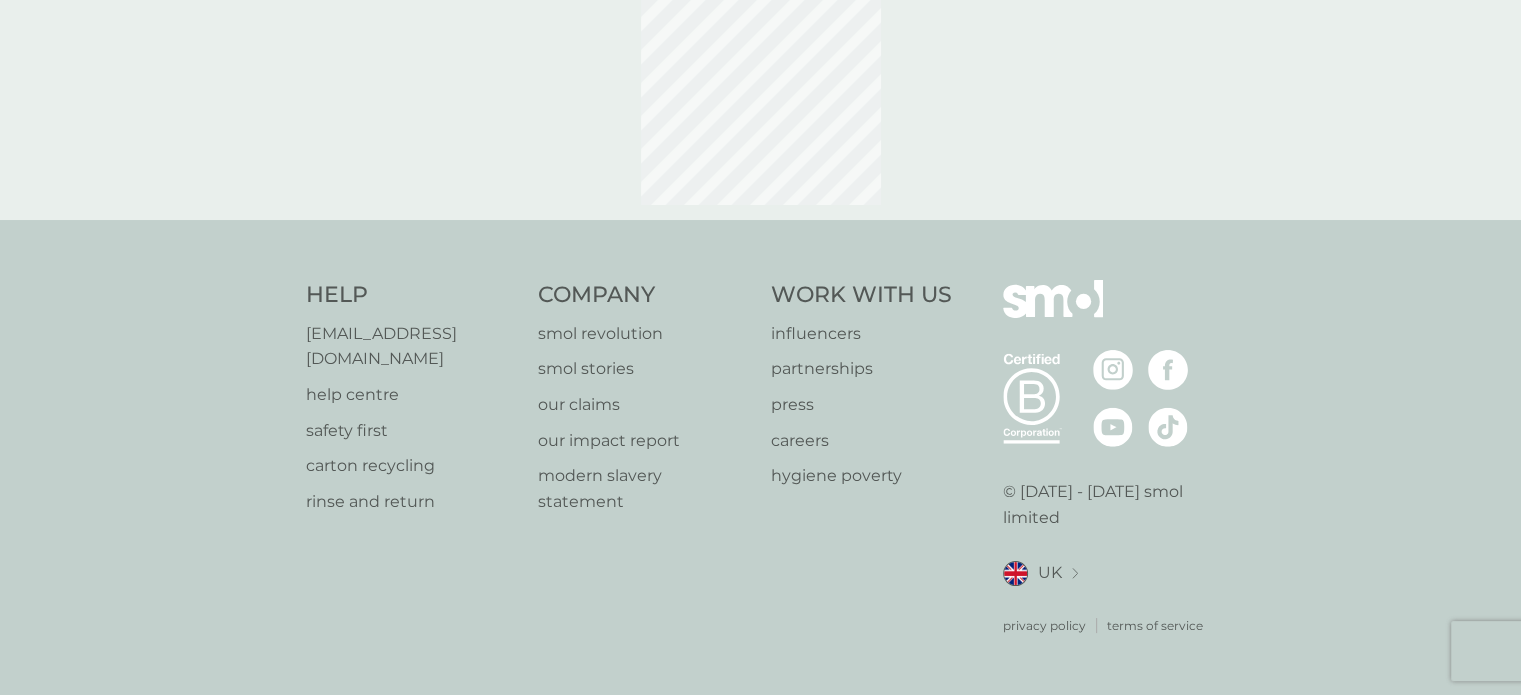 scroll, scrollTop: 0, scrollLeft: 0, axis: both 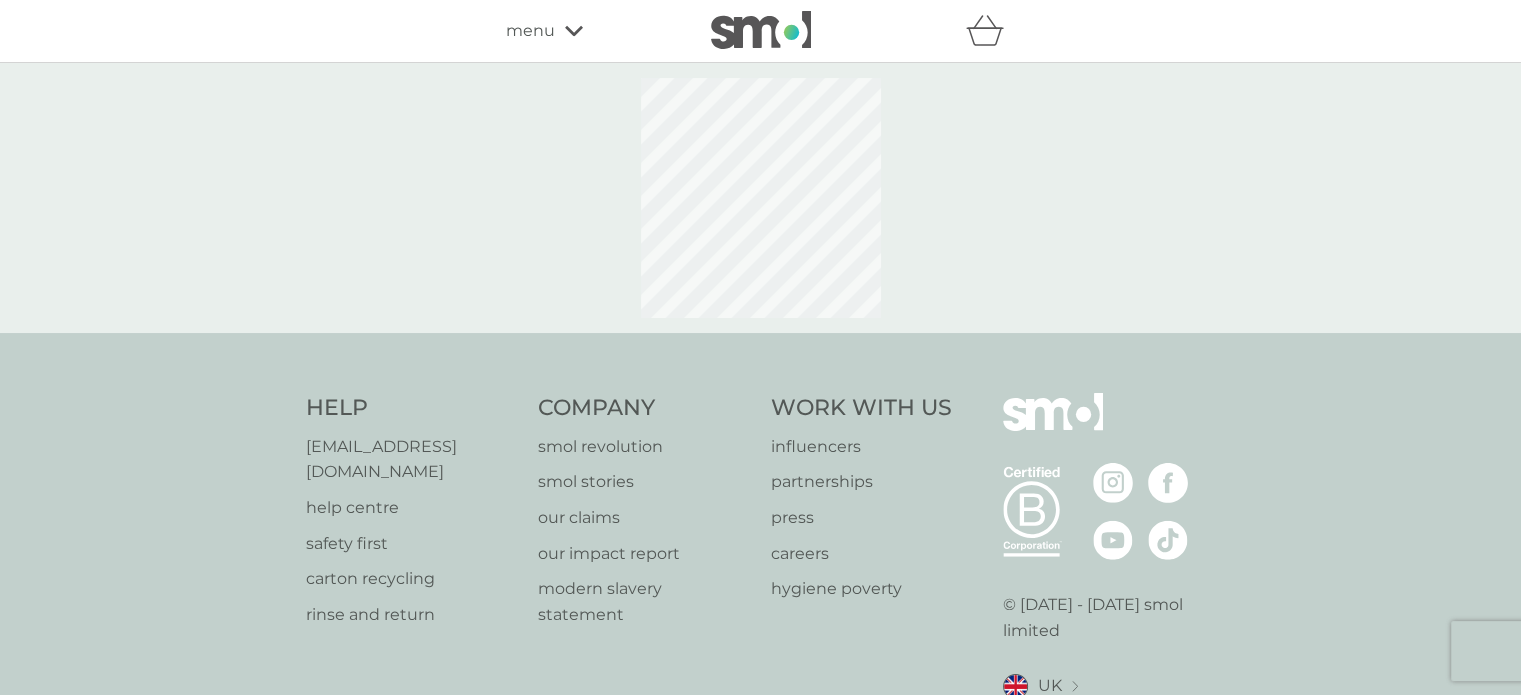 select on "63" 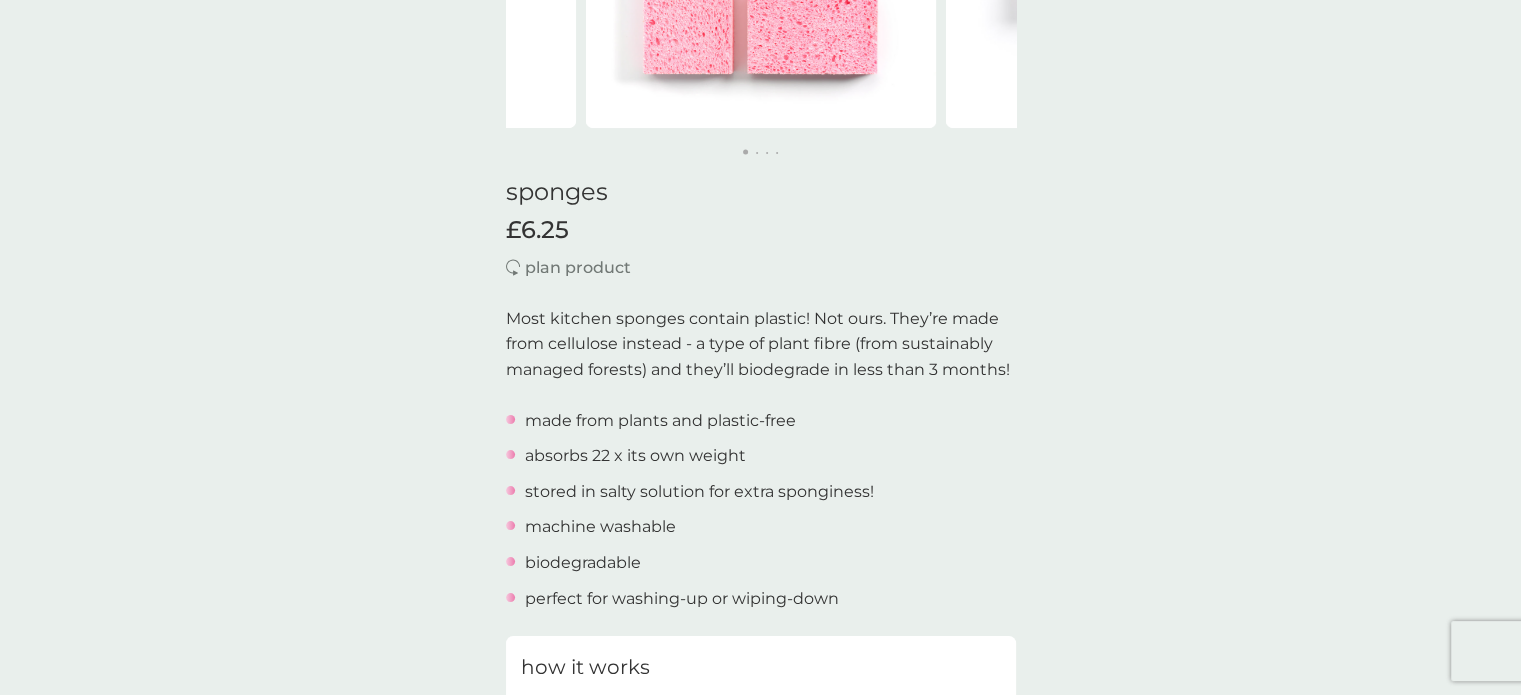 scroll, scrollTop: 415, scrollLeft: 0, axis: vertical 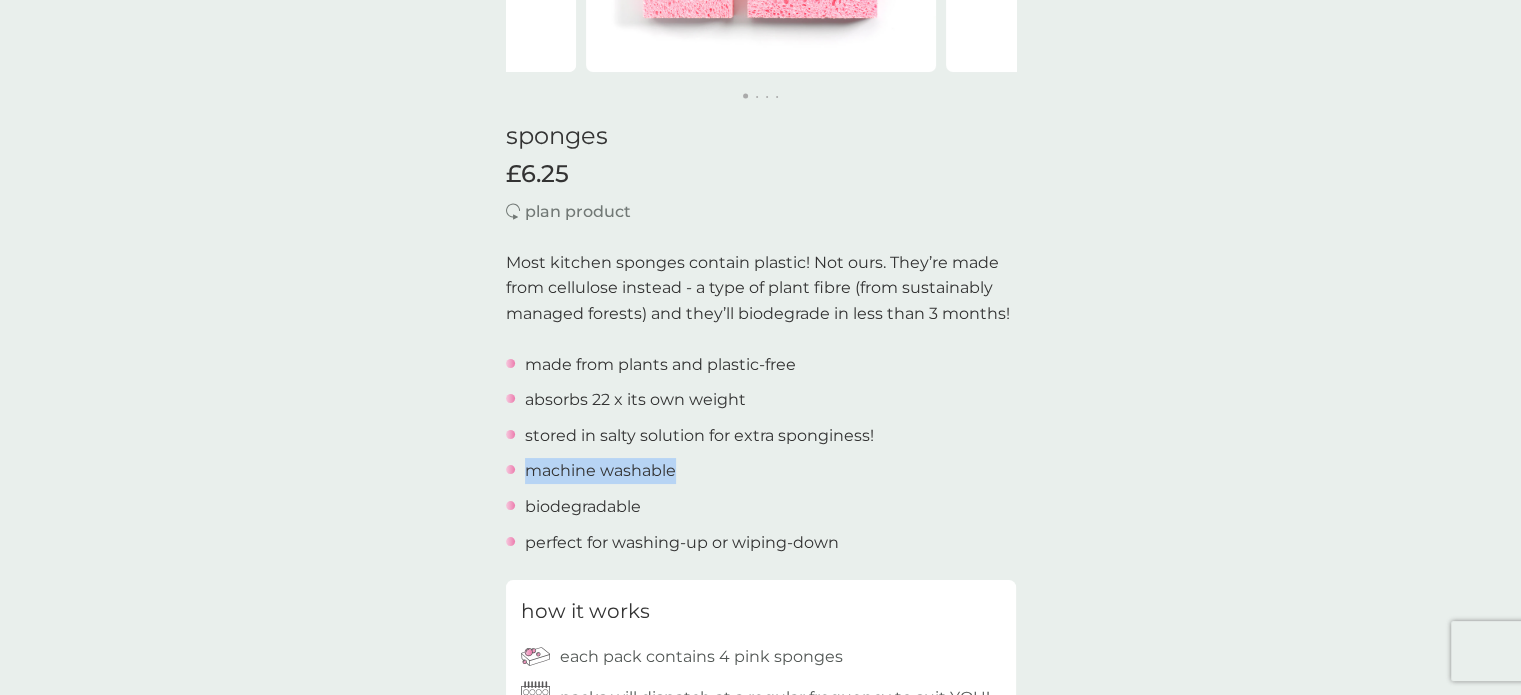 drag, startPoint x: 686, startPoint y: 467, endPoint x: 515, endPoint y: 463, distance: 171.04678 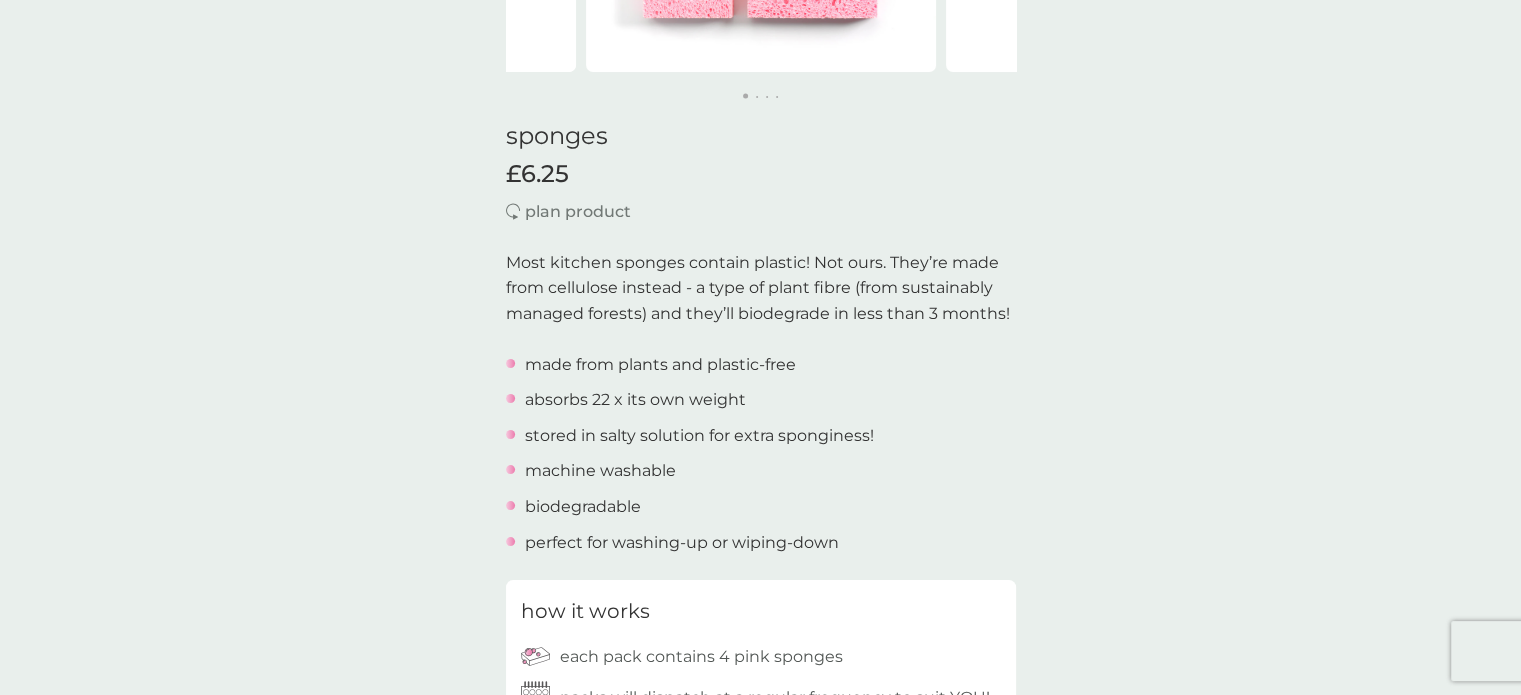 click on "back Brilliant Eco friendly, cost effective, punctual and a great company - Martin
Brilliant Eco friendly, cost effective, punctual and a great company - Martin
sponges £6.25 plan product Most kitchen sponges contain plastic! Not ours. They’re made from cellulose instead - a type of plant fibre (from sustainably managed forests) and they’ll biodegrade in less than 3 months! made from plants and plastic-free absorbs 22 x its own weight stored in salty solution for extra sponginess! machine washable biodegradable perfect for washing-up or wiping-down how it works each pack contains 4 pink sponges packs will dispatch at a regular frequency to suit YOU! plan delivery frequency 1 week  2 weeks  3 weeks  4 weeks  5 weeks  6 weeks  7 weeks  8 weeks  9 weeks (our suggestion) 10 weeks  11 weeks  12 weeks  13 weeks  14 weeks  15 weeks  16 weeks  17 weeks  18 weeks  19 weeks  20 weeks  21 weeks  22 weeks  23 weeks  24 weeks  25 weeks  26 weeks  27 weeks  28 weeks  29 weeks  30 weeks  ADD TO BASKET great for you." at bounding box center (760, 840) 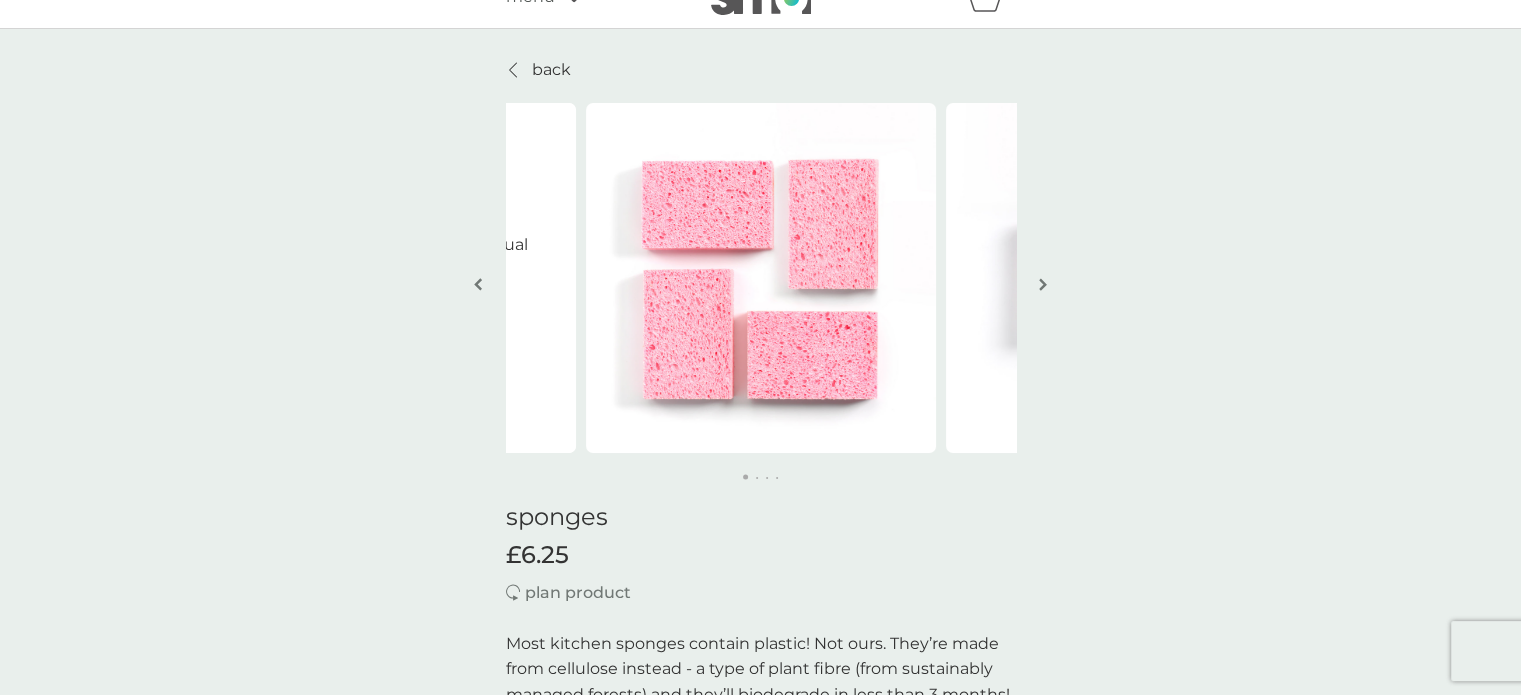 scroll, scrollTop: 0, scrollLeft: 0, axis: both 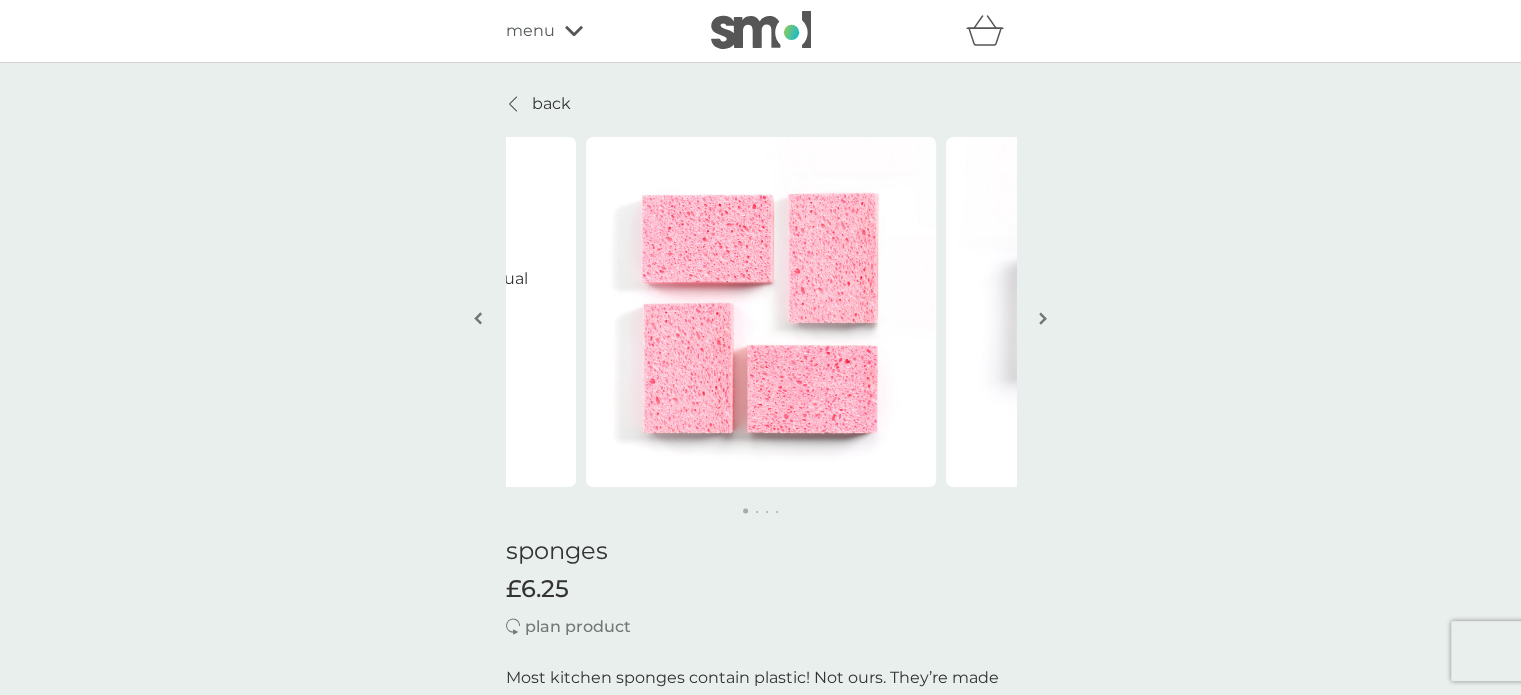 drag, startPoint x: 1051, startPoint y: 319, endPoint x: 1039, endPoint y: 319, distance: 12 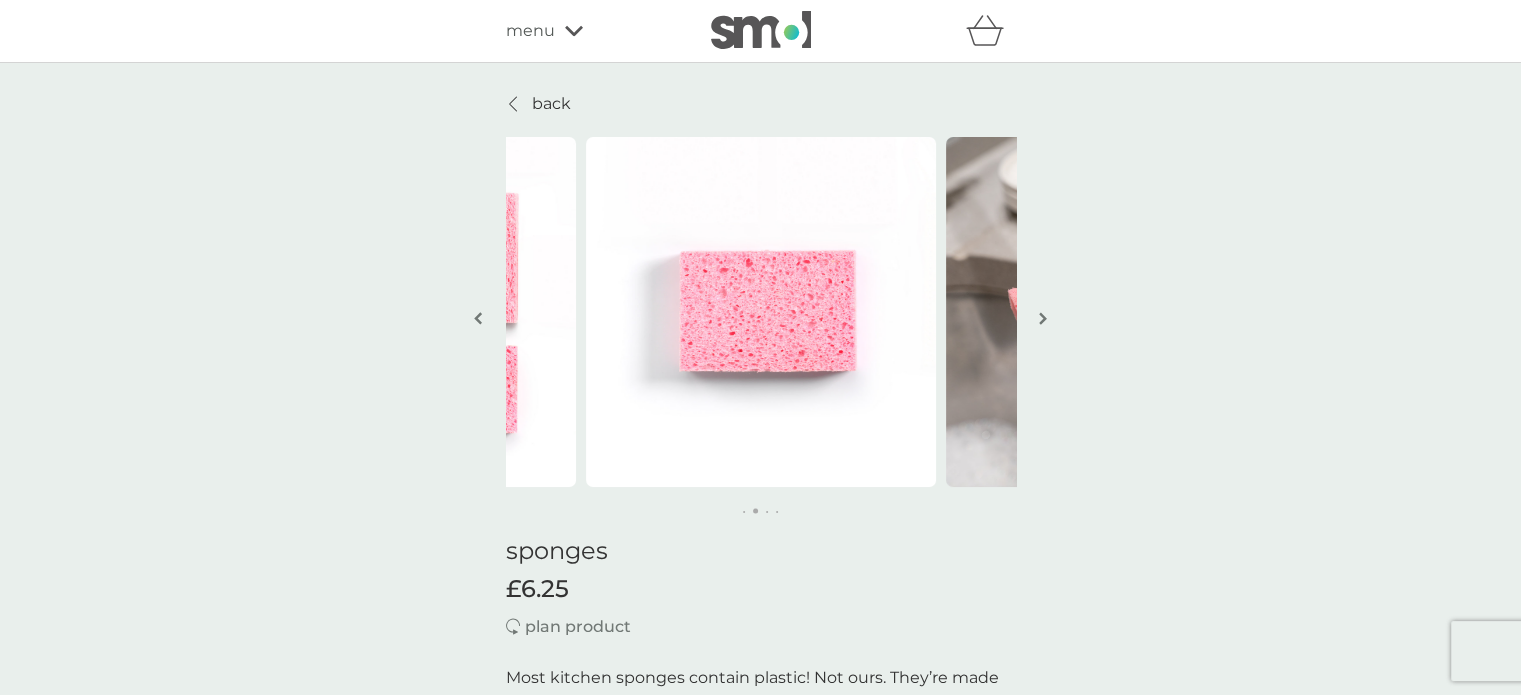 click at bounding box center (1043, 320) 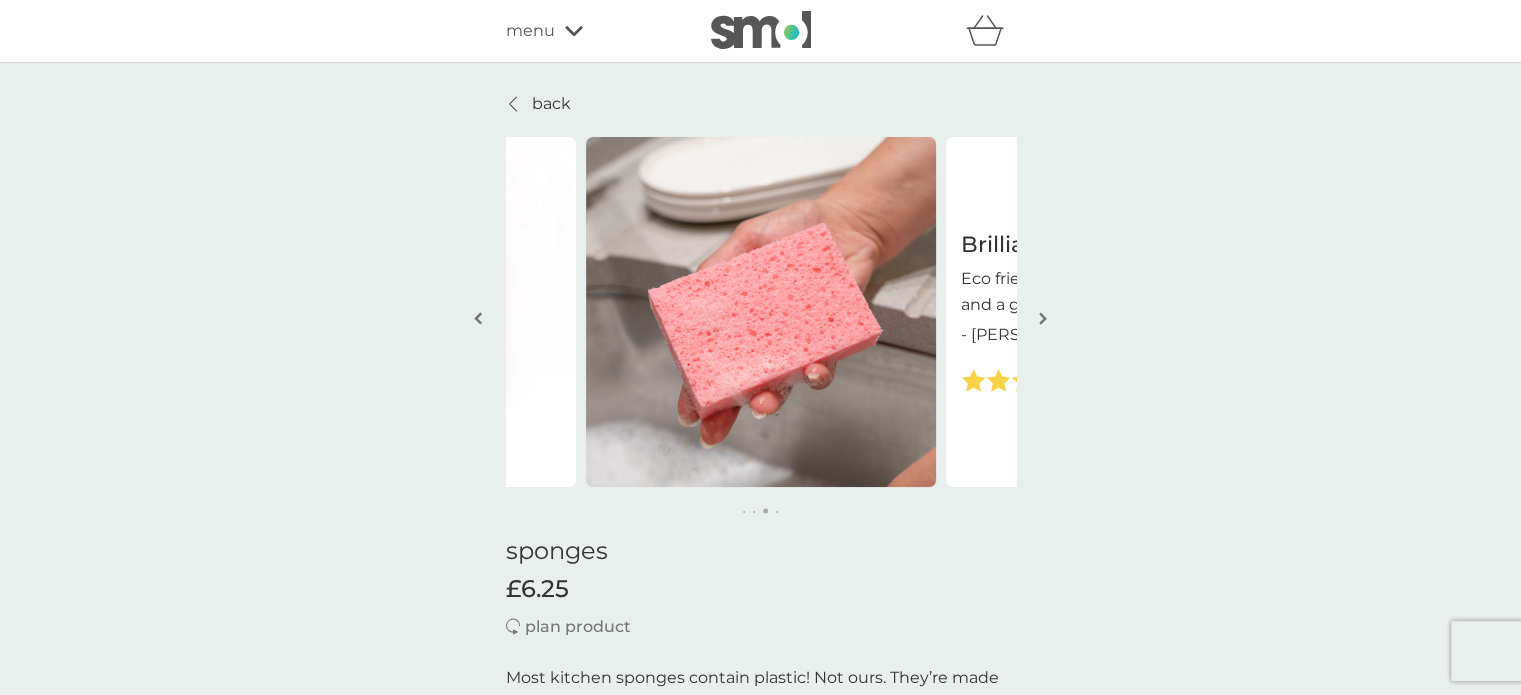 click on "back" at bounding box center (551, 104) 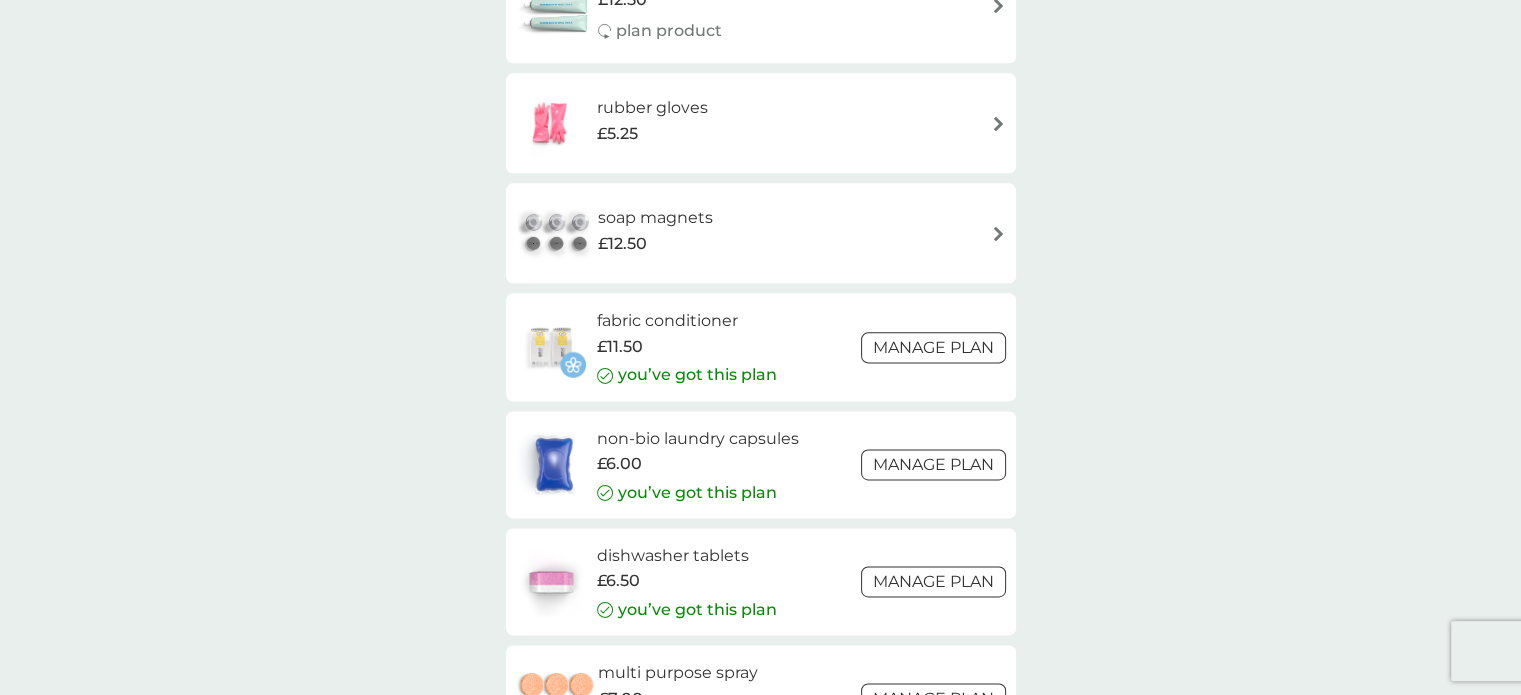 scroll, scrollTop: 2508, scrollLeft: 0, axis: vertical 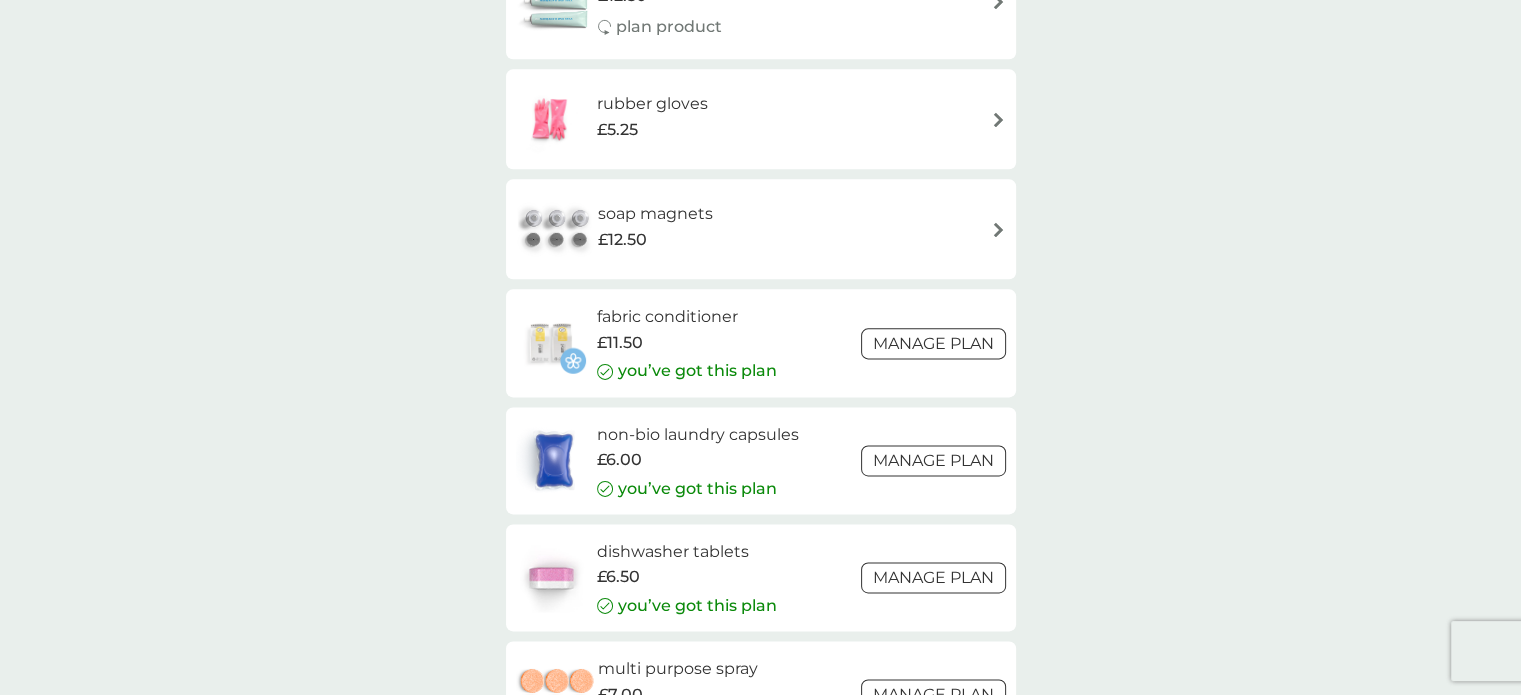 click on "Manage plan" at bounding box center [933, 577] 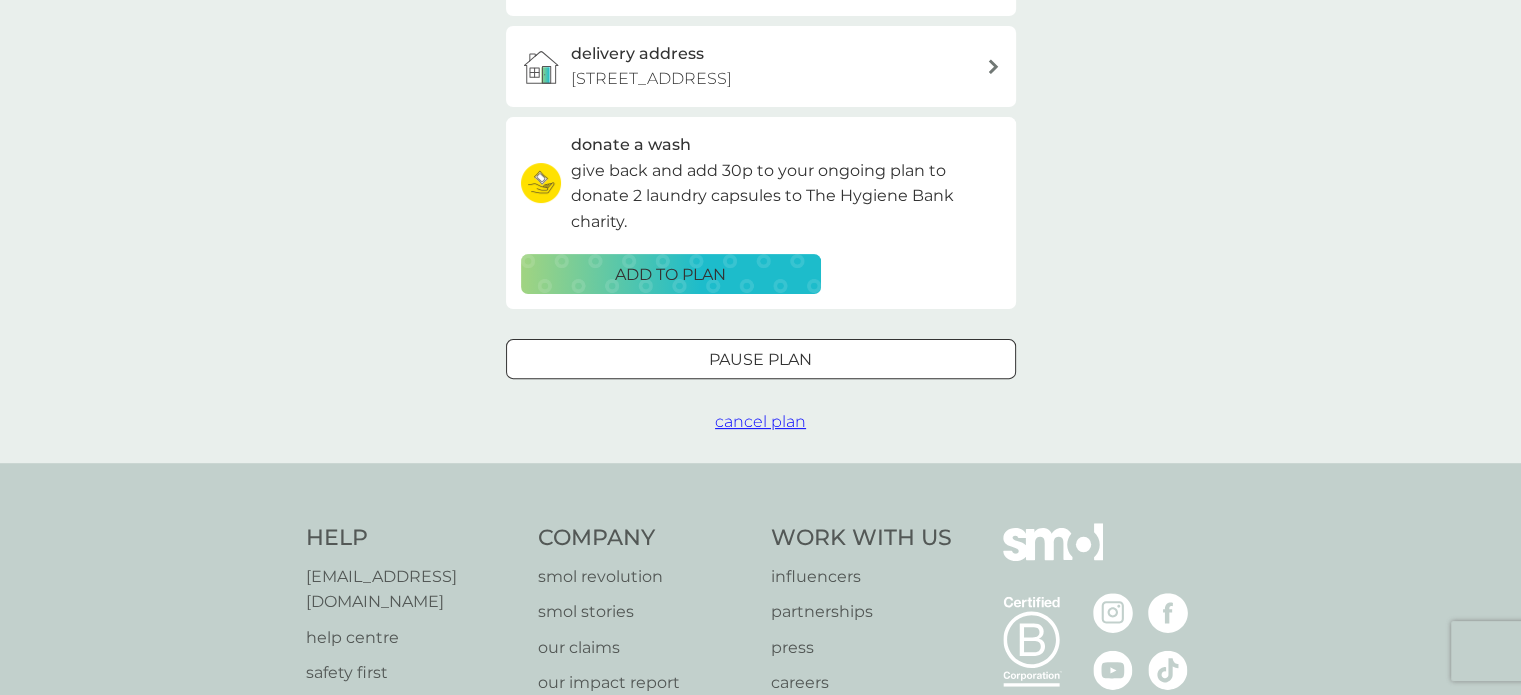 scroll, scrollTop: 582, scrollLeft: 0, axis: vertical 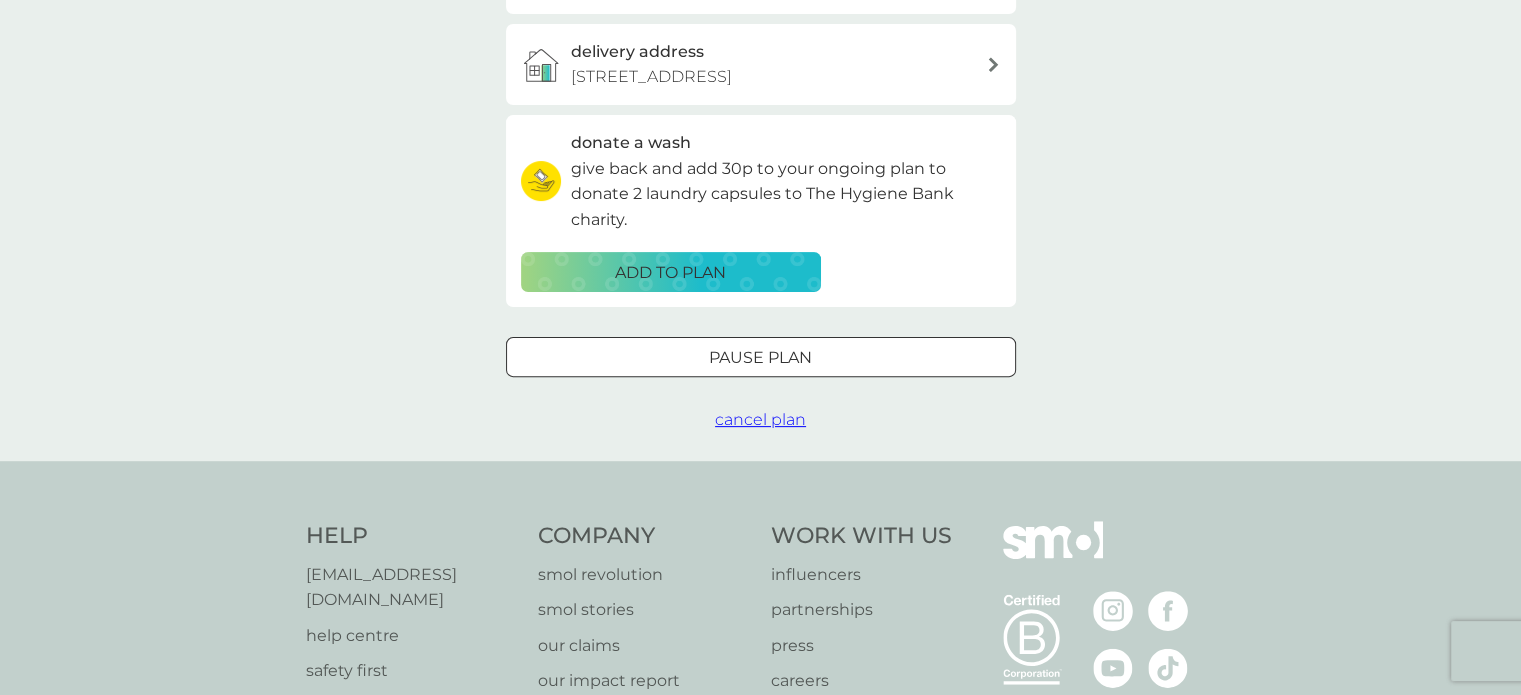 click on "cancel plan" at bounding box center [760, 419] 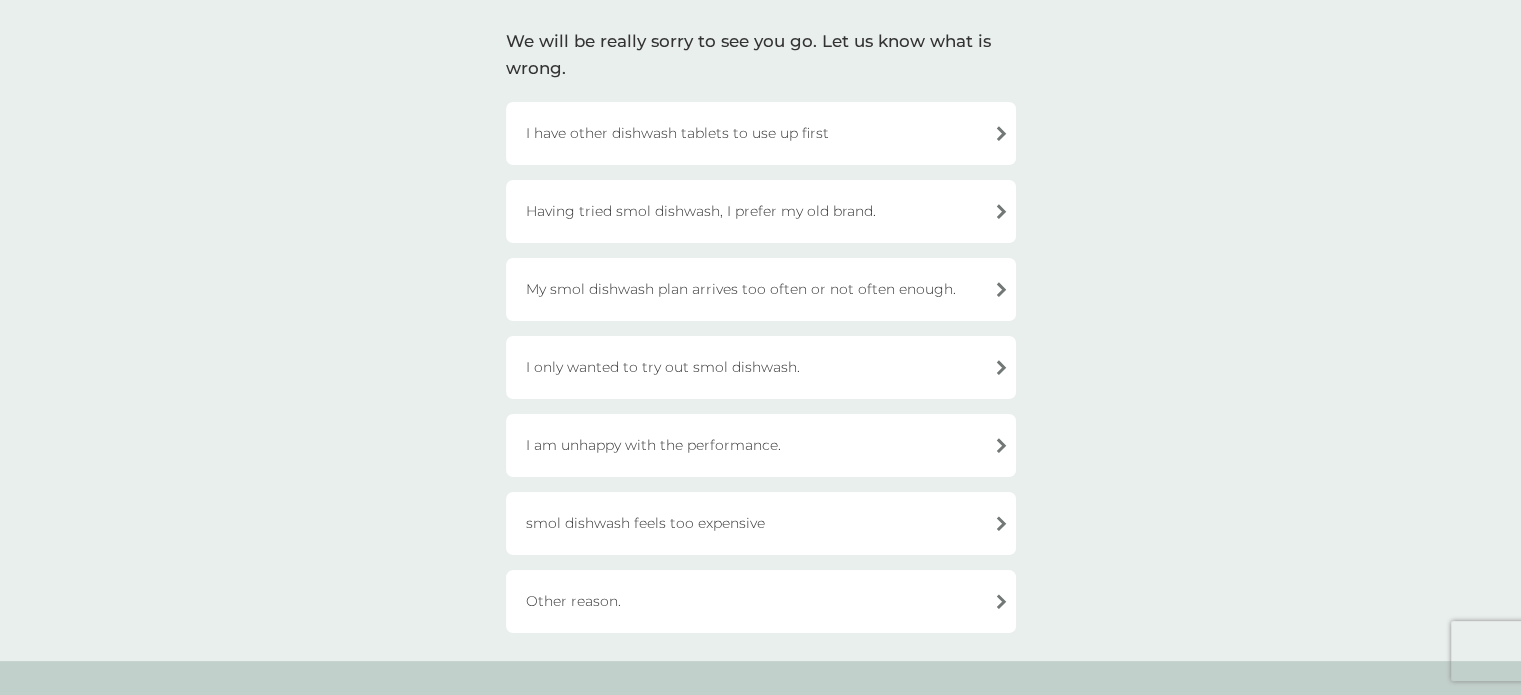 scroll, scrollTop: 136, scrollLeft: 0, axis: vertical 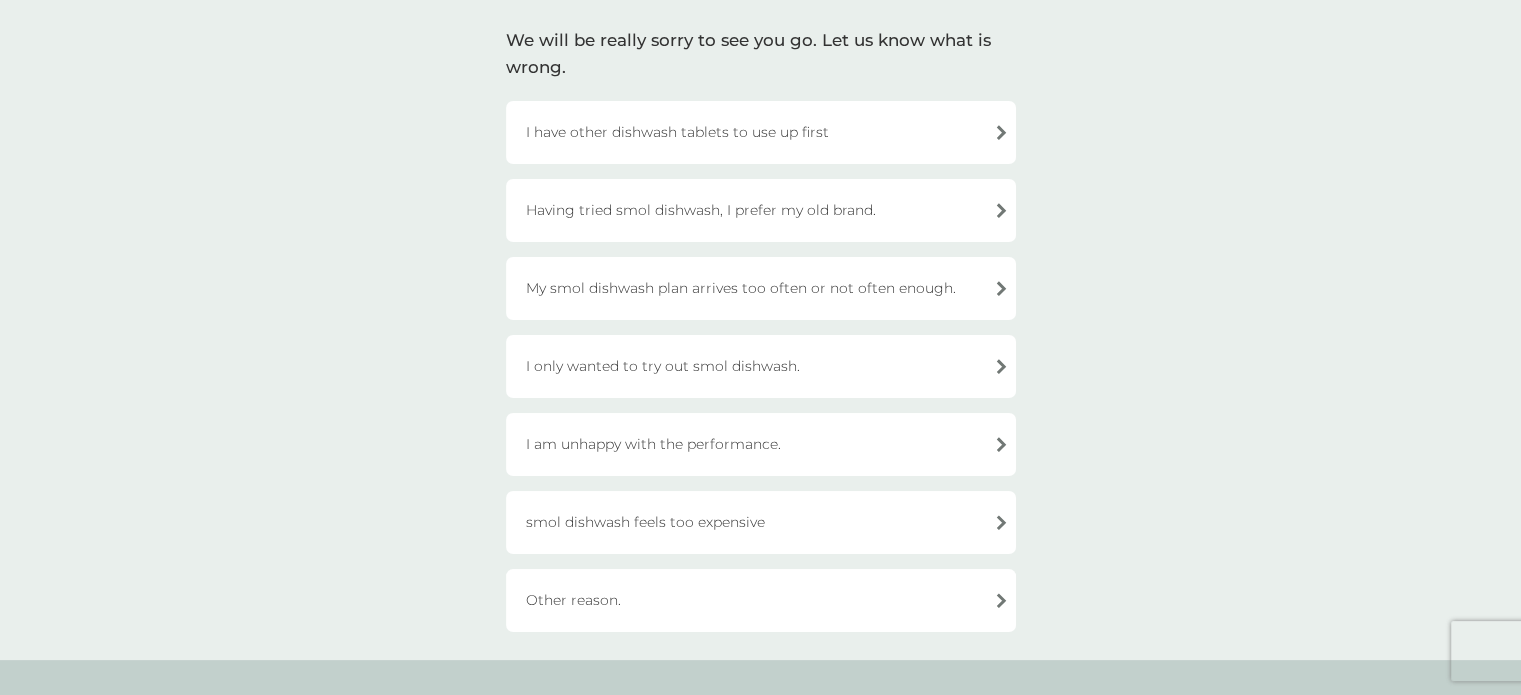 click on "Other reason." at bounding box center (761, 600) 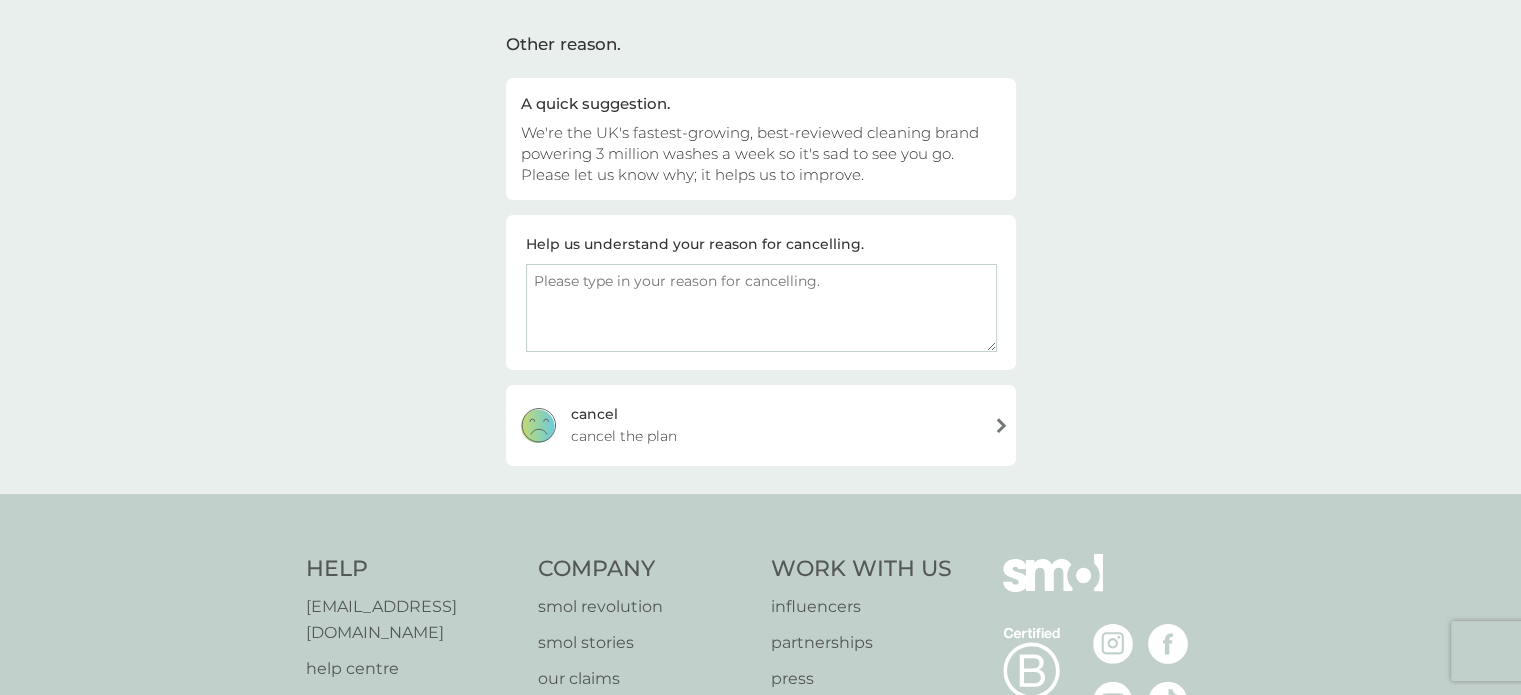 click at bounding box center [761, 308] 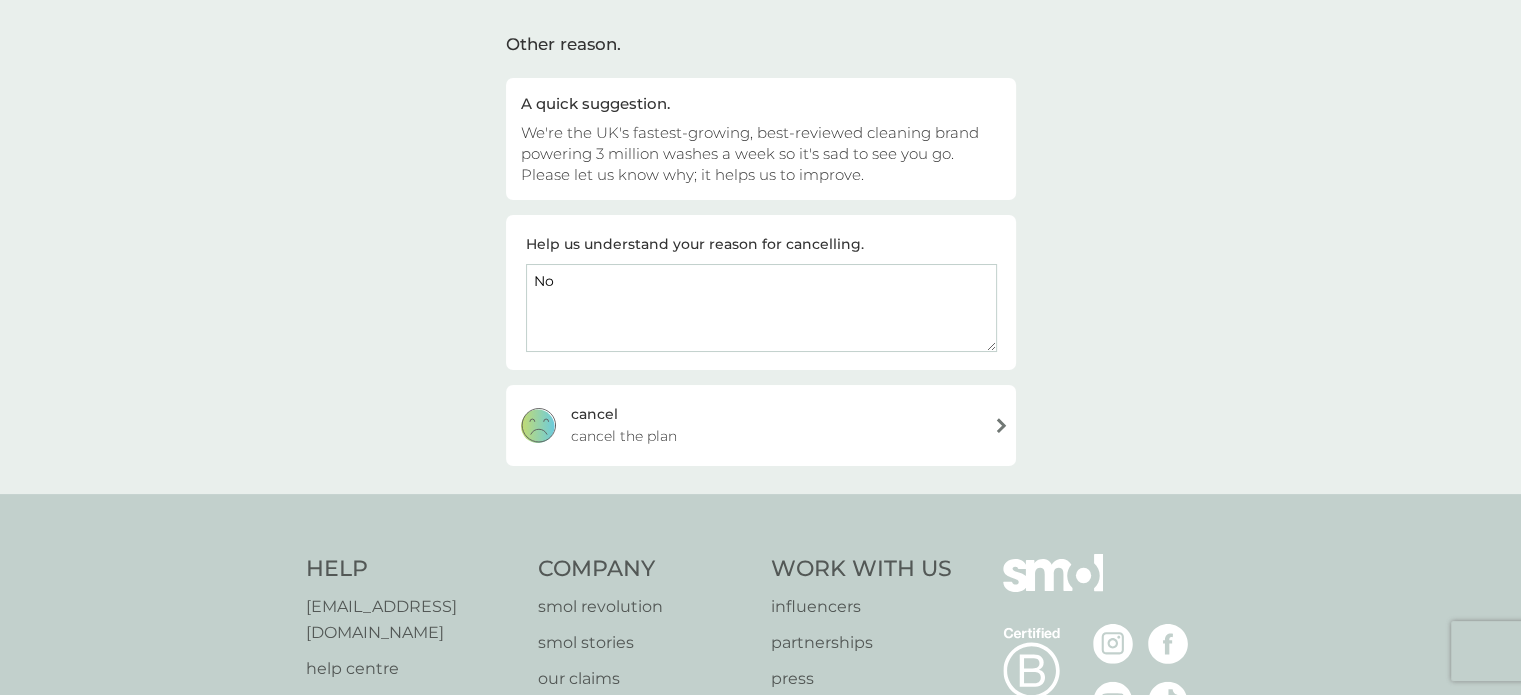 type on "N" 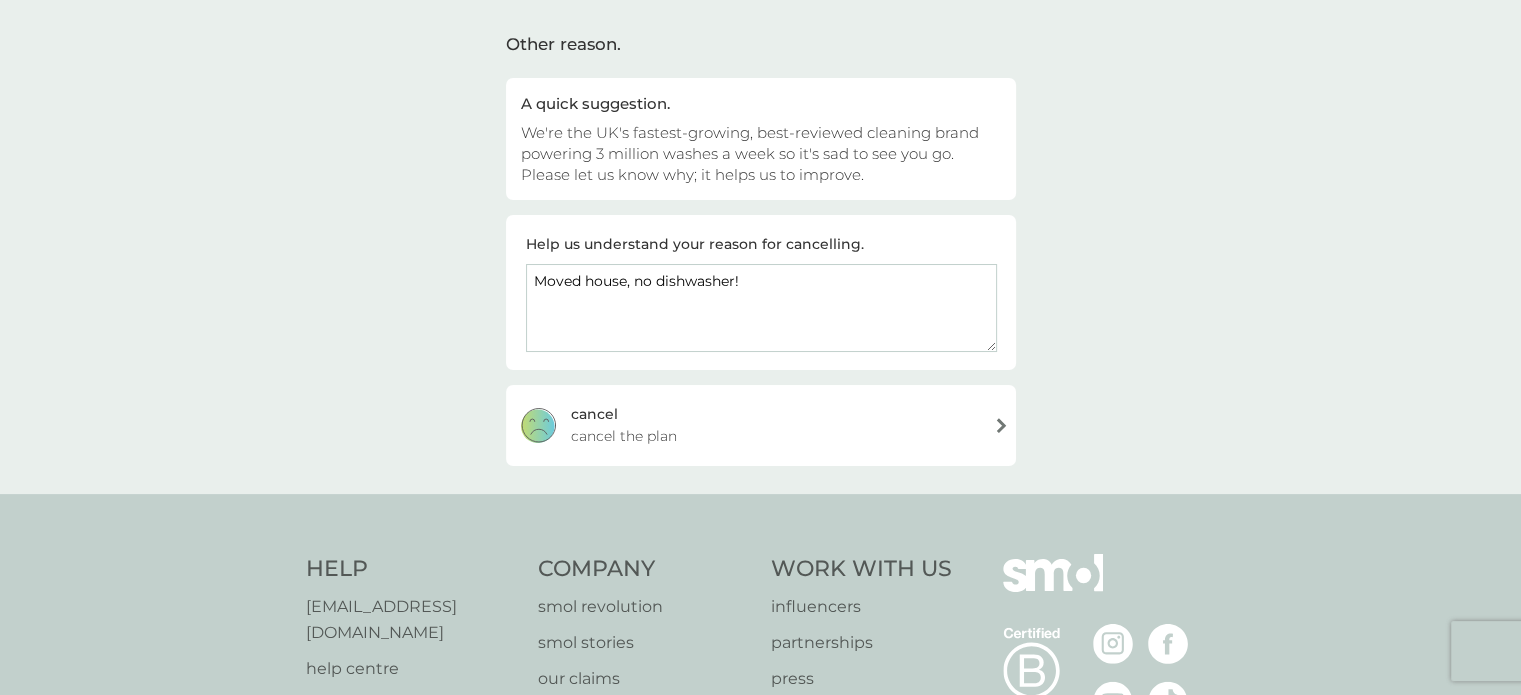 type on "Moved house, no dishwasher!" 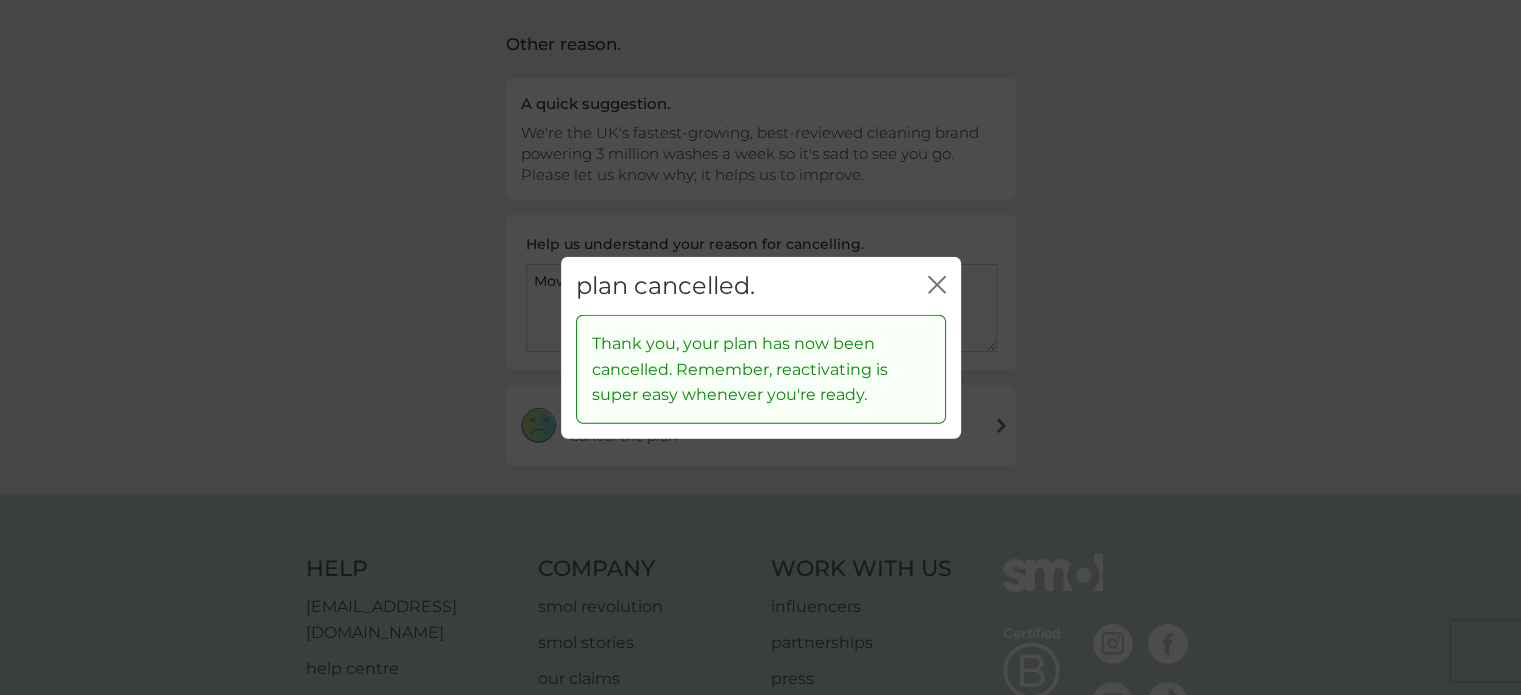 click on "close" 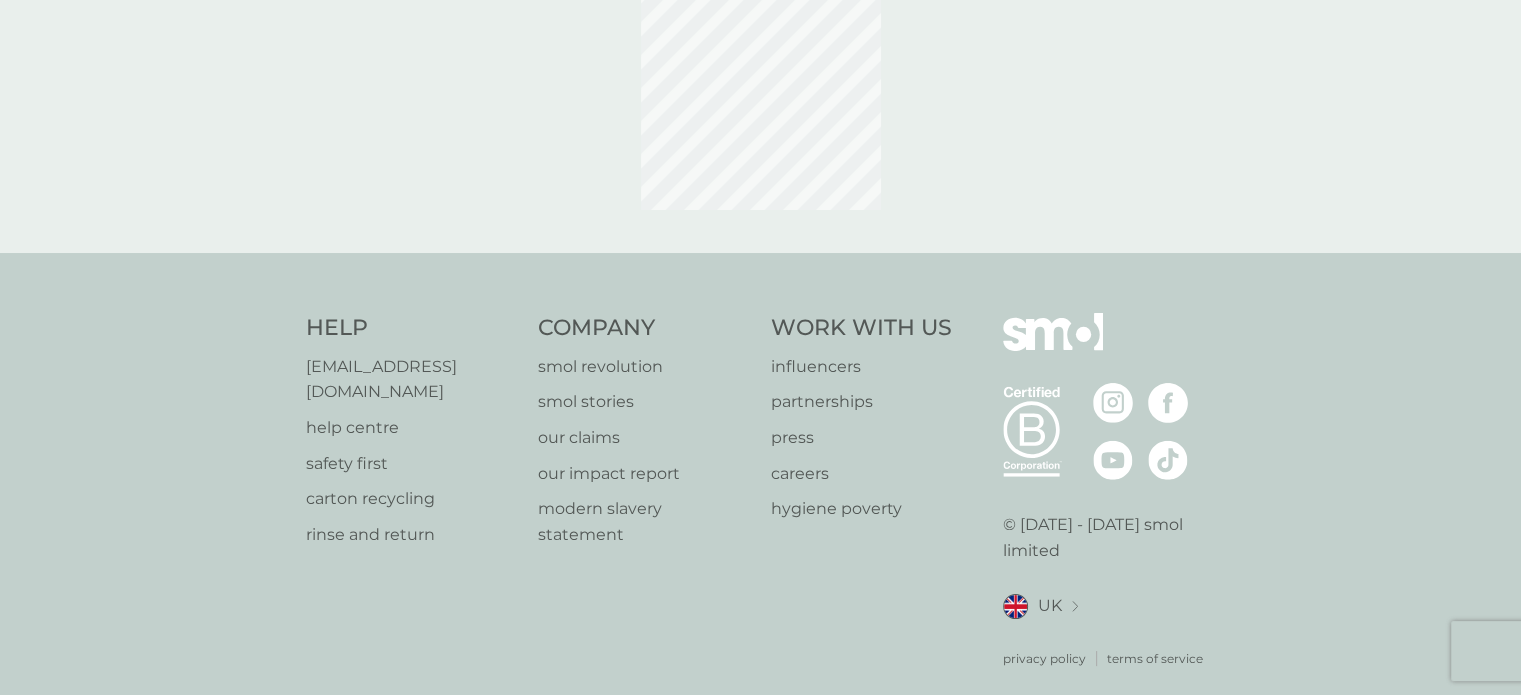 scroll, scrollTop: 0, scrollLeft: 0, axis: both 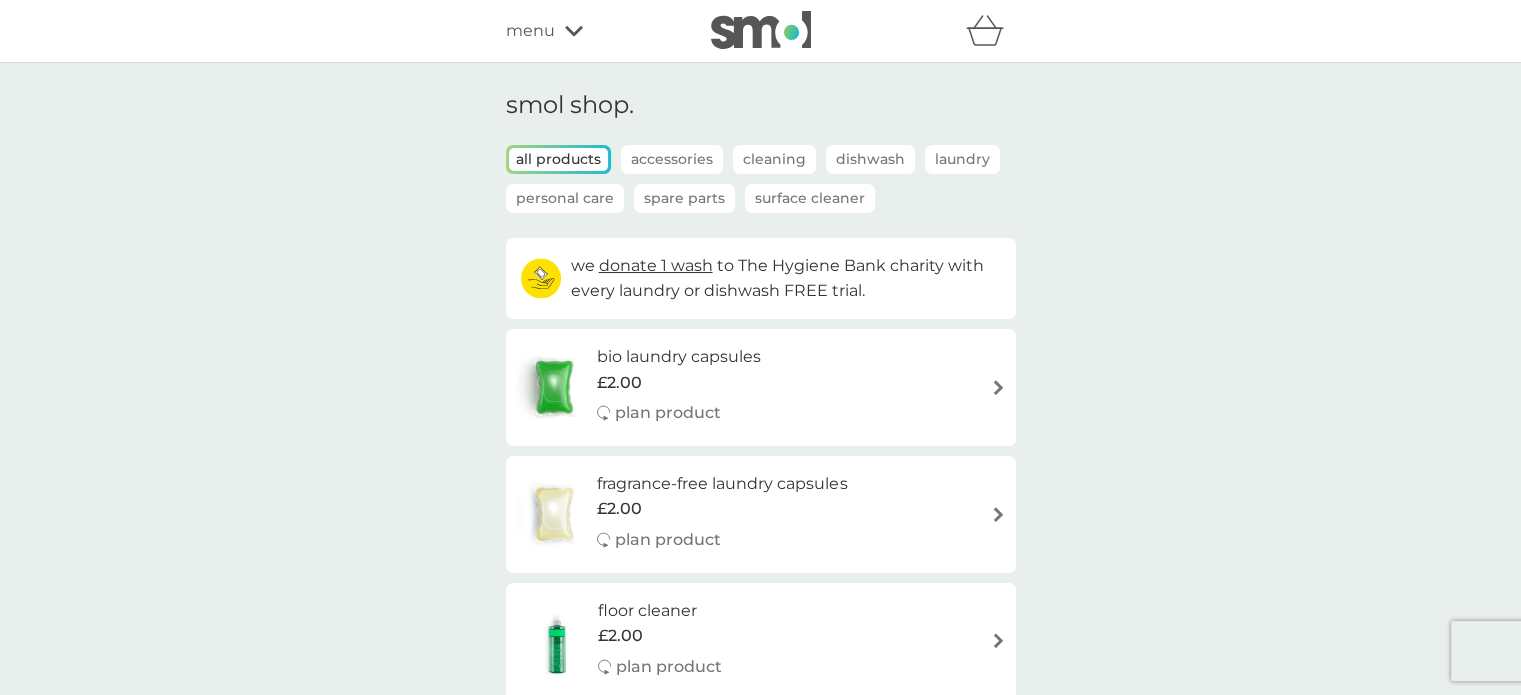 click on "menu" at bounding box center [530, 31] 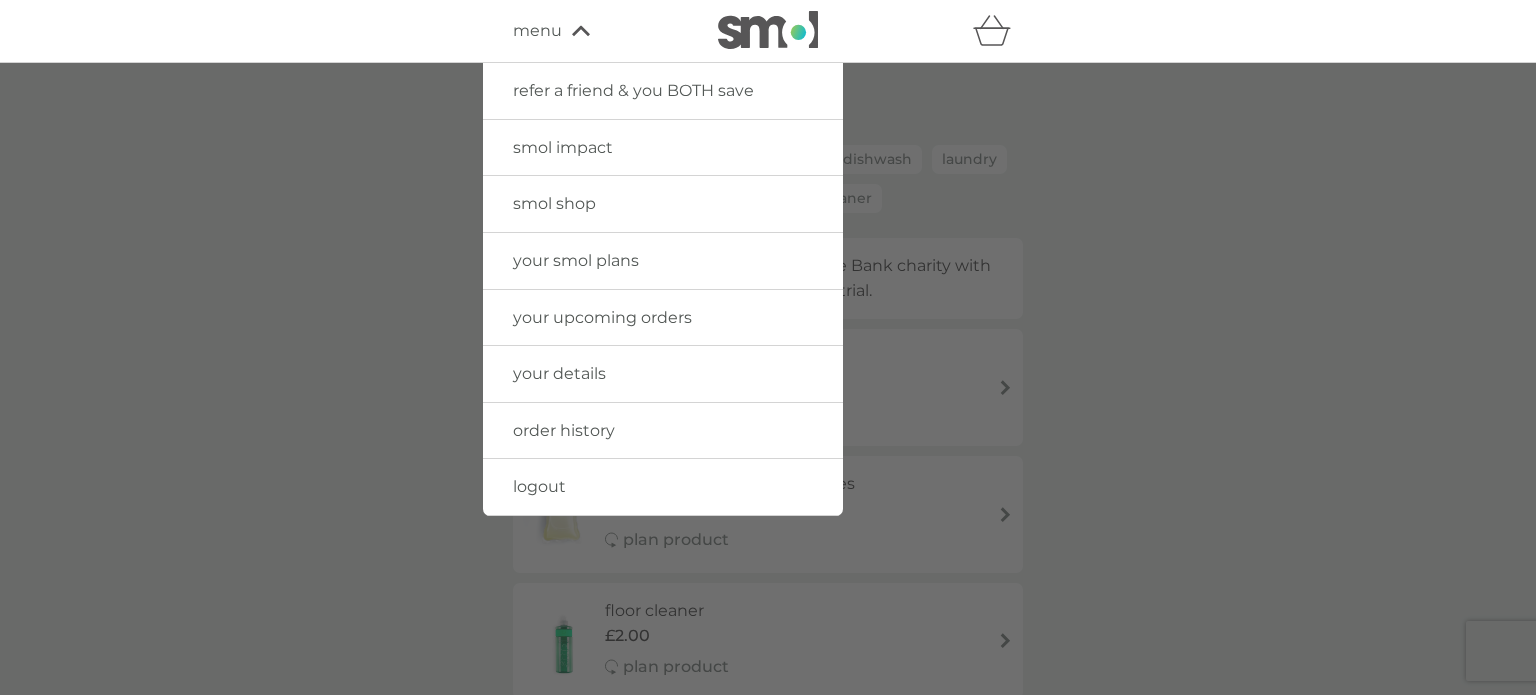click on "your upcoming orders" at bounding box center [602, 317] 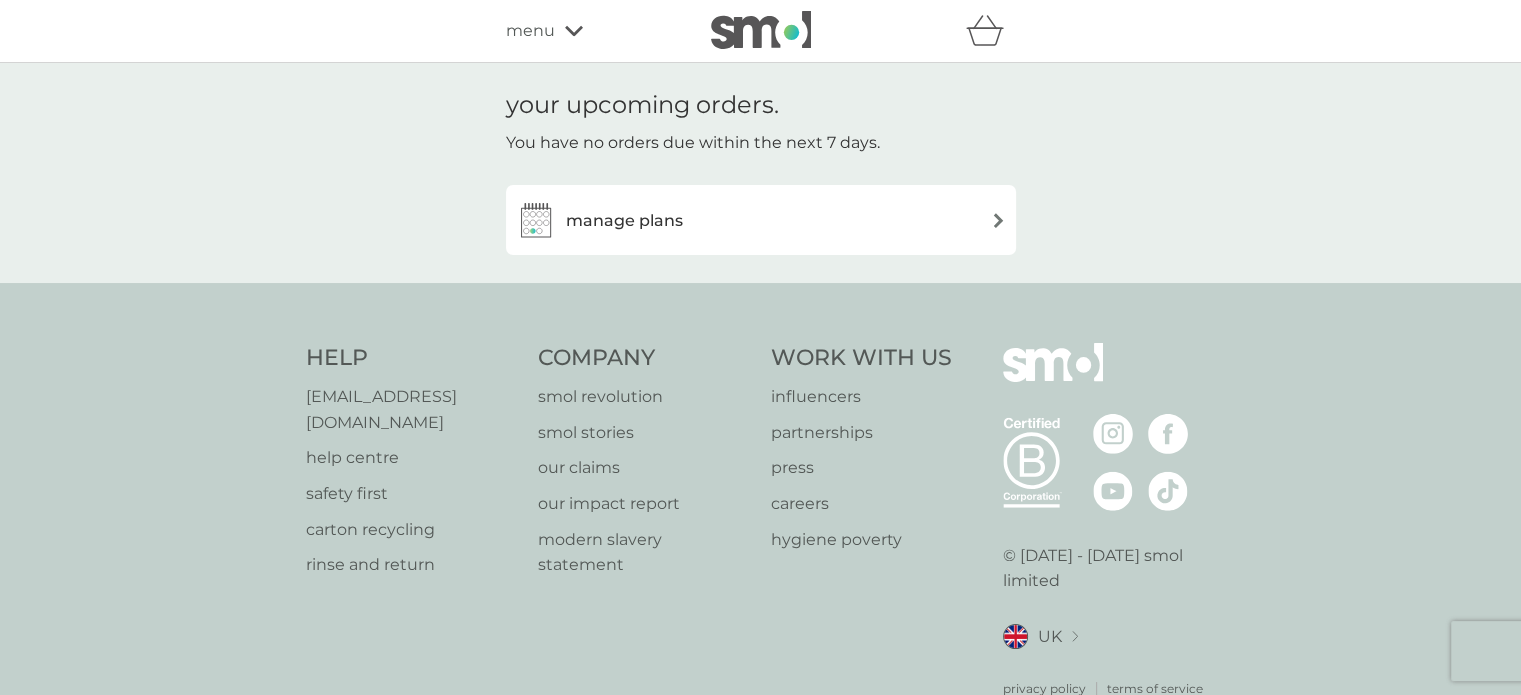 click 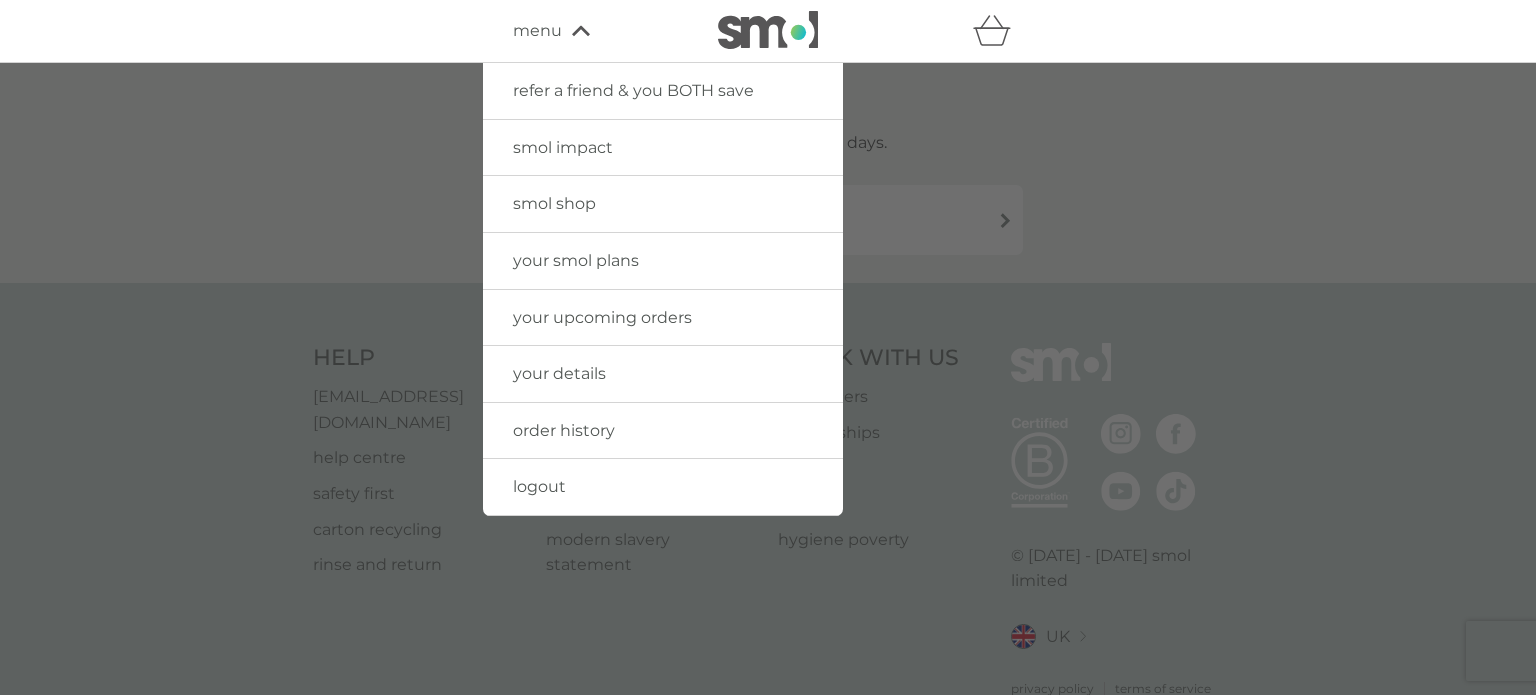 click on "your smol plans" at bounding box center [663, 261] 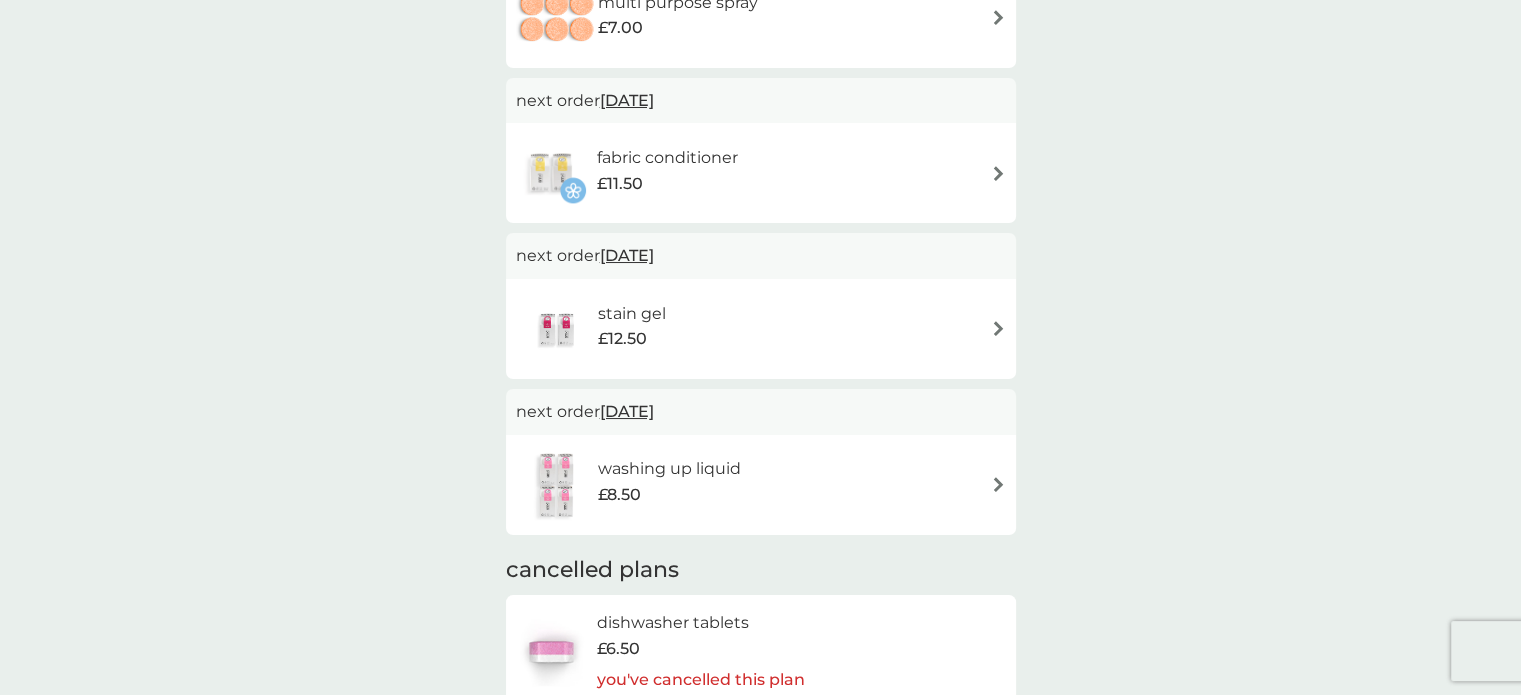 scroll, scrollTop: 414, scrollLeft: 0, axis: vertical 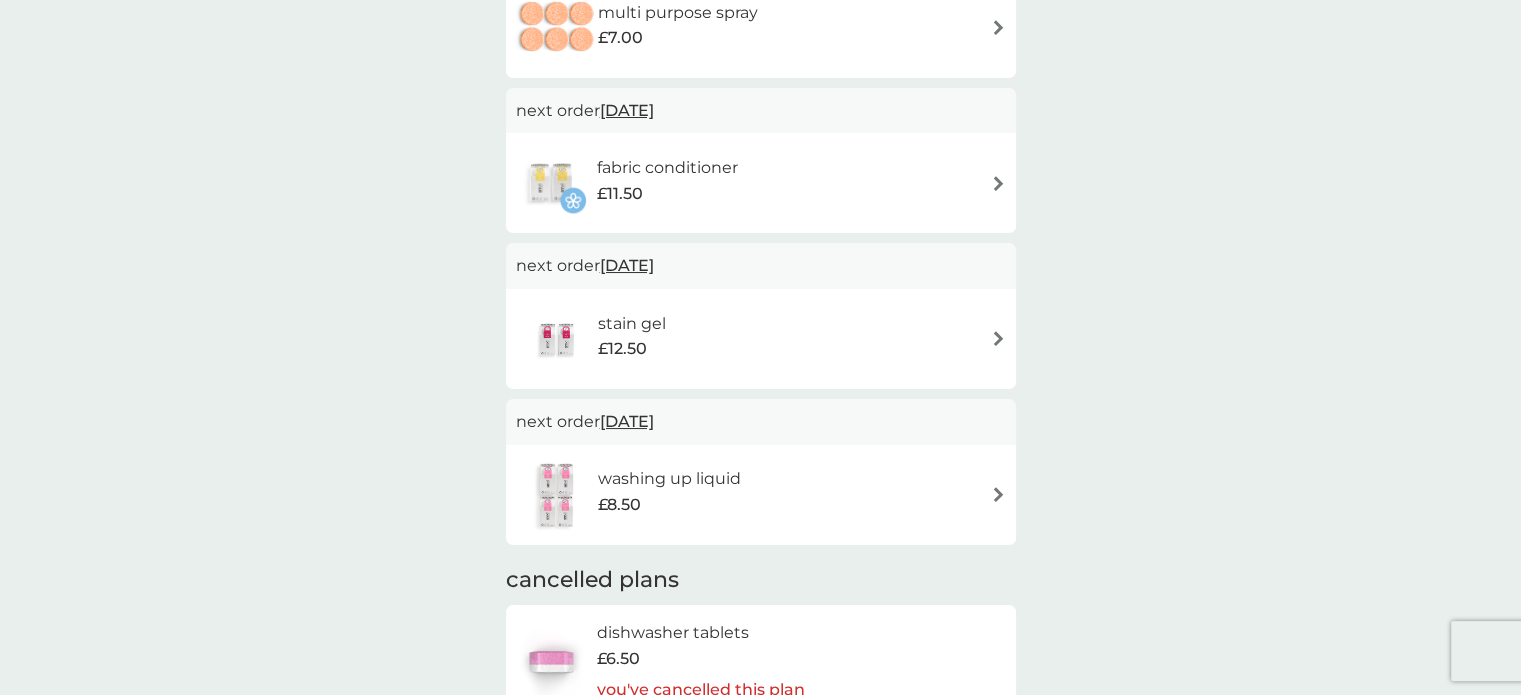 click on "washing up liquid £8.50" at bounding box center [761, 495] 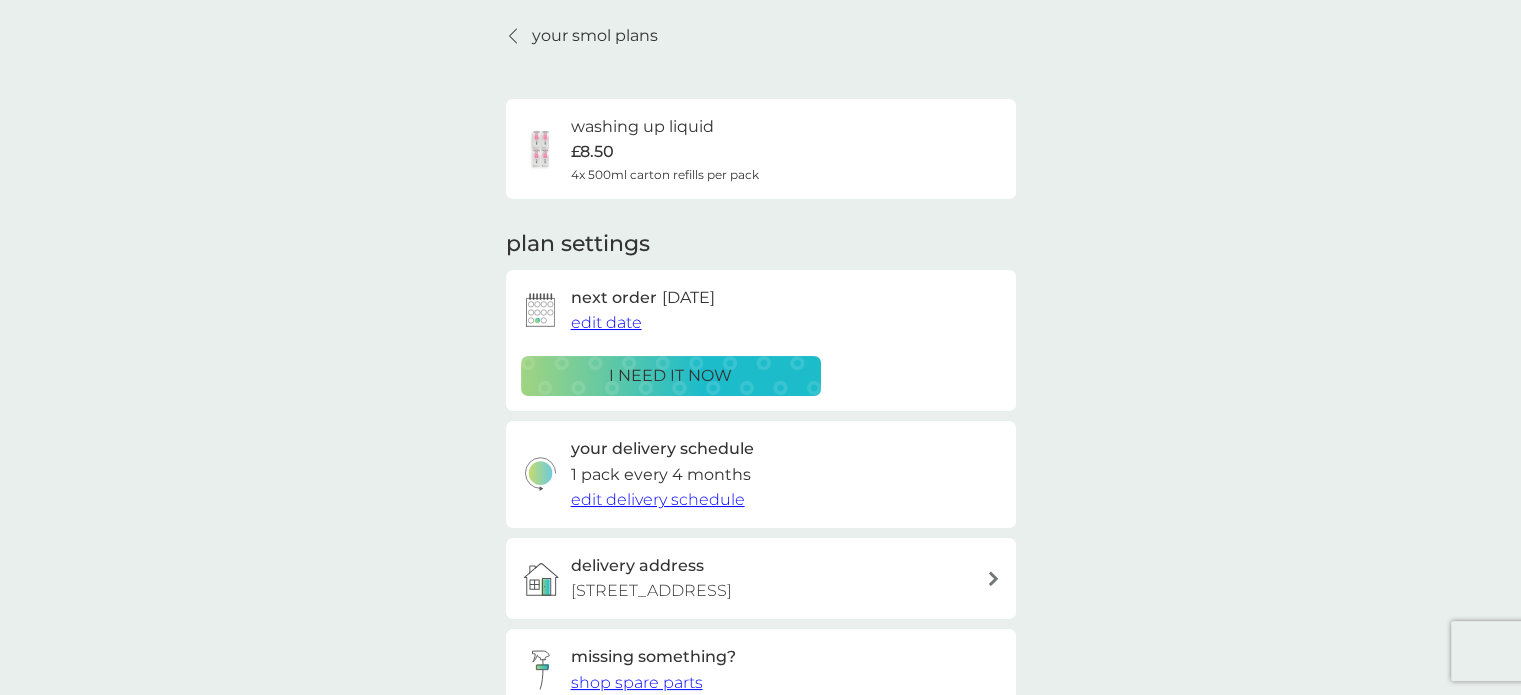 scroll, scrollTop: 0, scrollLeft: 0, axis: both 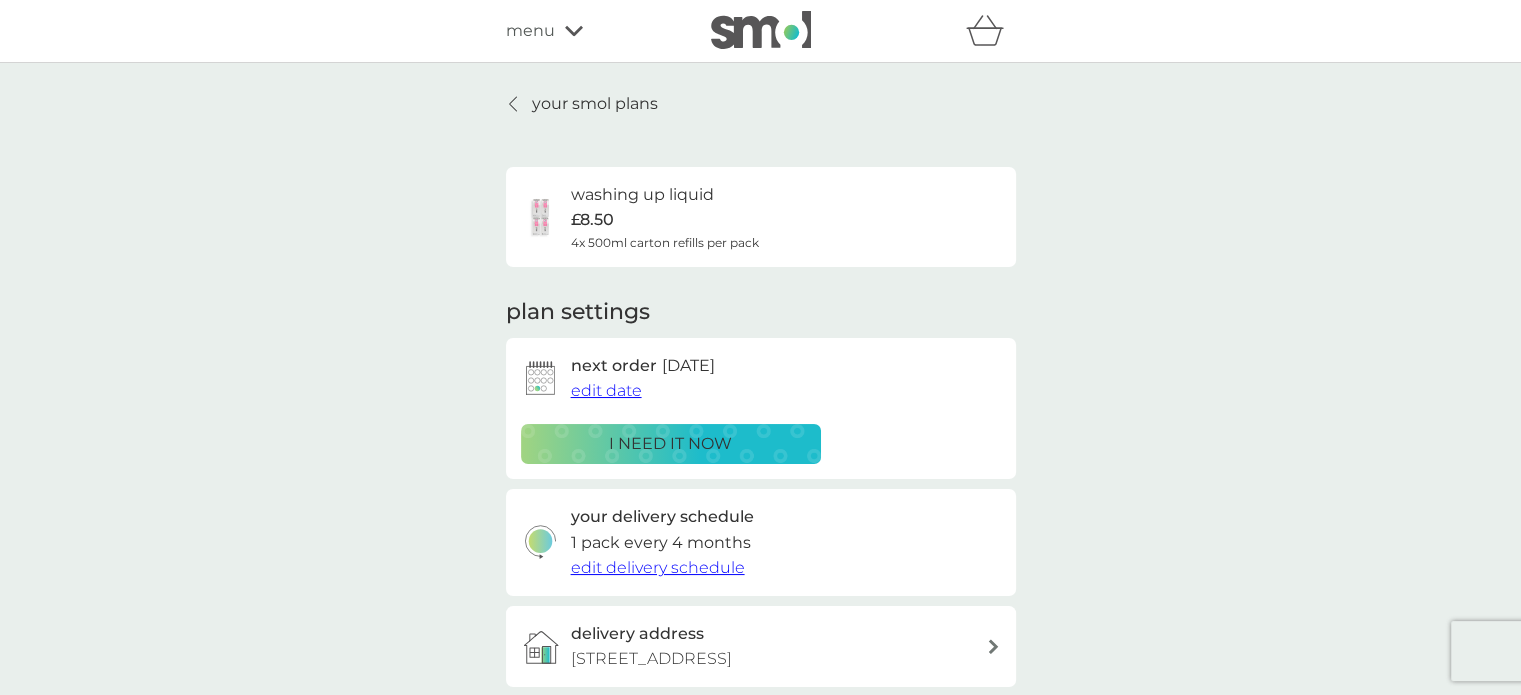 click on "your smol plans" at bounding box center (595, 104) 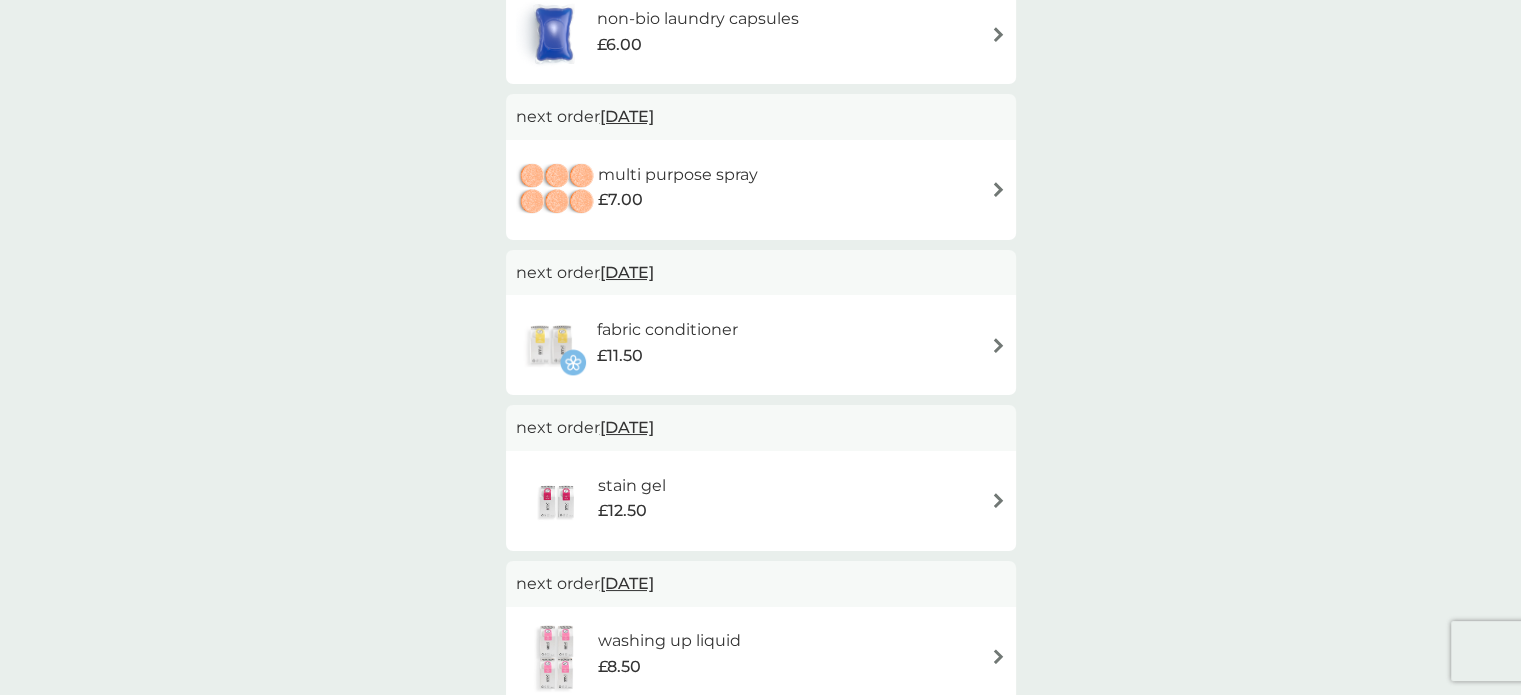 scroll, scrollTop: 248, scrollLeft: 0, axis: vertical 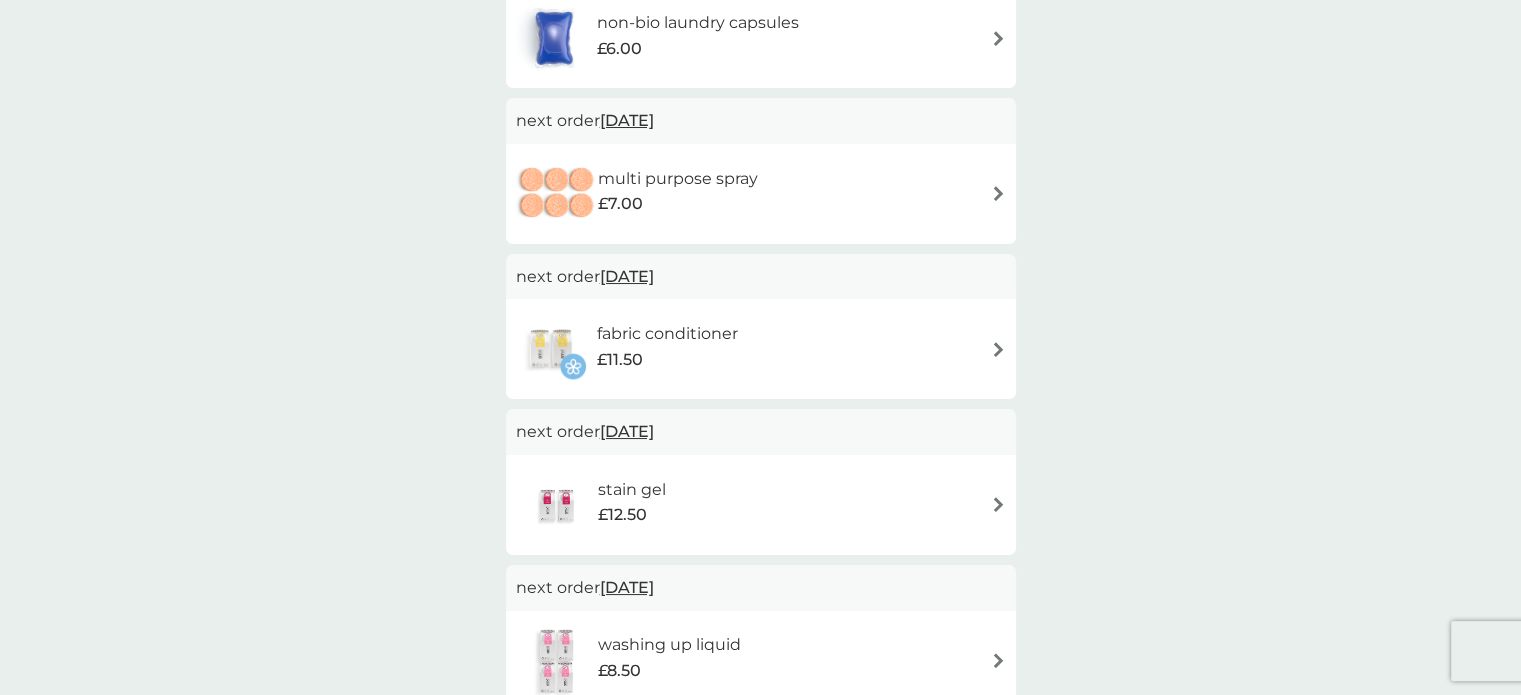 click on "multi purpose spray £7.00" at bounding box center (761, 194) 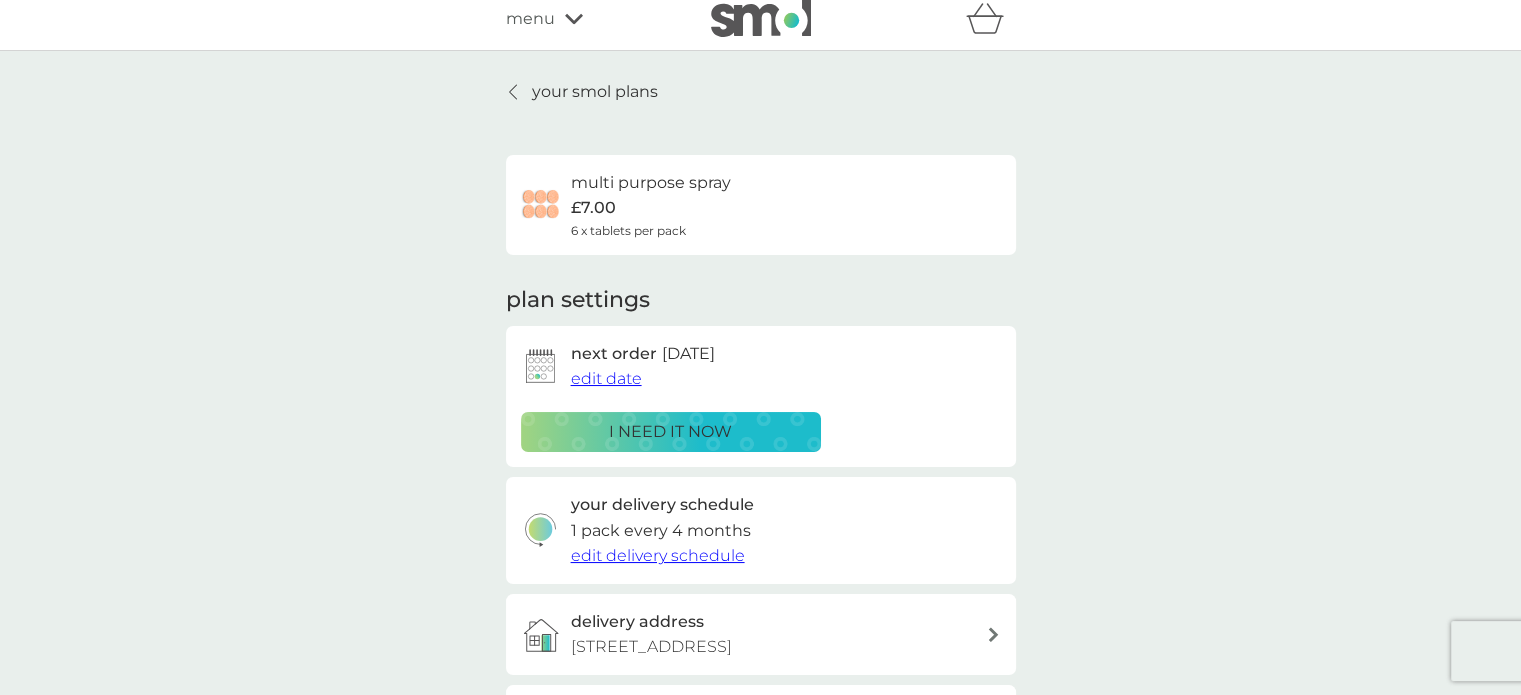 scroll, scrollTop: 0, scrollLeft: 0, axis: both 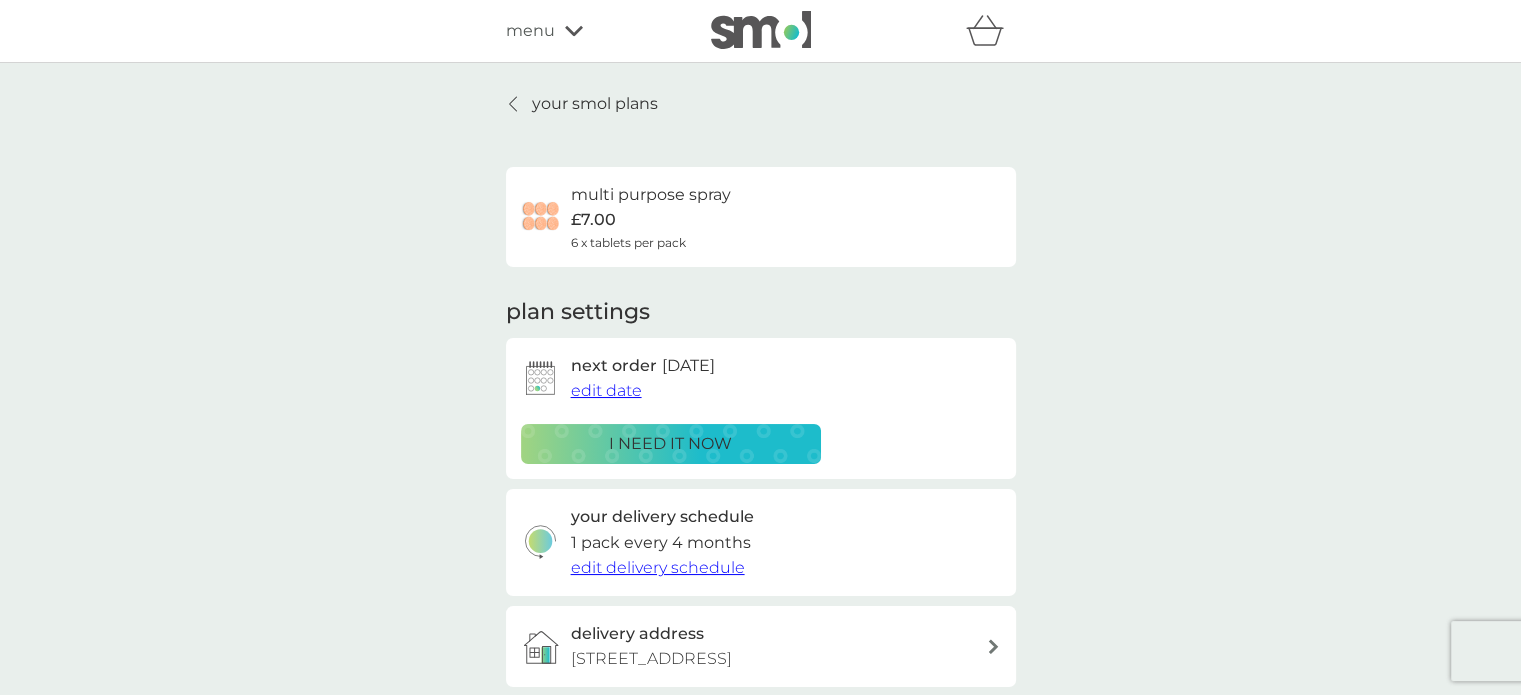 click on "menu" at bounding box center (591, 31) 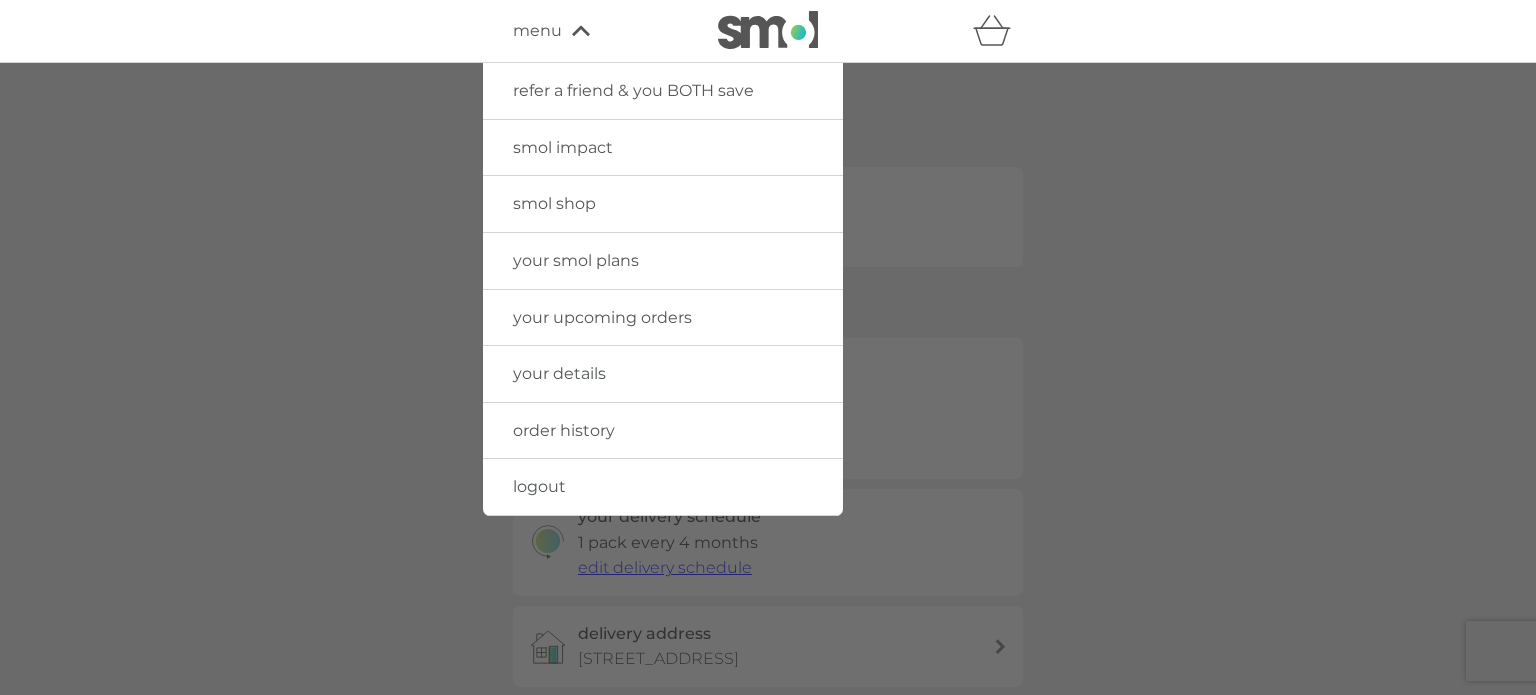 click on "smol shop" at bounding box center (554, 203) 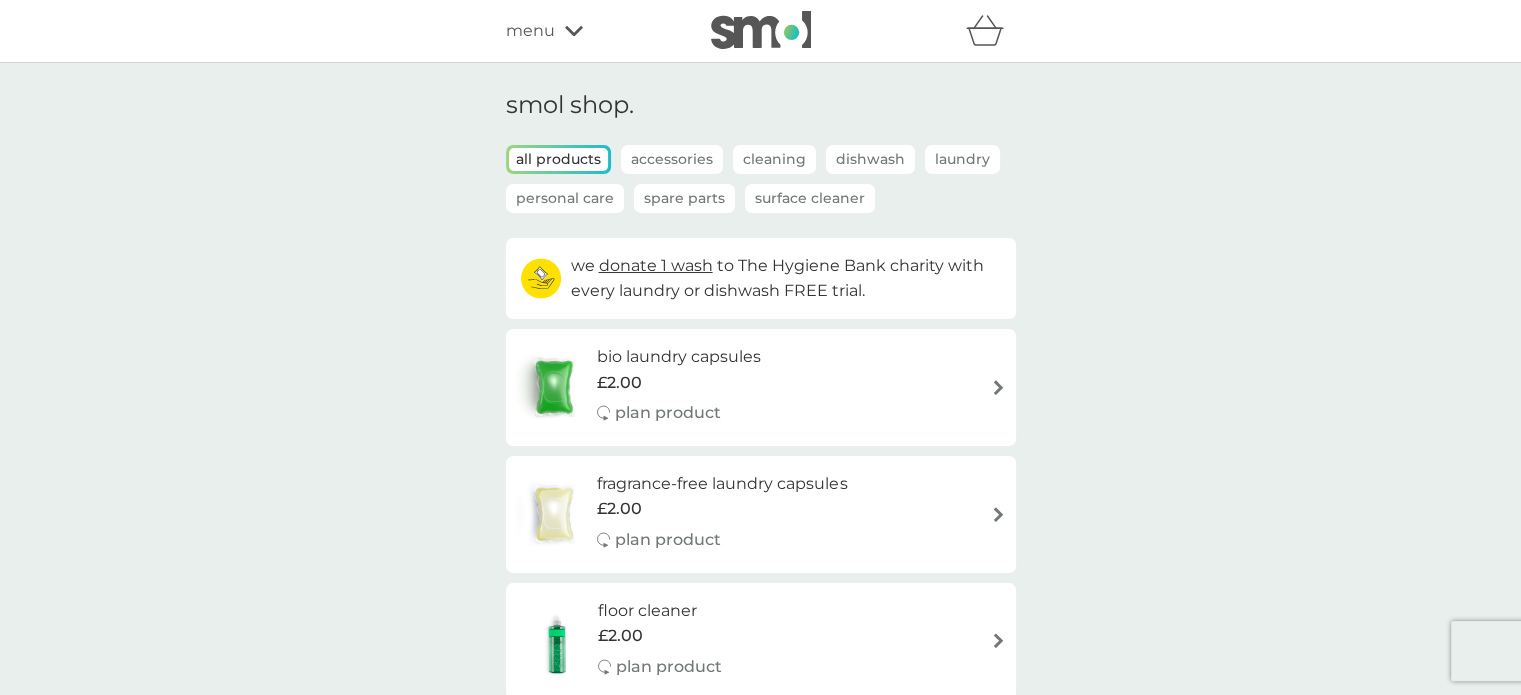 click on "Cleaning" at bounding box center [774, 159] 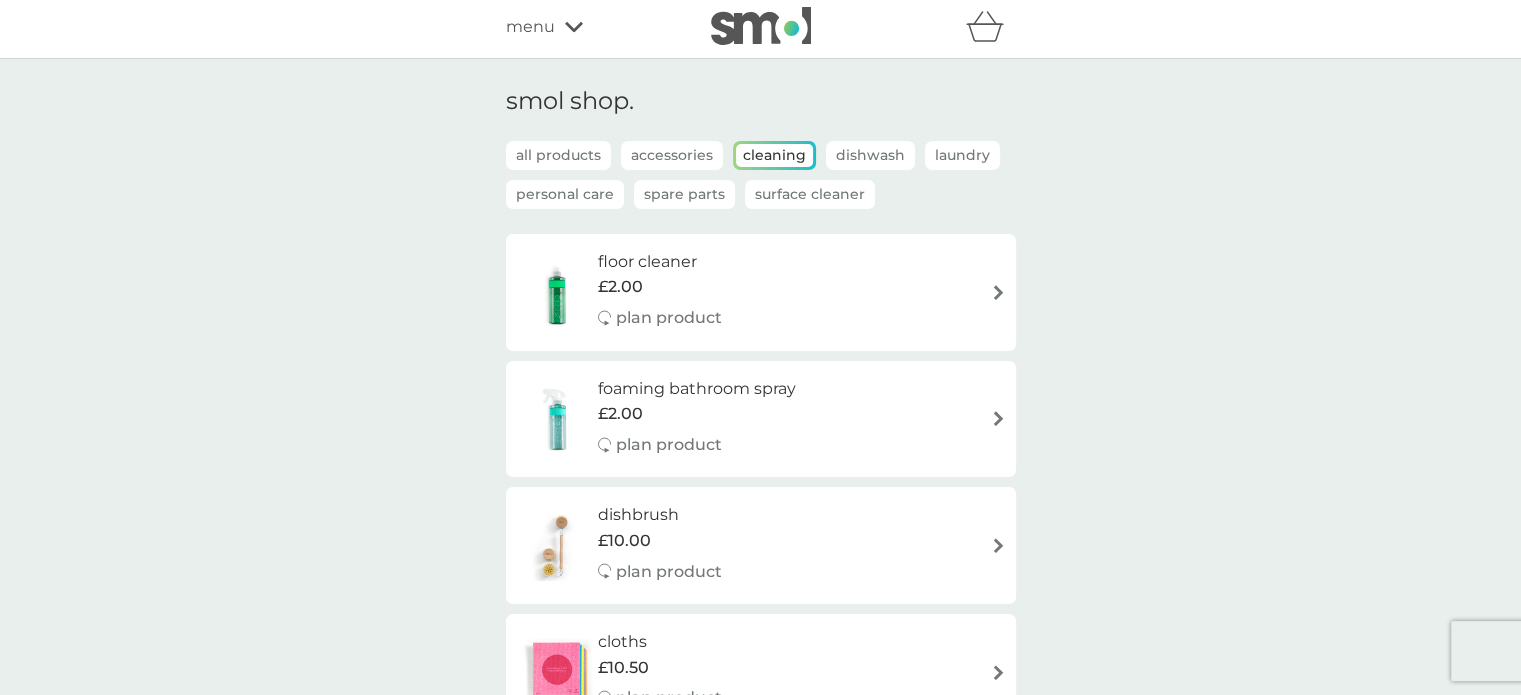 scroll, scrollTop: 4, scrollLeft: 0, axis: vertical 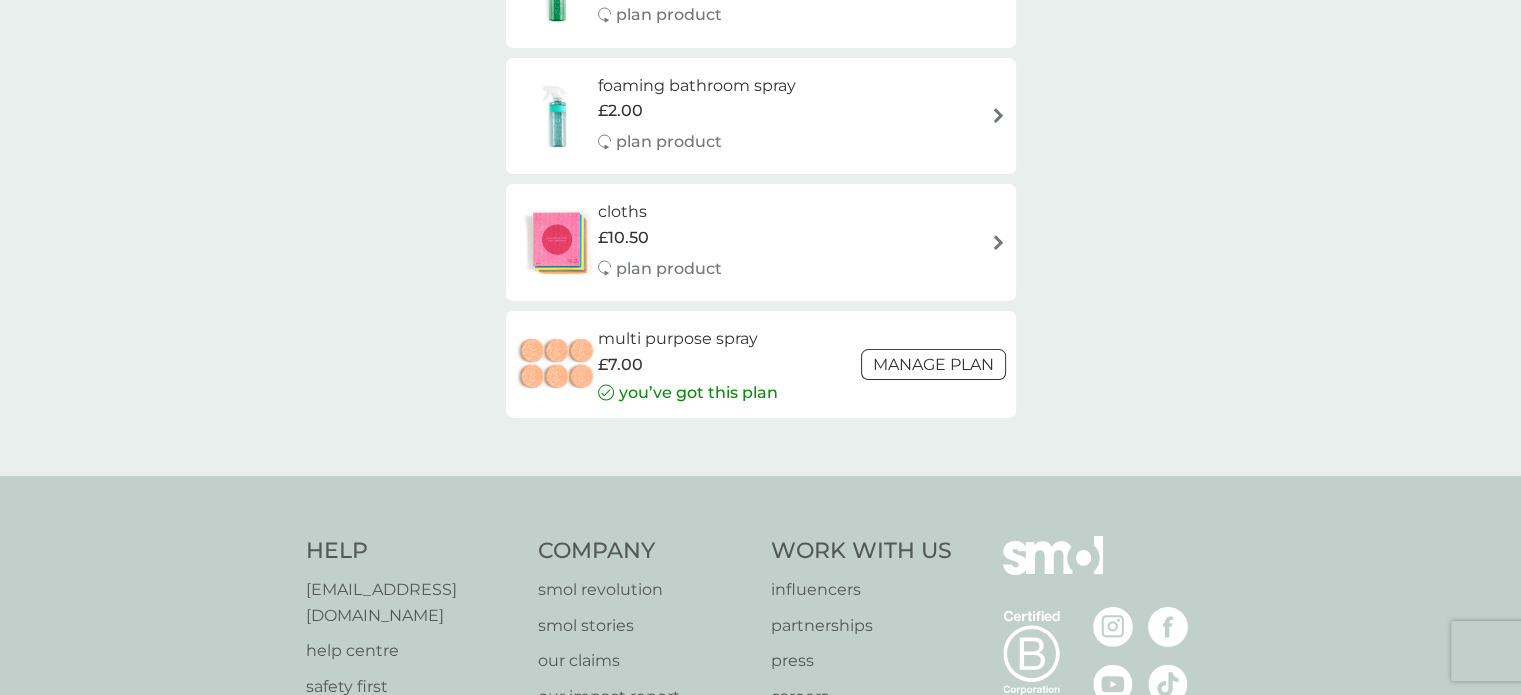 click on "multi purpose spray" at bounding box center (688, 339) 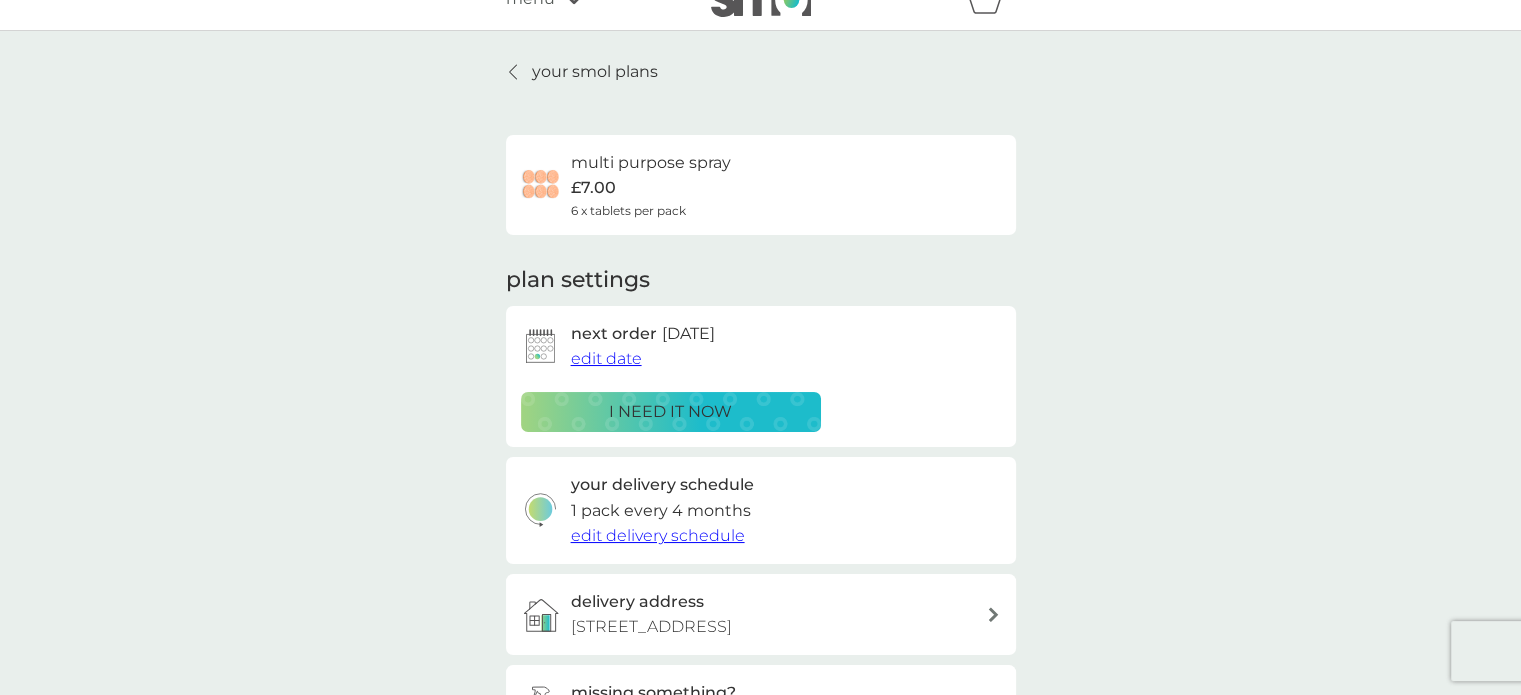 scroll, scrollTop: 0, scrollLeft: 0, axis: both 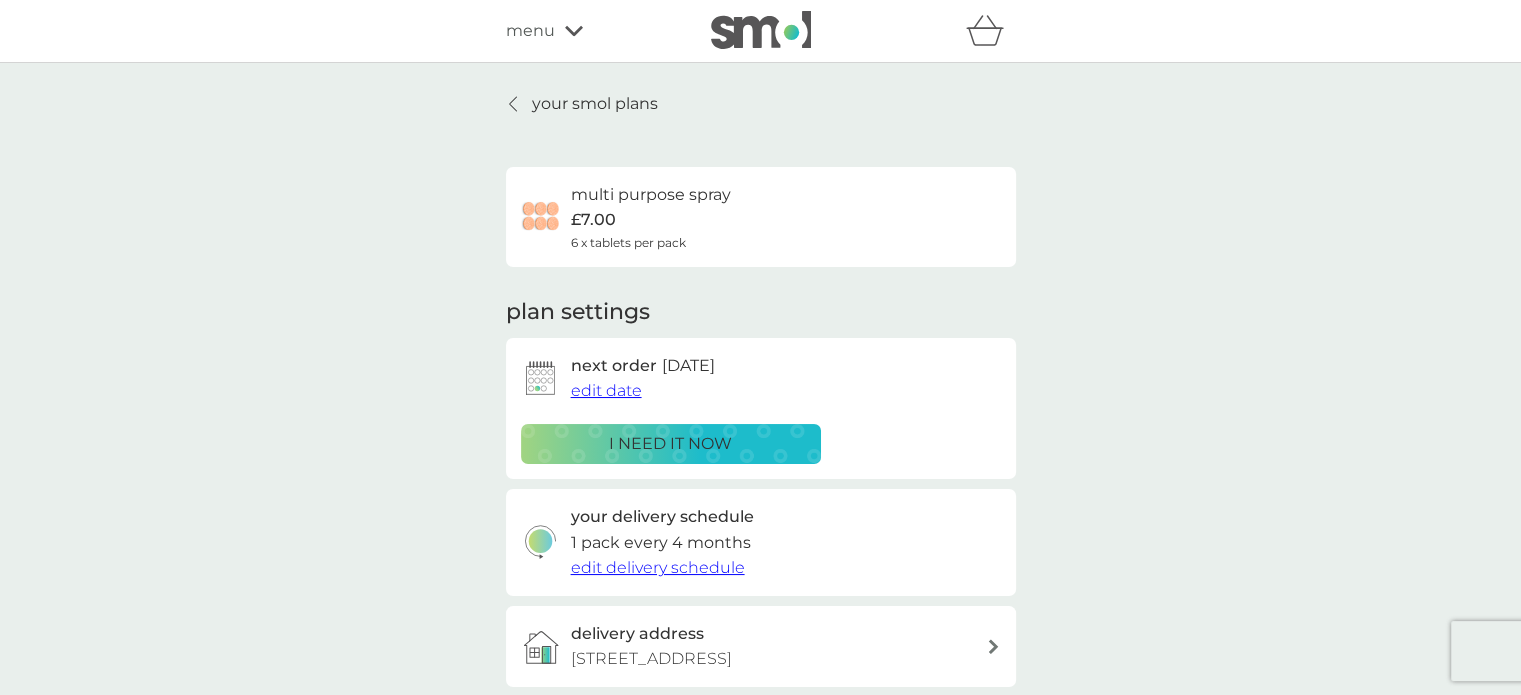 click on "your smol plans" at bounding box center [595, 104] 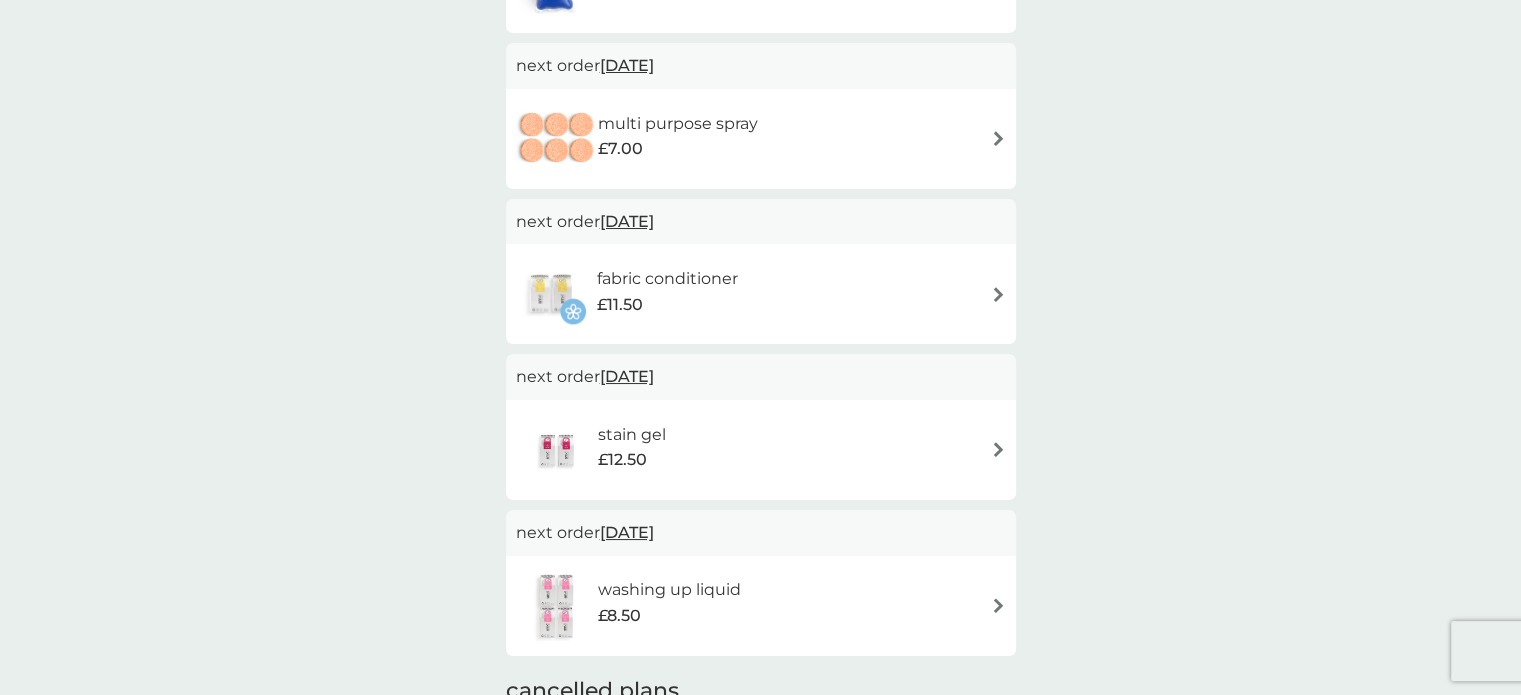 scroll, scrollTop: 276, scrollLeft: 0, axis: vertical 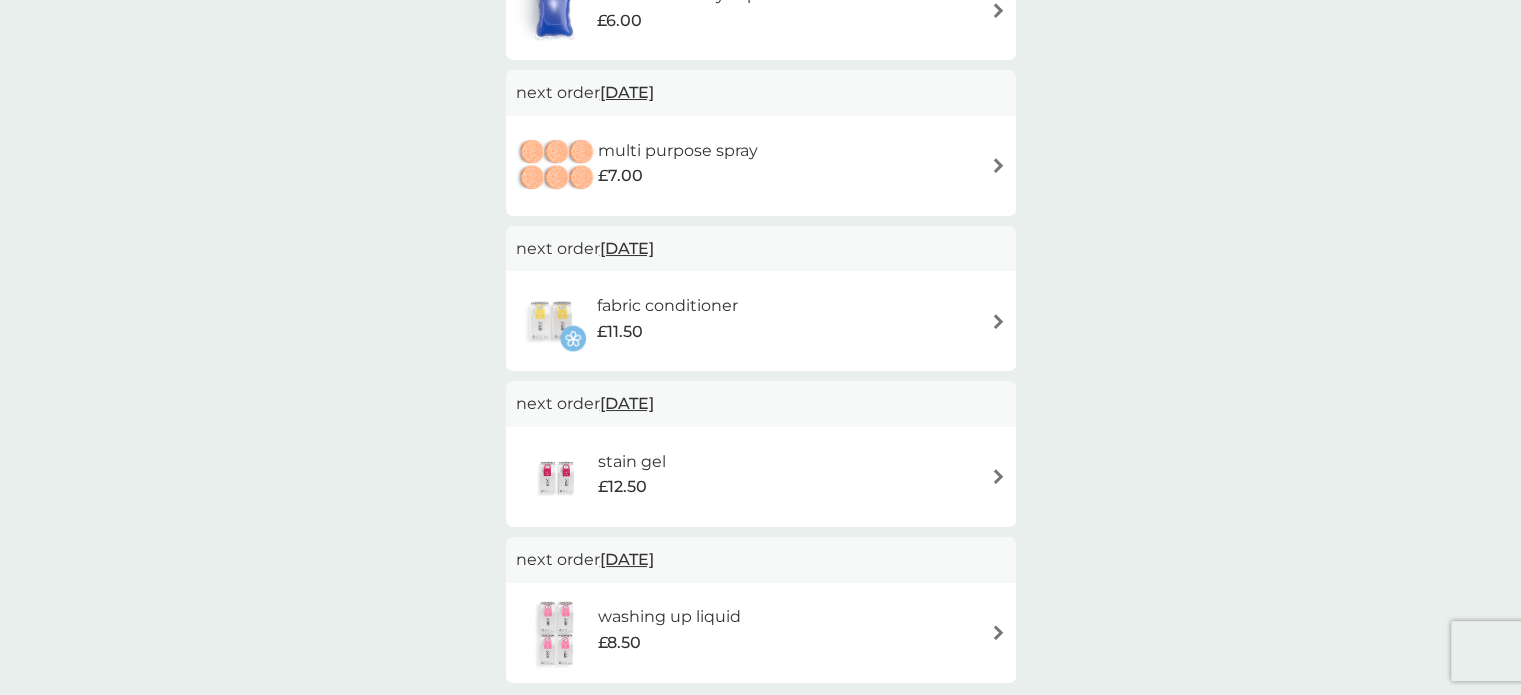 click on "fabric conditioner £11.50" at bounding box center [761, 321] 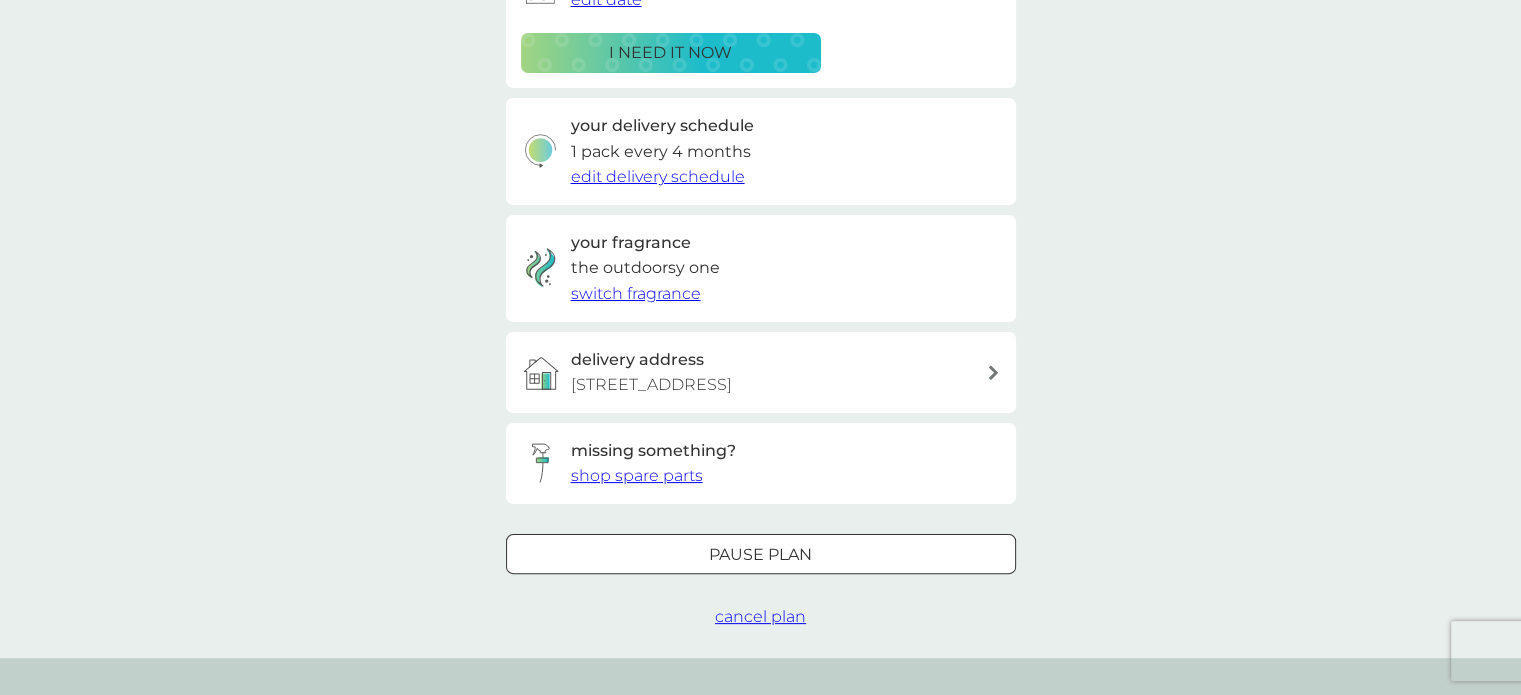 scroll, scrollTop: 396, scrollLeft: 0, axis: vertical 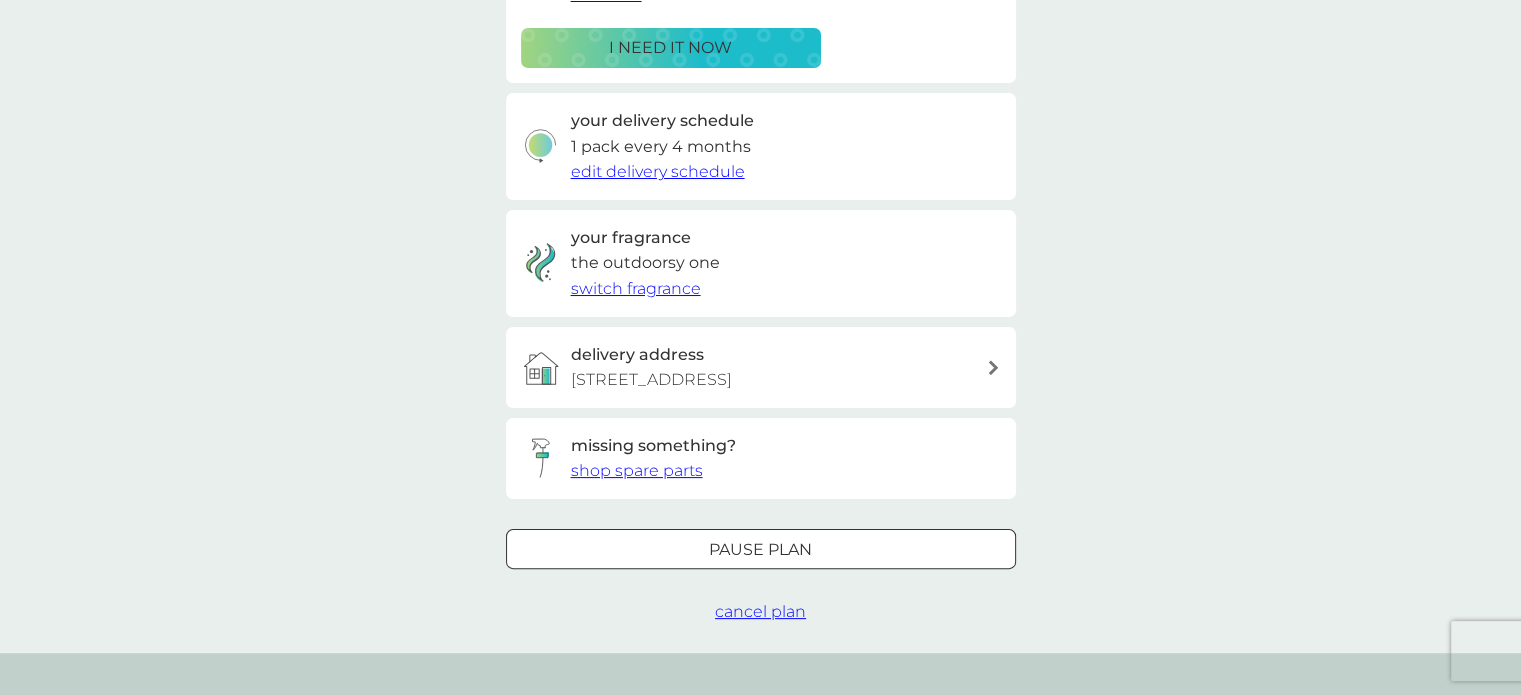 click on "cancel plan" at bounding box center [760, 611] 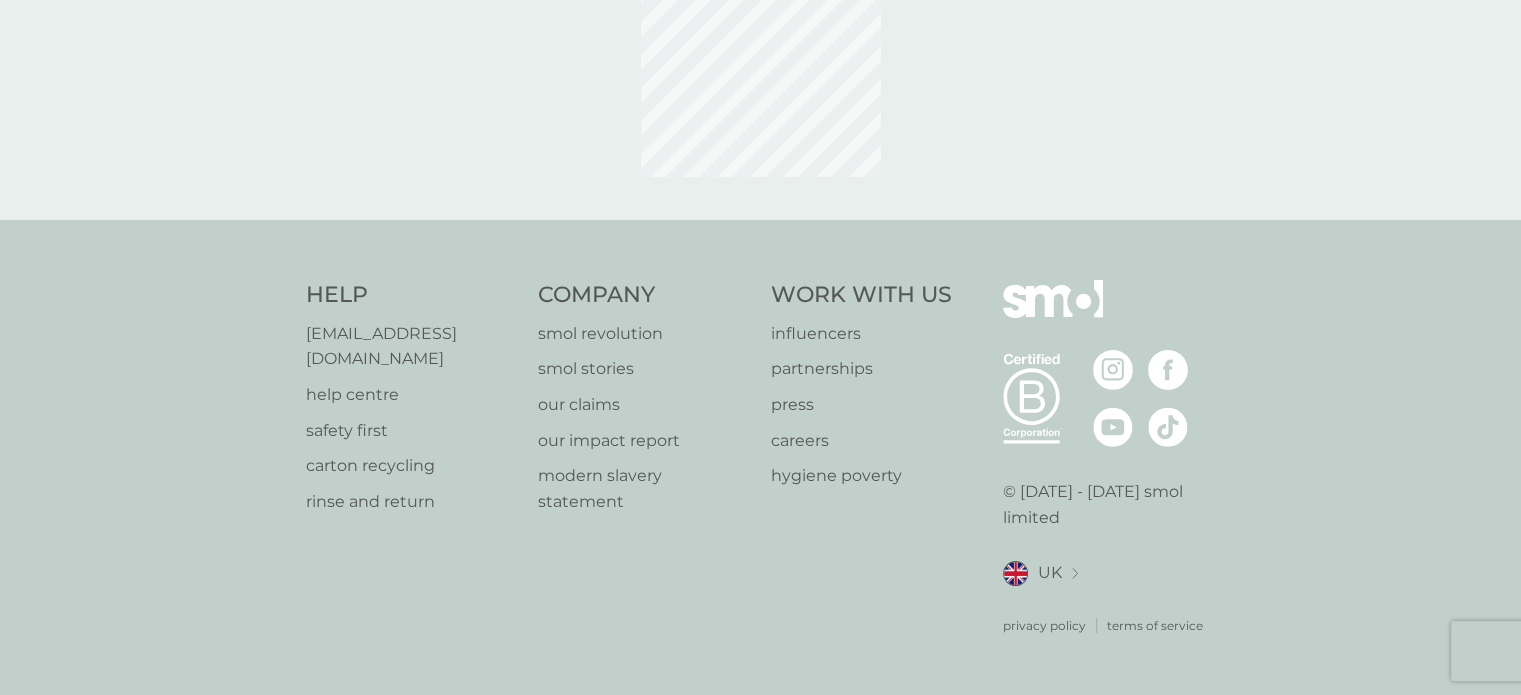 scroll, scrollTop: 0, scrollLeft: 0, axis: both 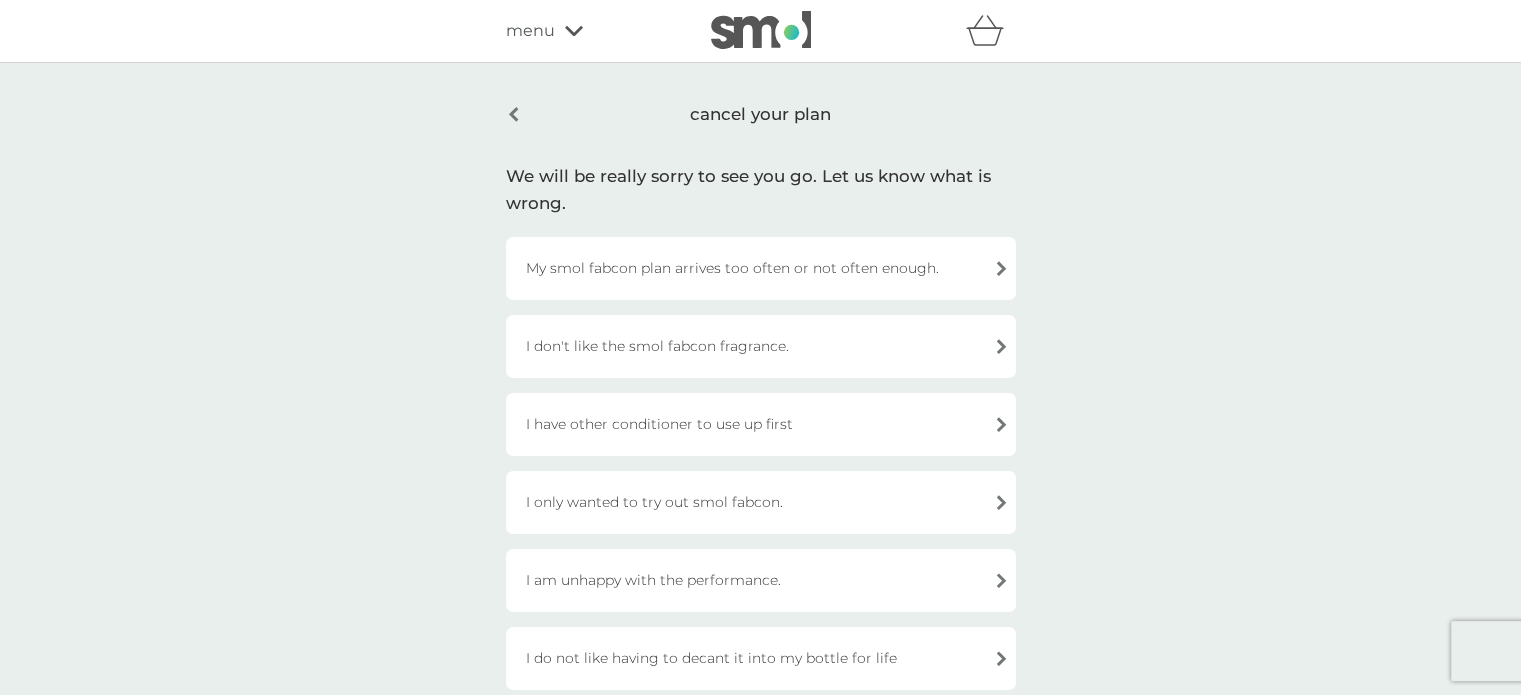 click on "cancel your plan" at bounding box center (761, 114) 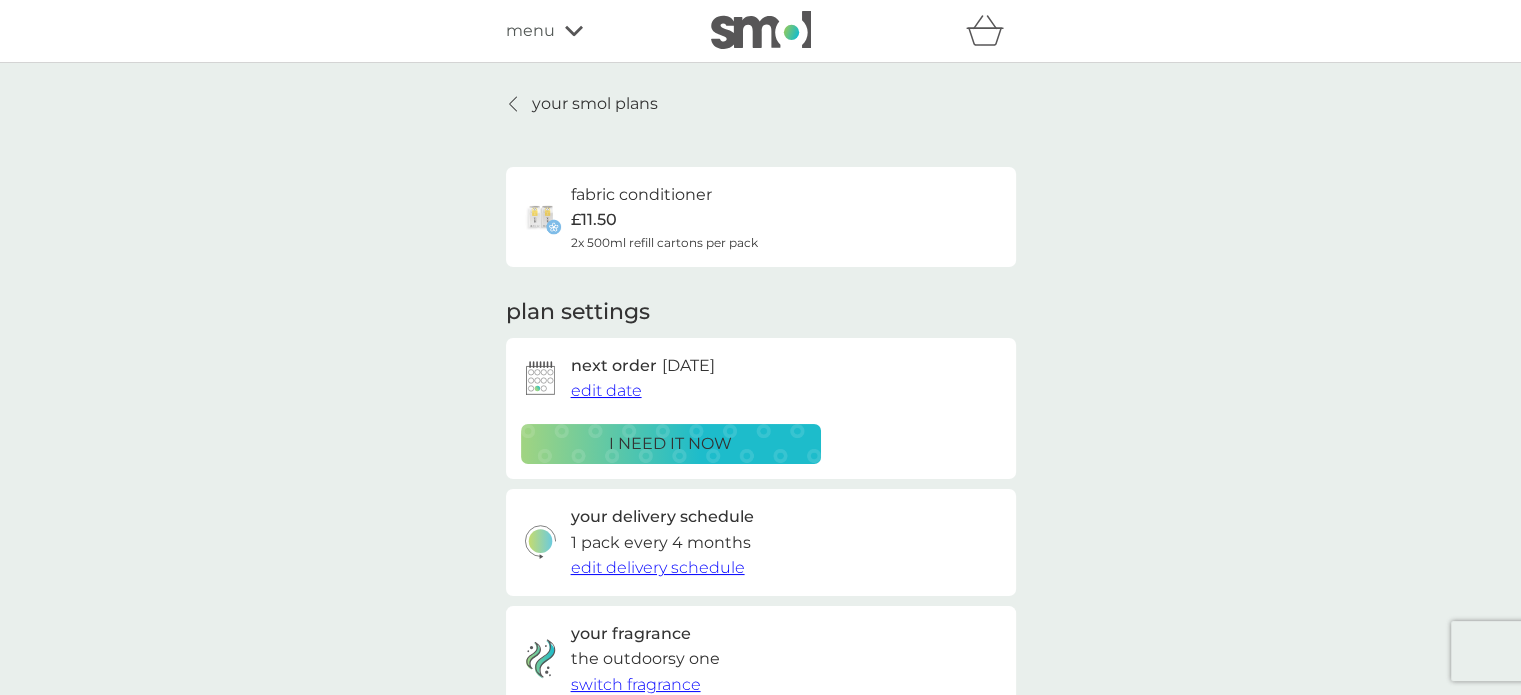 scroll, scrollTop: 396, scrollLeft: 0, axis: vertical 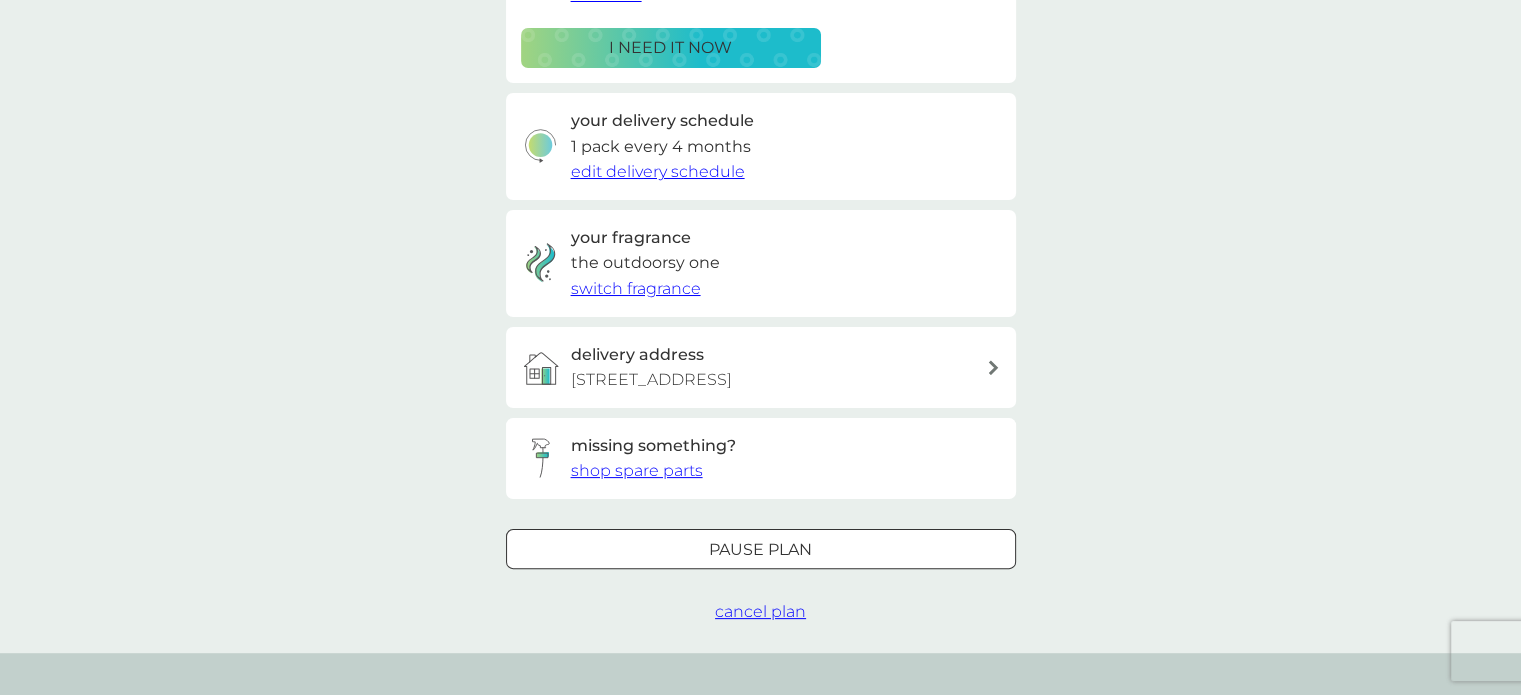 click on "switch fragrance" at bounding box center (636, 288) 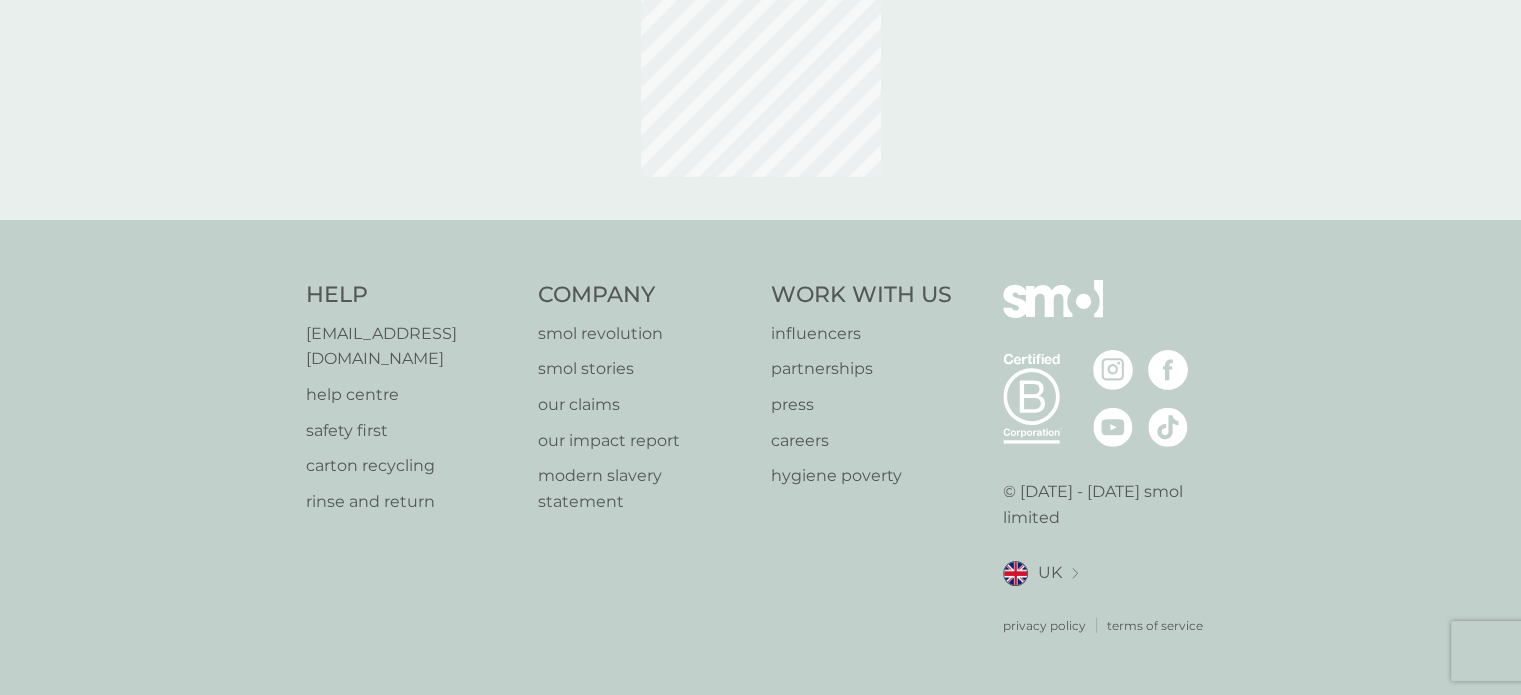 scroll, scrollTop: 0, scrollLeft: 0, axis: both 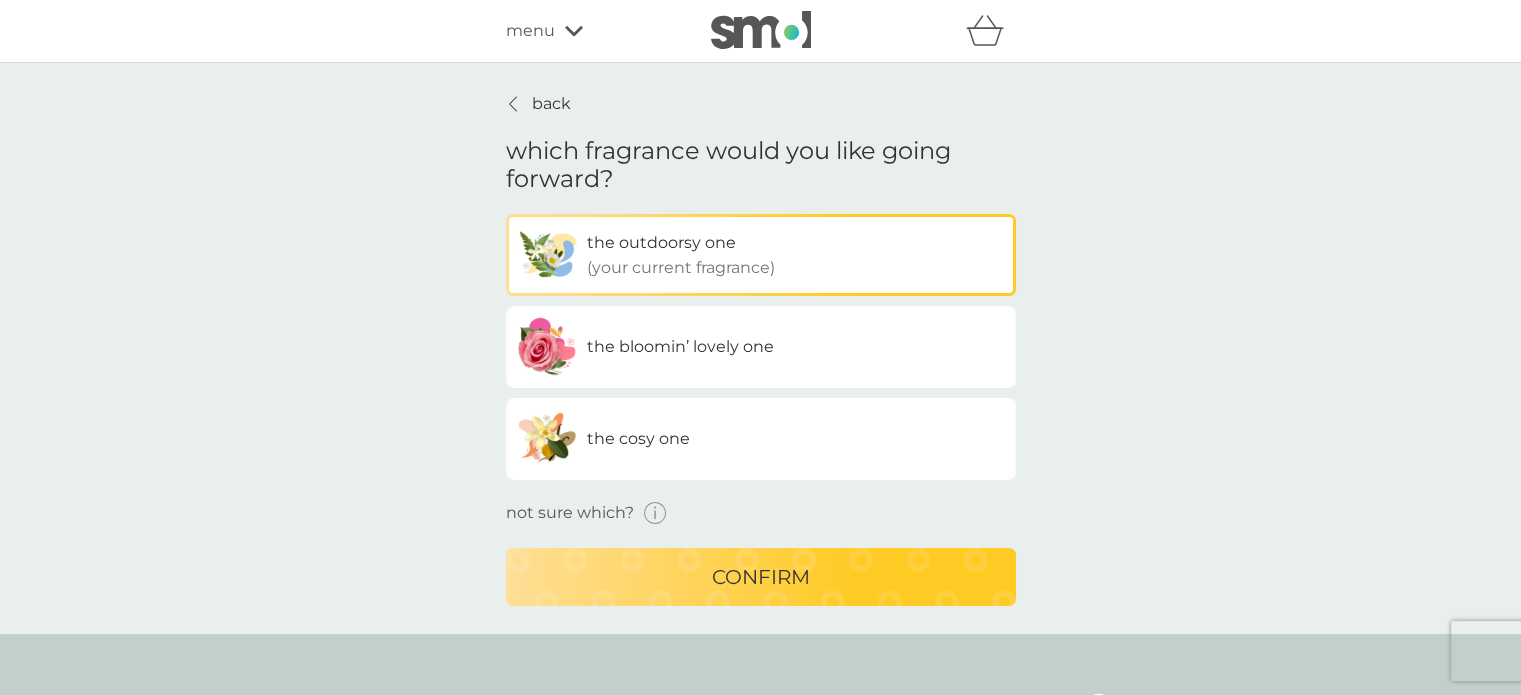 click on "back" at bounding box center (551, 104) 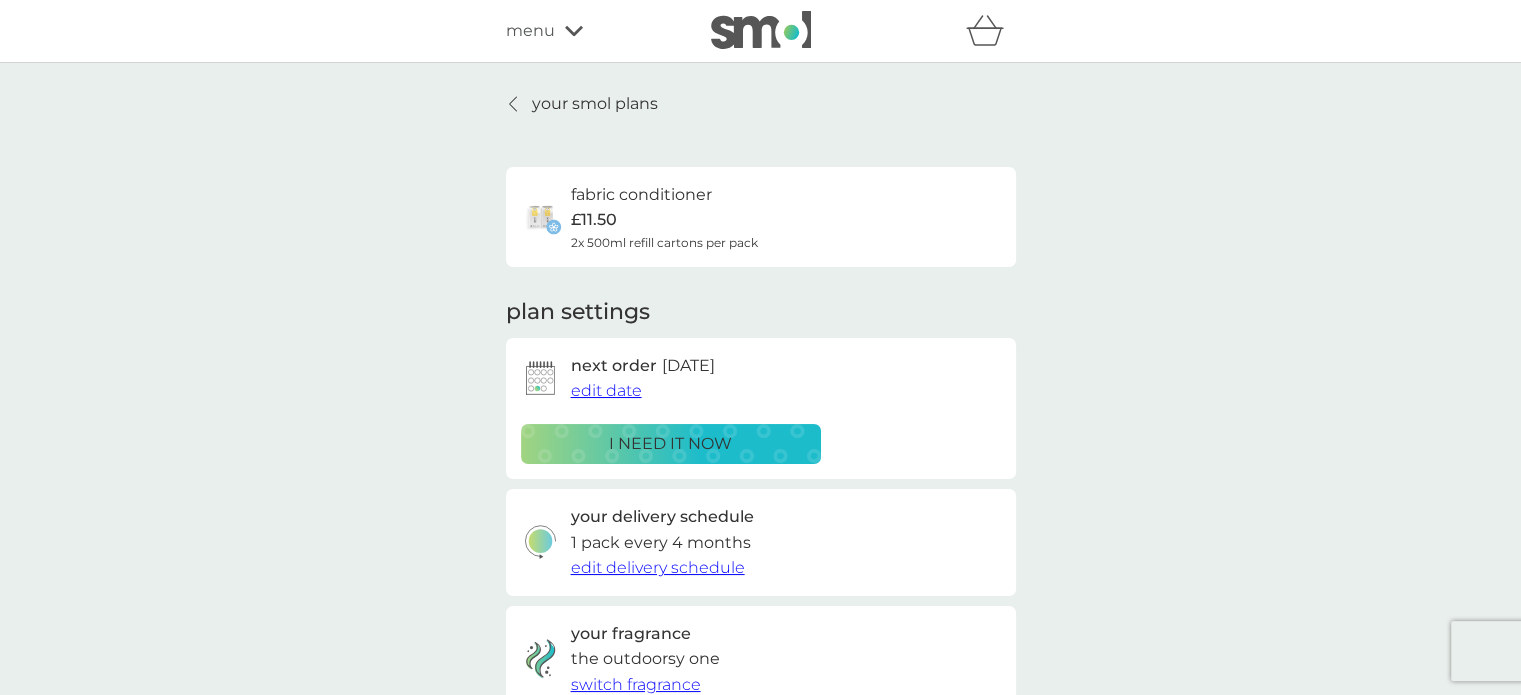 scroll, scrollTop: 413, scrollLeft: 0, axis: vertical 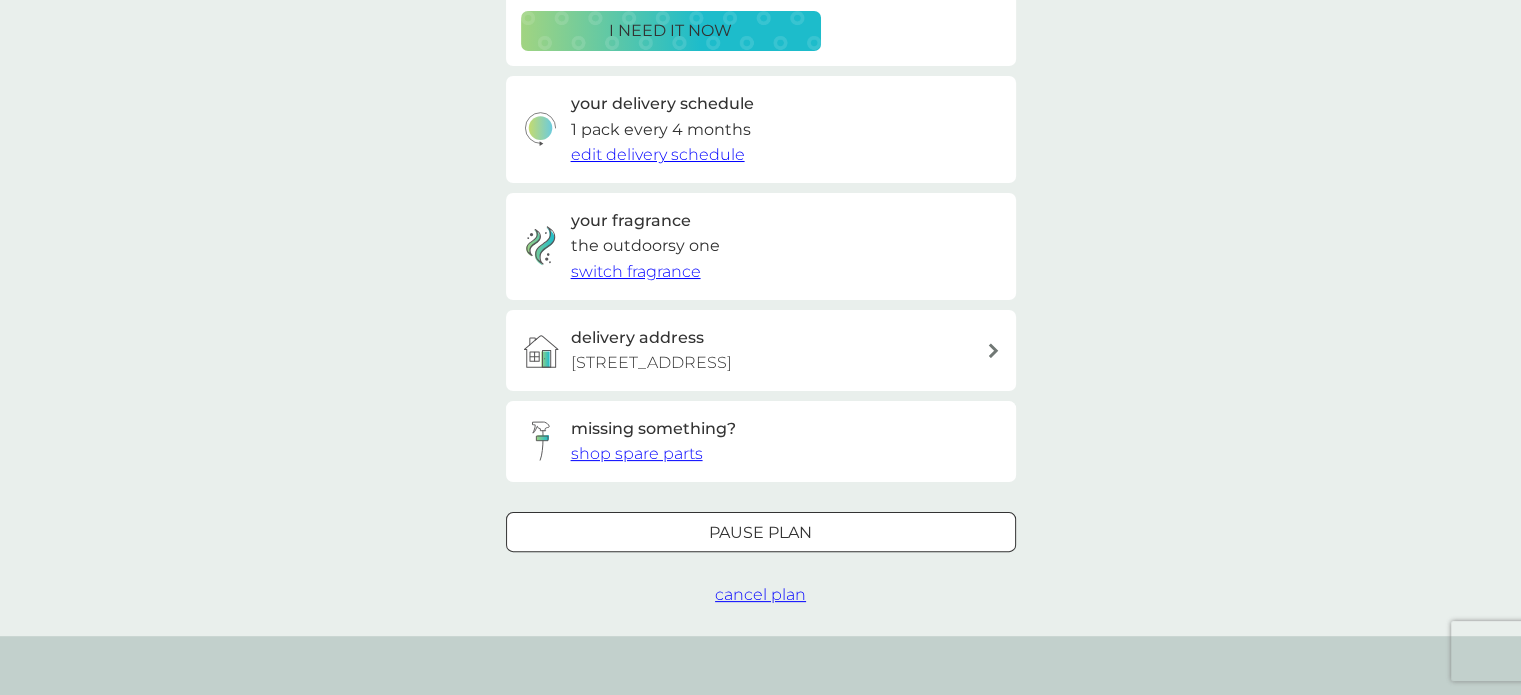 click on "cancel plan" at bounding box center [760, 594] 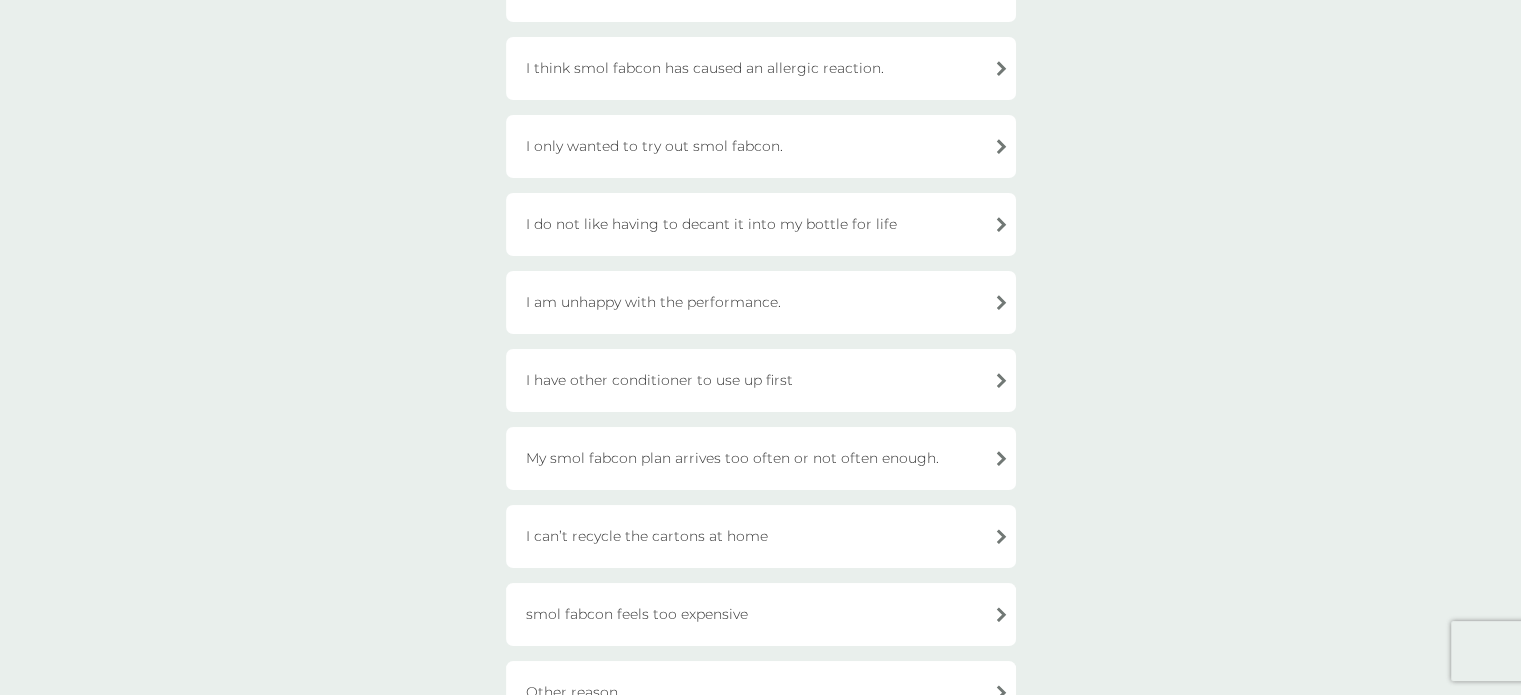 scroll, scrollTop: 363, scrollLeft: 0, axis: vertical 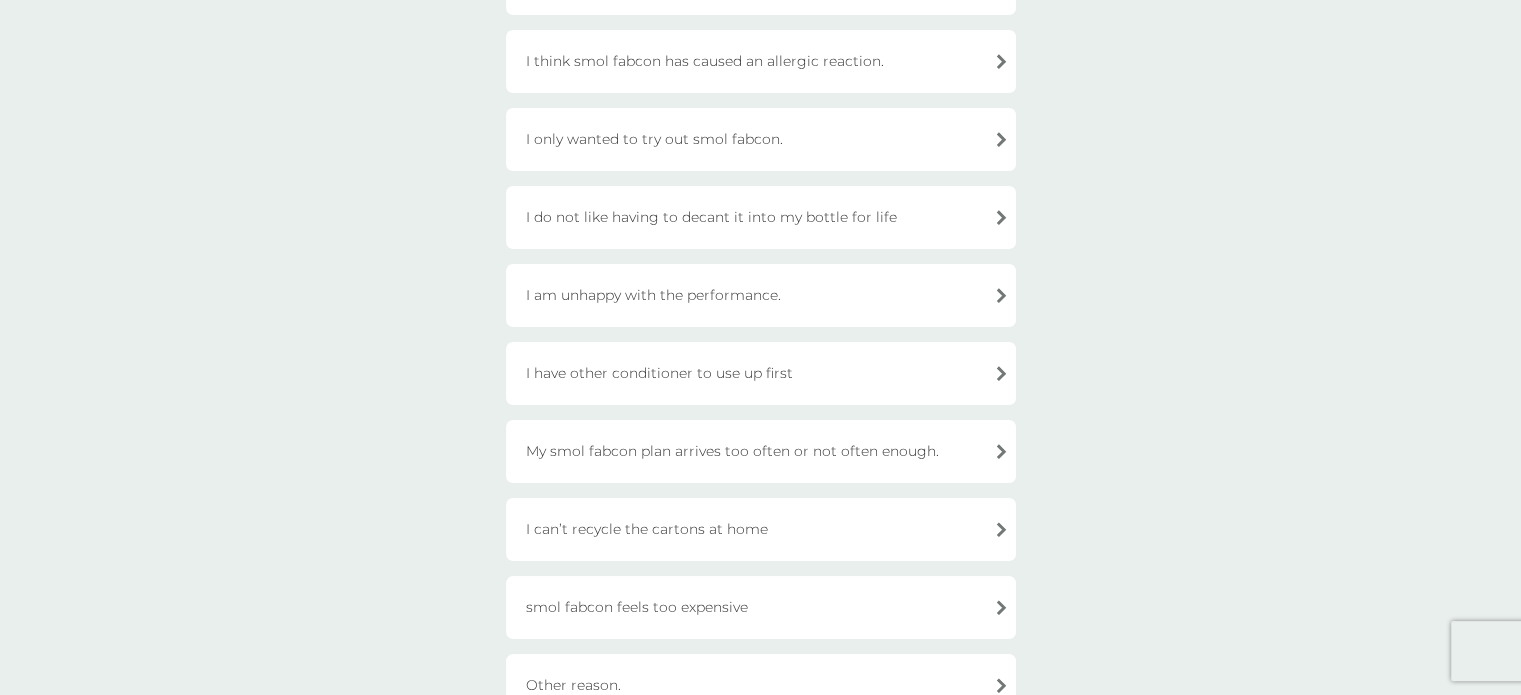 click on "I only wanted to try out smol fabcon." at bounding box center (761, 139) 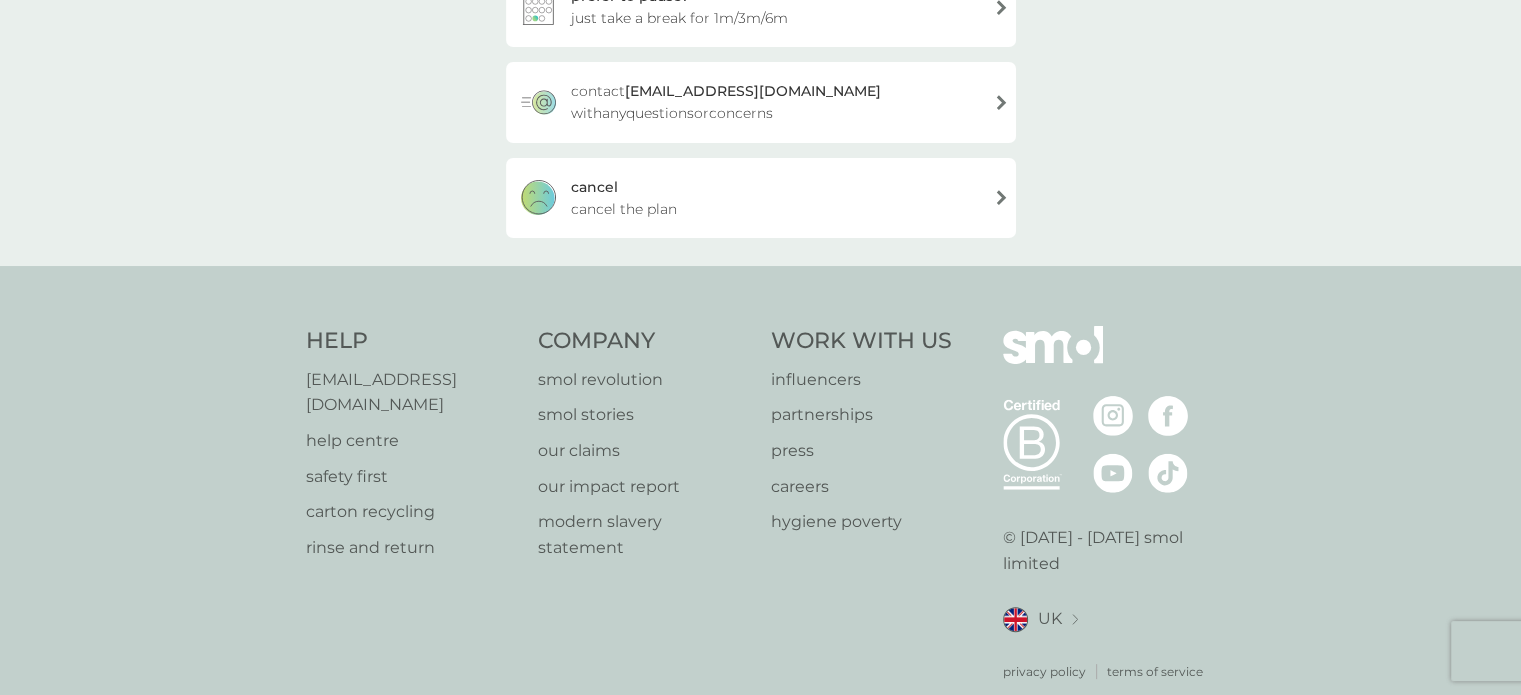 click on "cancel cancel the plan" at bounding box center (761, 198) 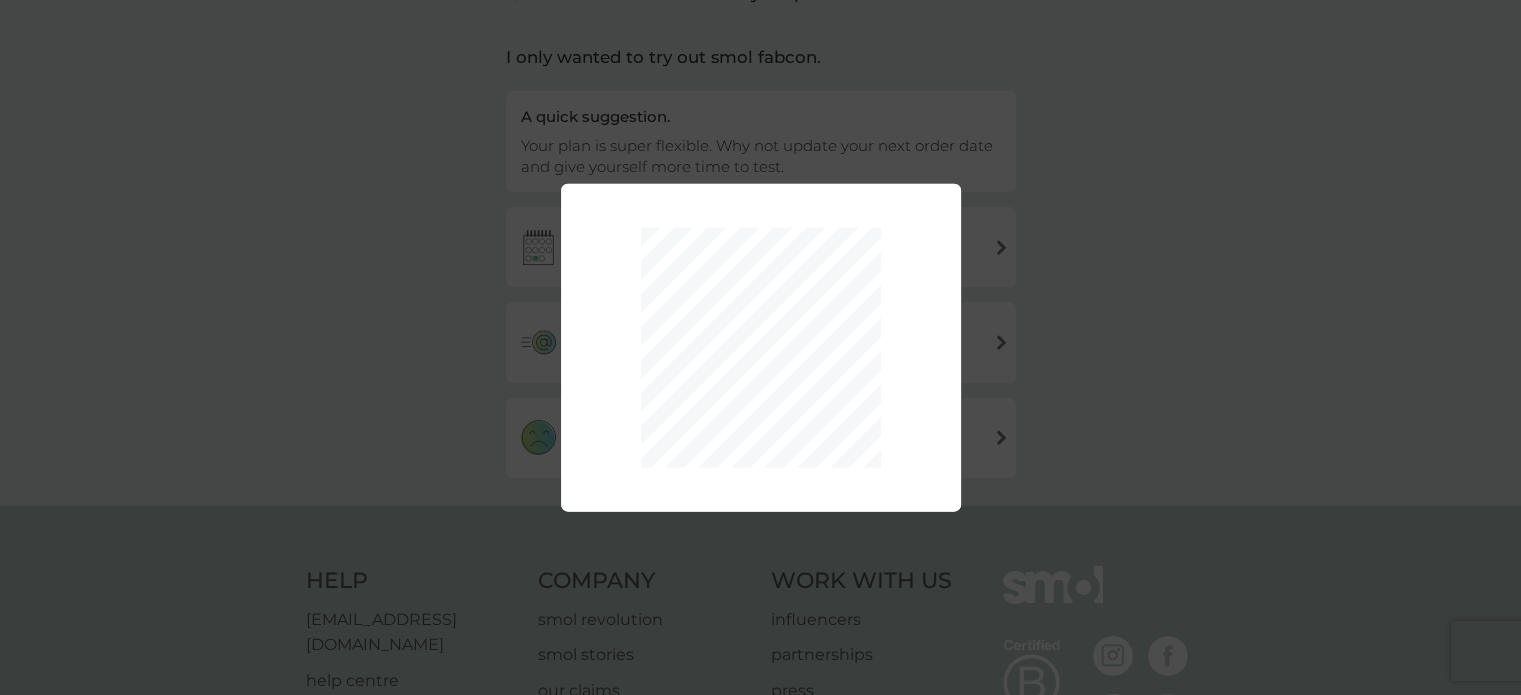 scroll, scrollTop: 120, scrollLeft: 0, axis: vertical 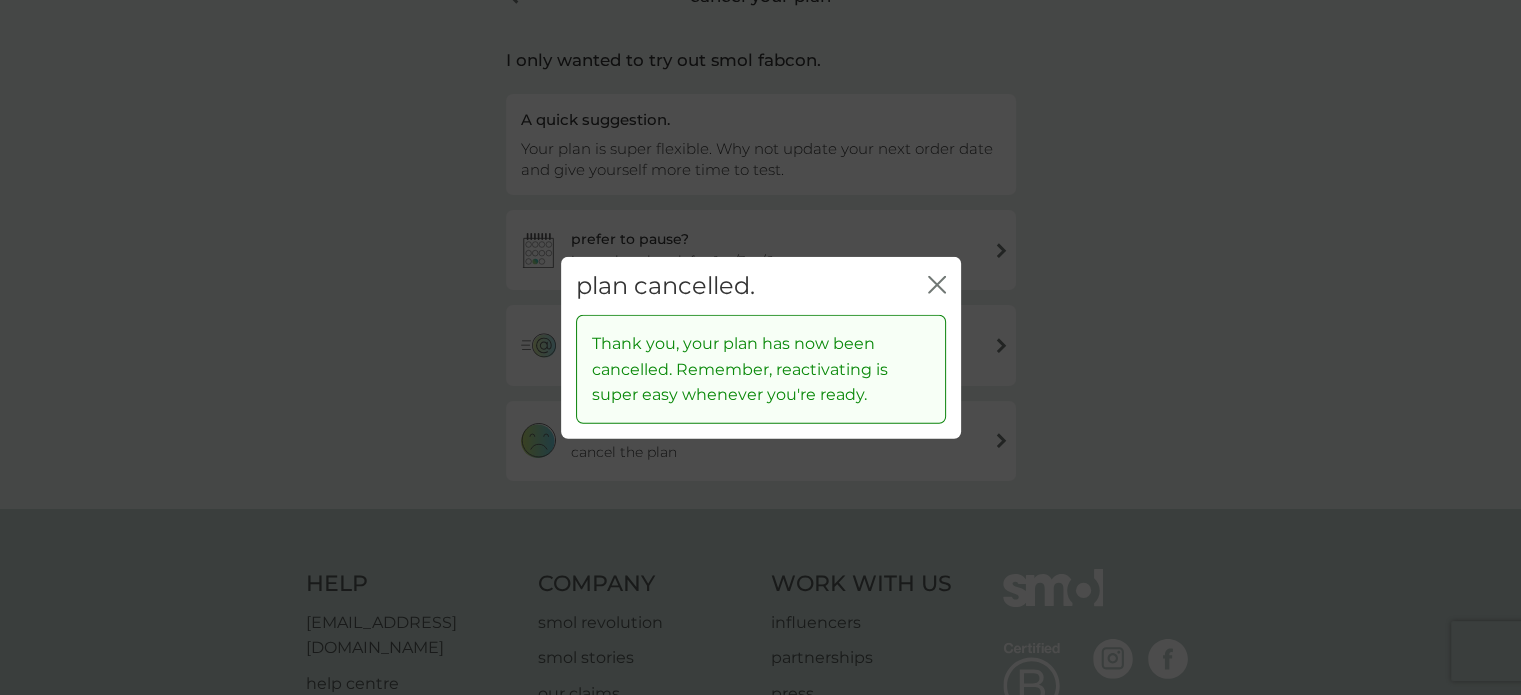 click 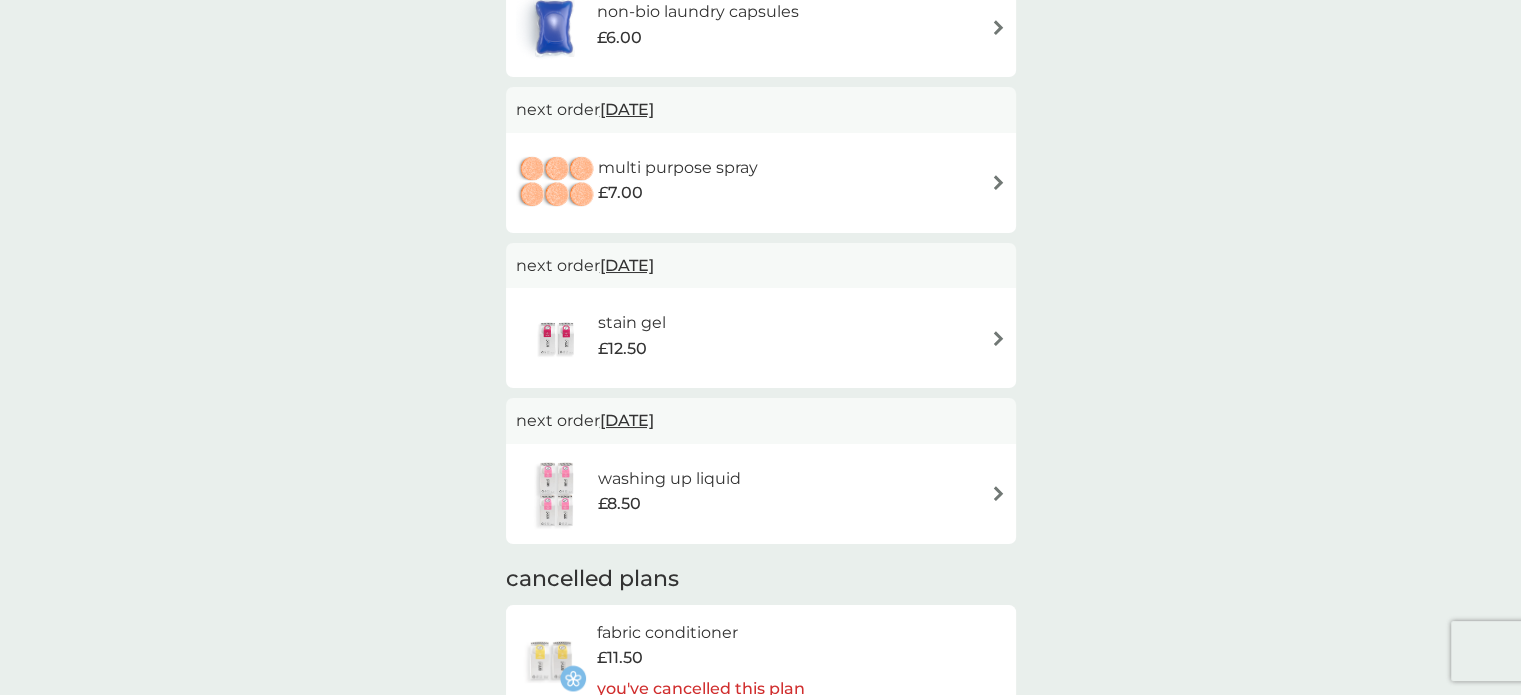 scroll, scrollTop: 250, scrollLeft: 0, axis: vertical 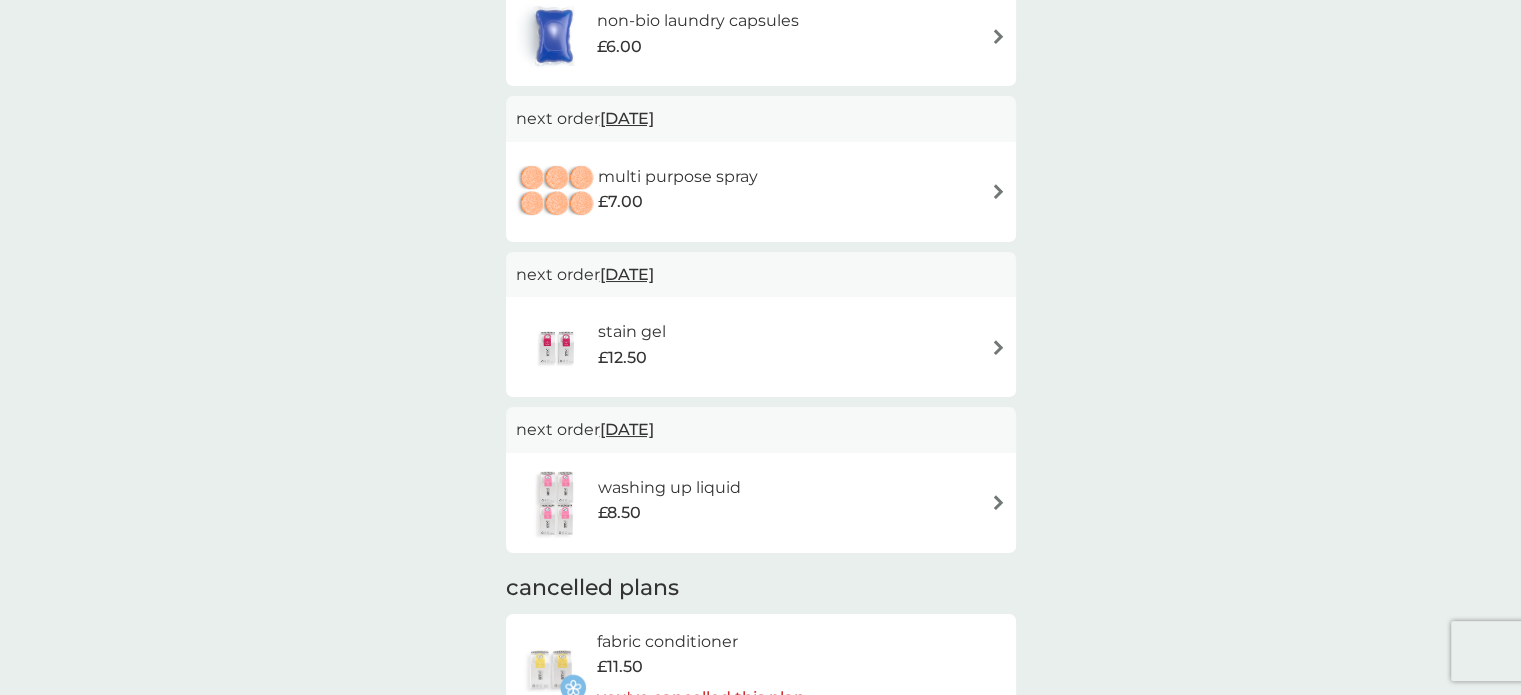 click on "stain gel £12.50" at bounding box center [761, 347] 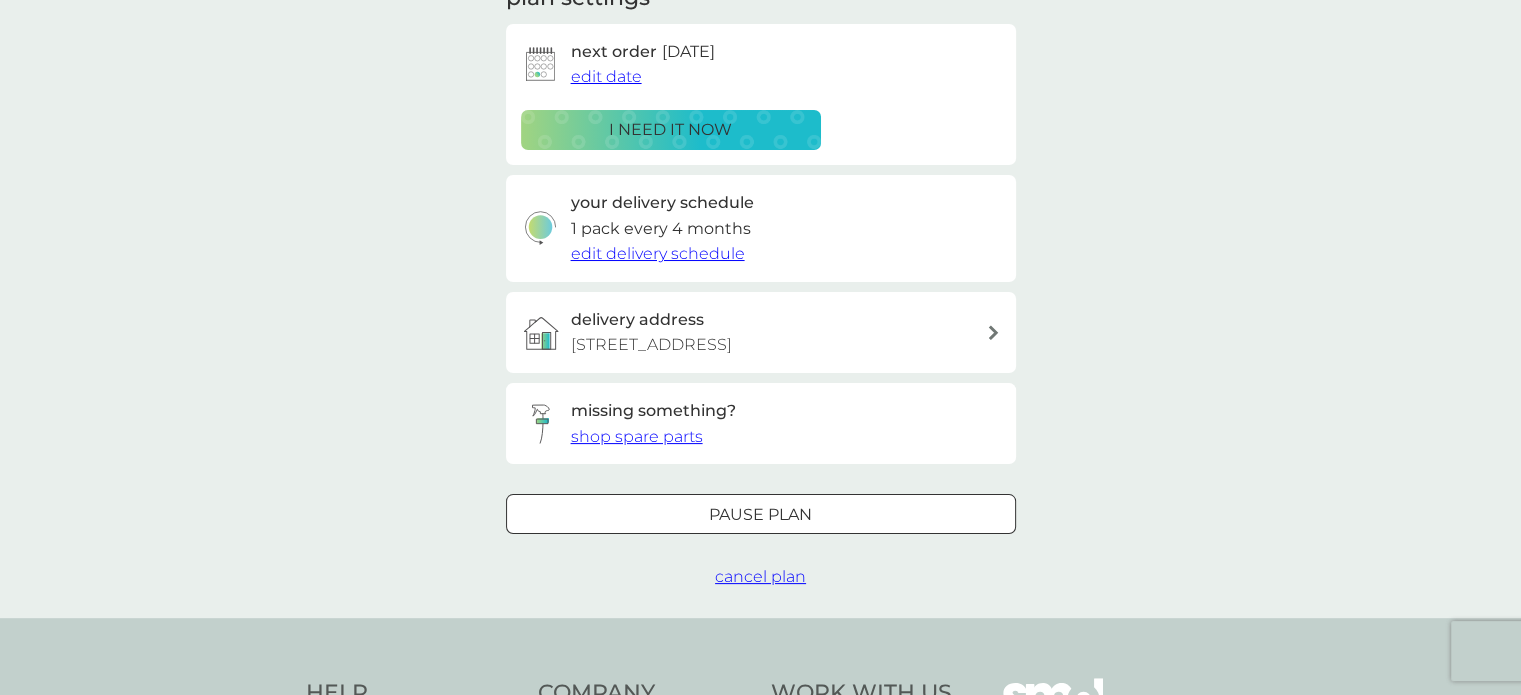 scroll, scrollTop: 483, scrollLeft: 0, axis: vertical 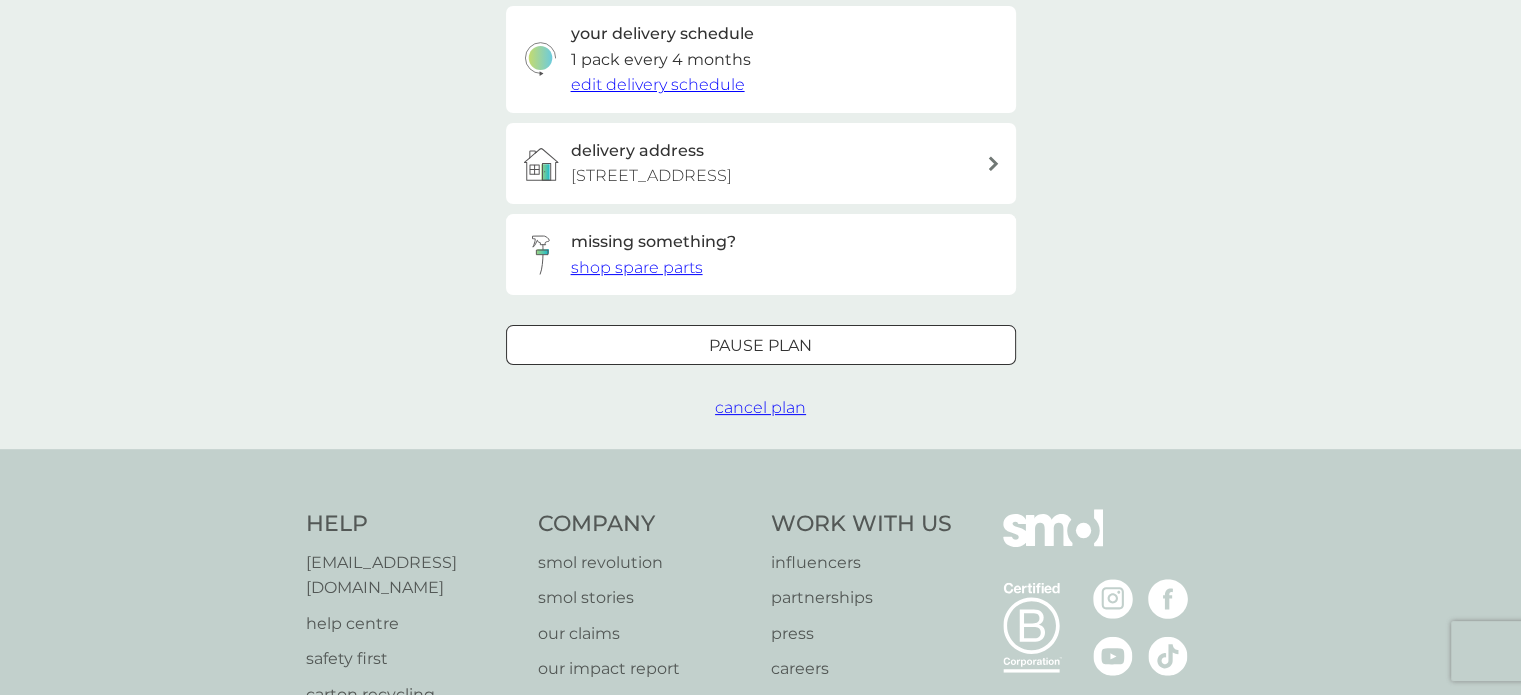 click on "cancel plan" at bounding box center (760, 407) 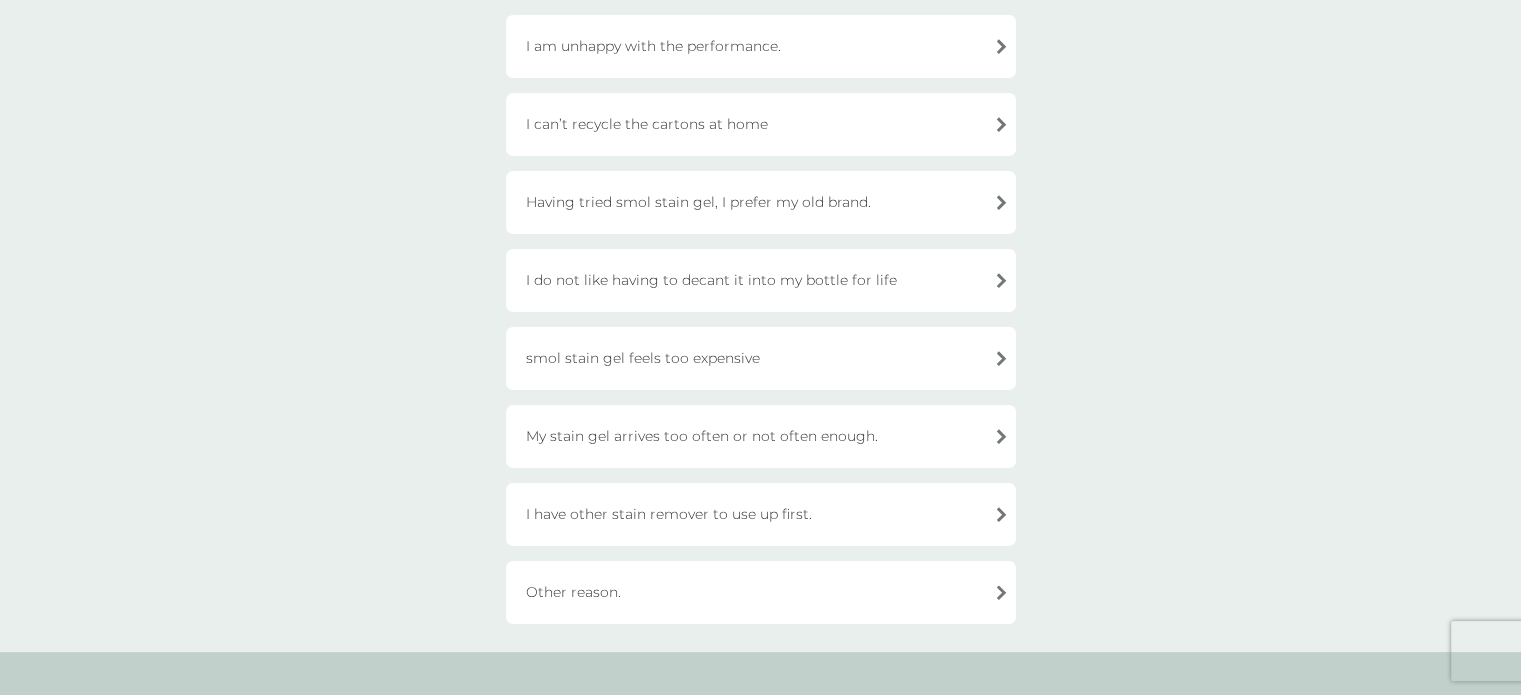 scroll, scrollTop: 242, scrollLeft: 0, axis: vertical 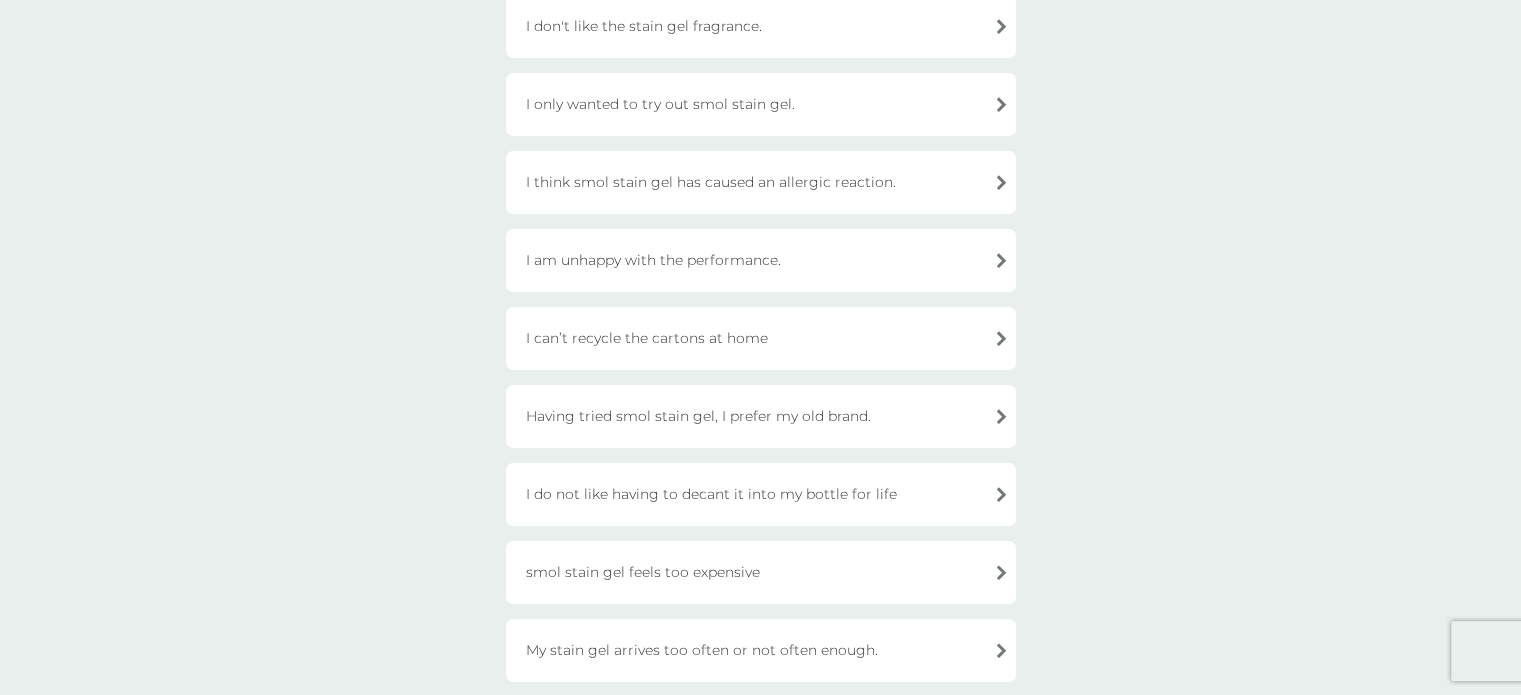 click on "I only wanted to try out smol stain gel." at bounding box center [761, 104] 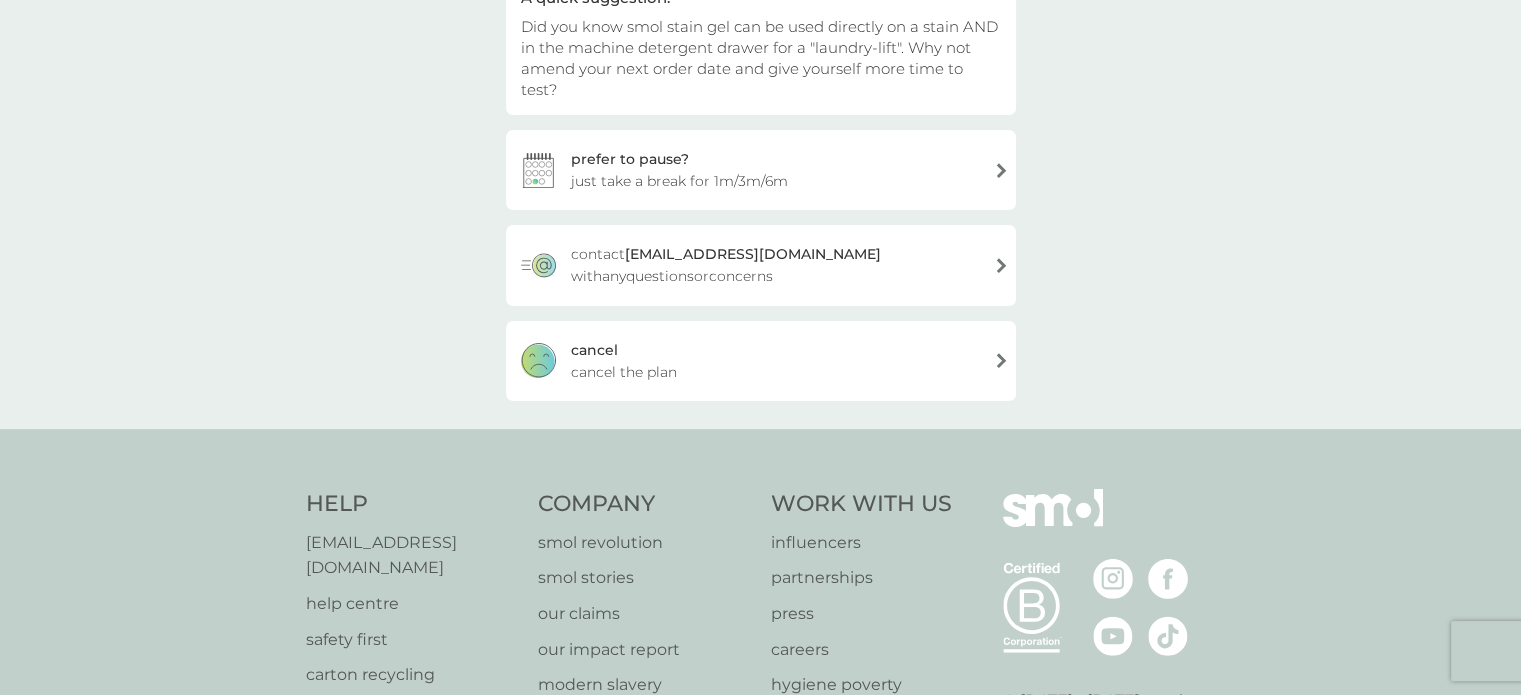 click on "cancel cancel the plan" at bounding box center [761, 361] 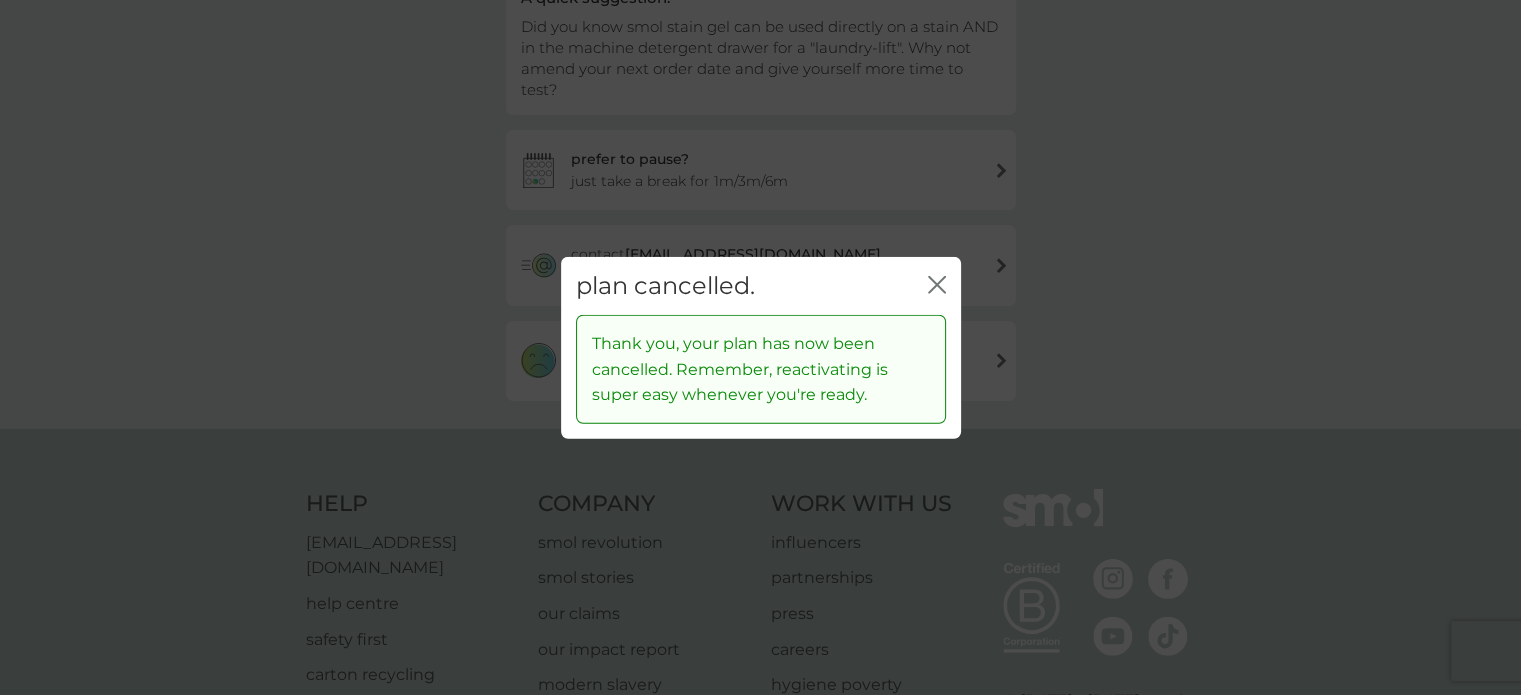 click on "close" 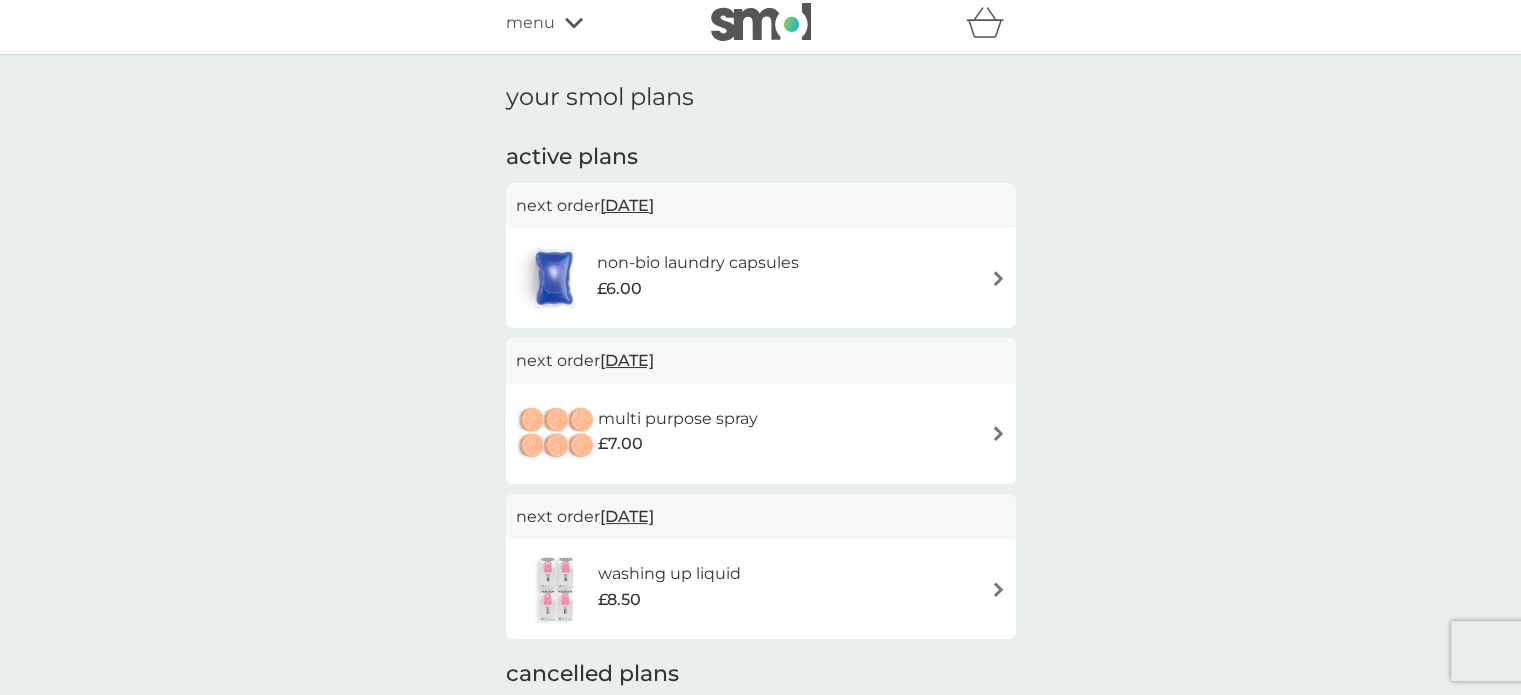 scroll, scrollTop: 0, scrollLeft: 0, axis: both 